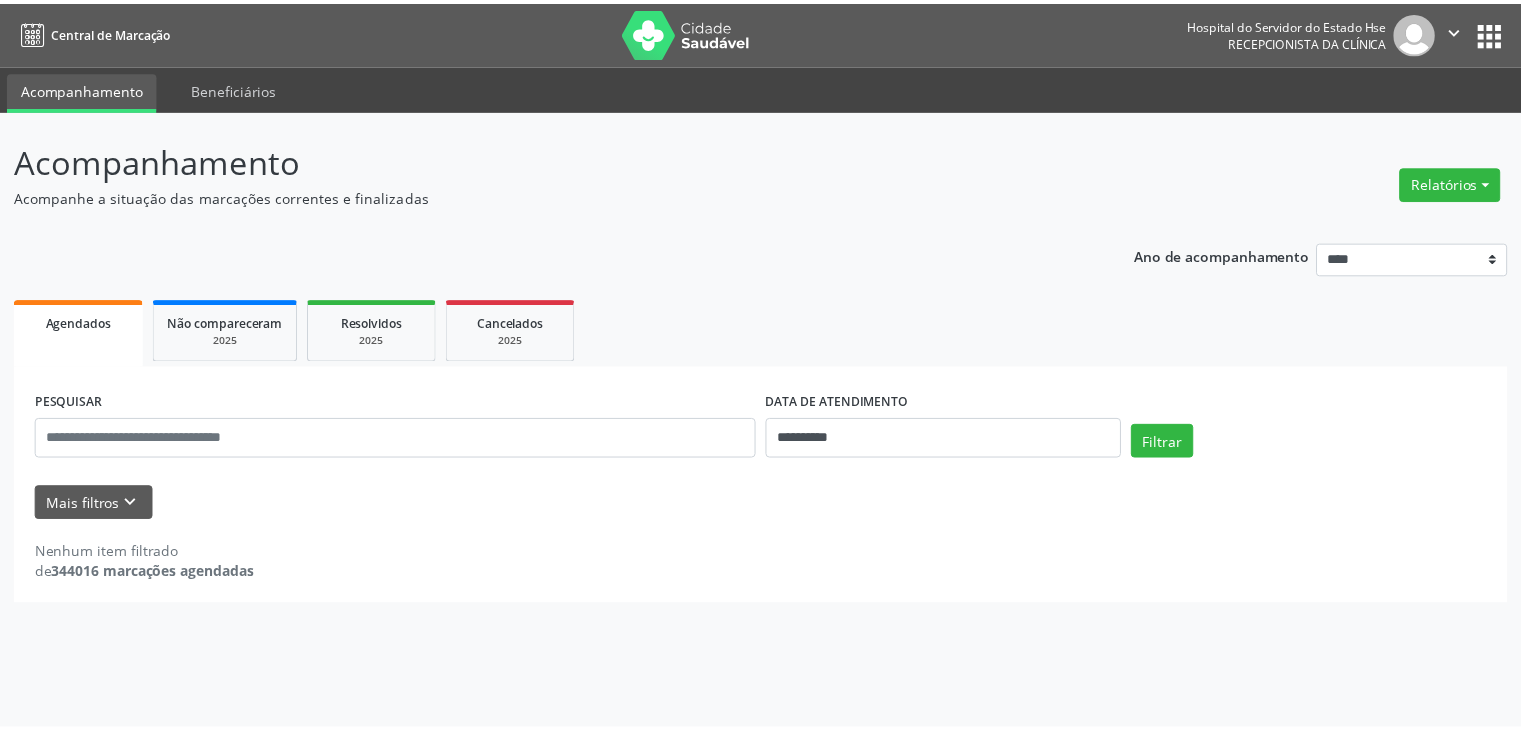 scroll, scrollTop: 0, scrollLeft: 0, axis: both 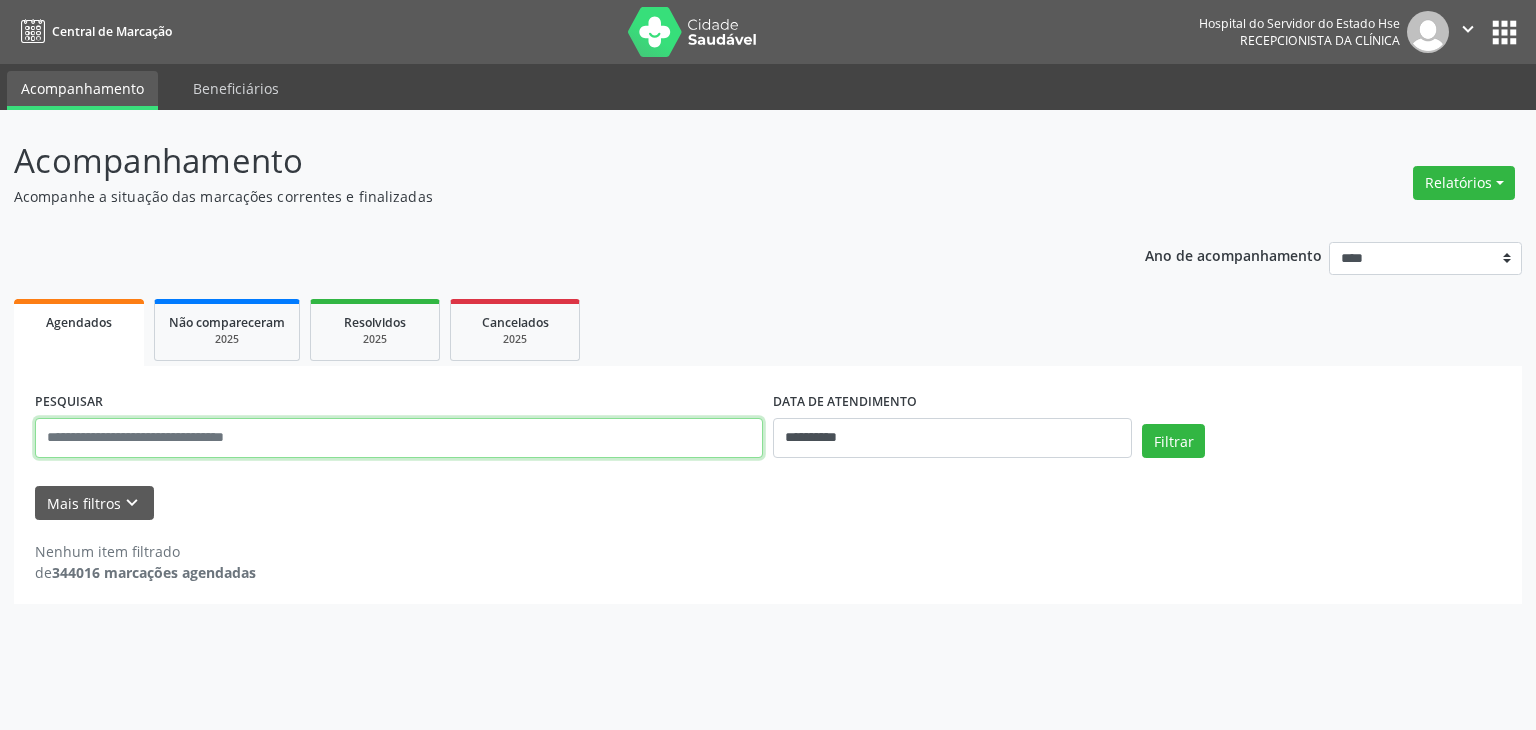 click at bounding box center (399, 438) 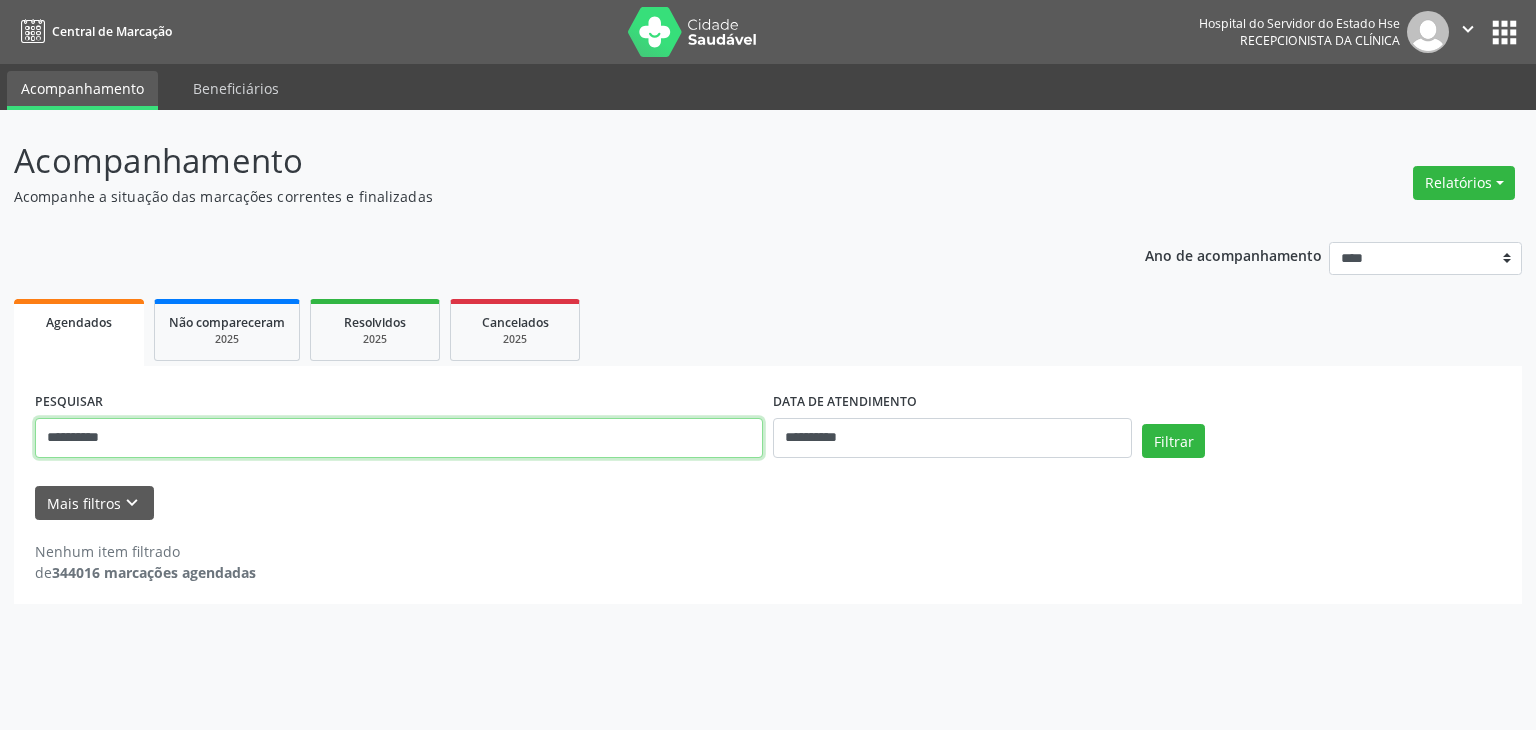 type on "**********" 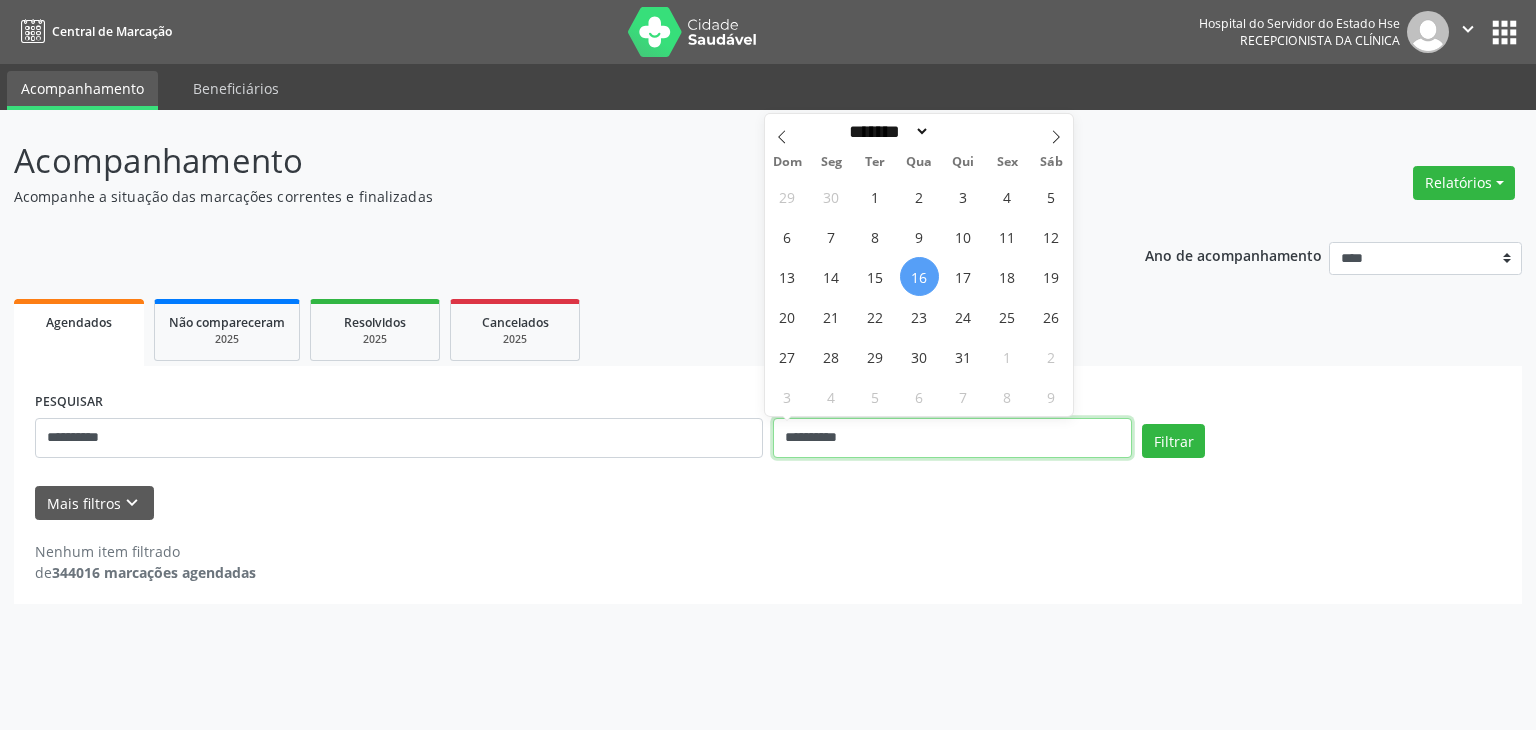 click on "**********" at bounding box center (952, 438) 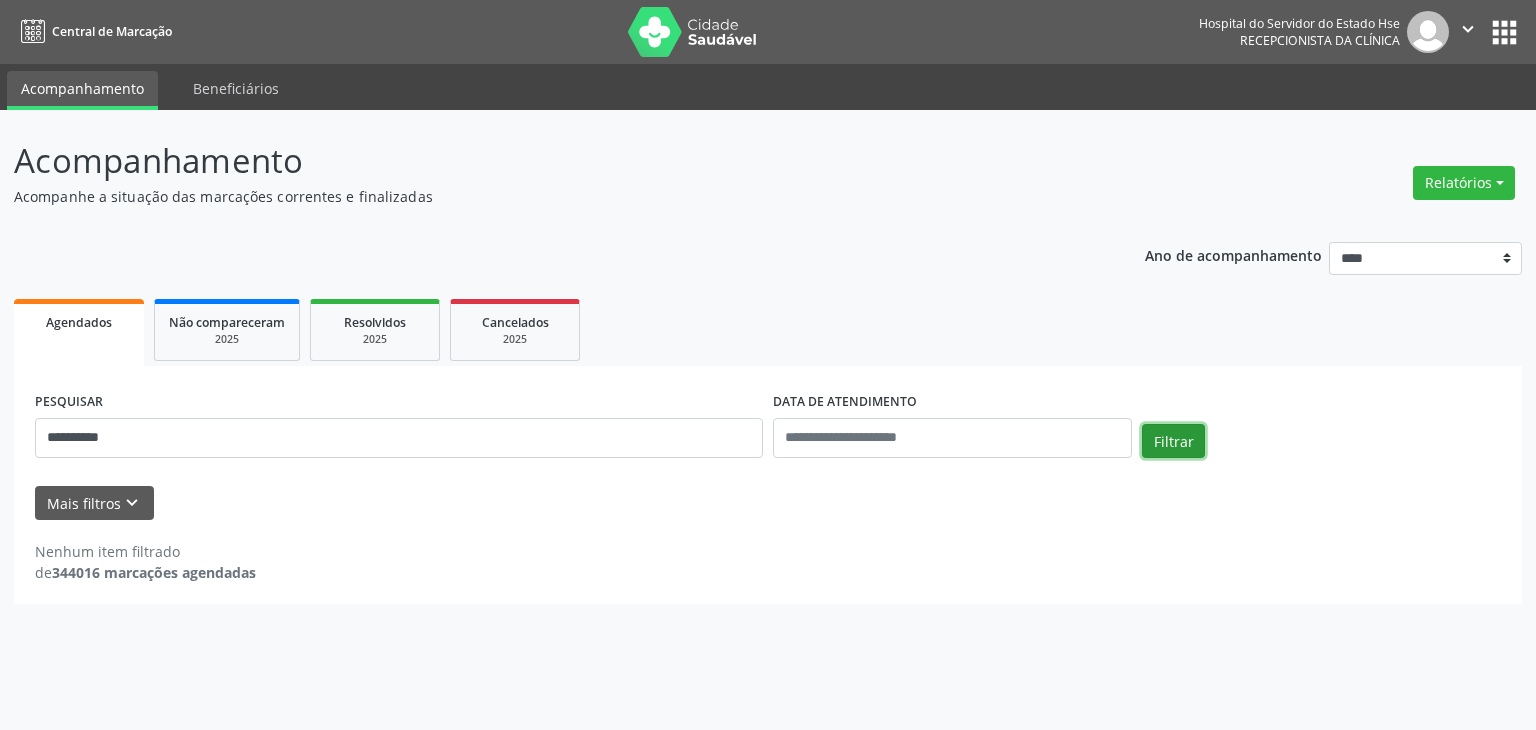click on "Filtrar" at bounding box center [1173, 441] 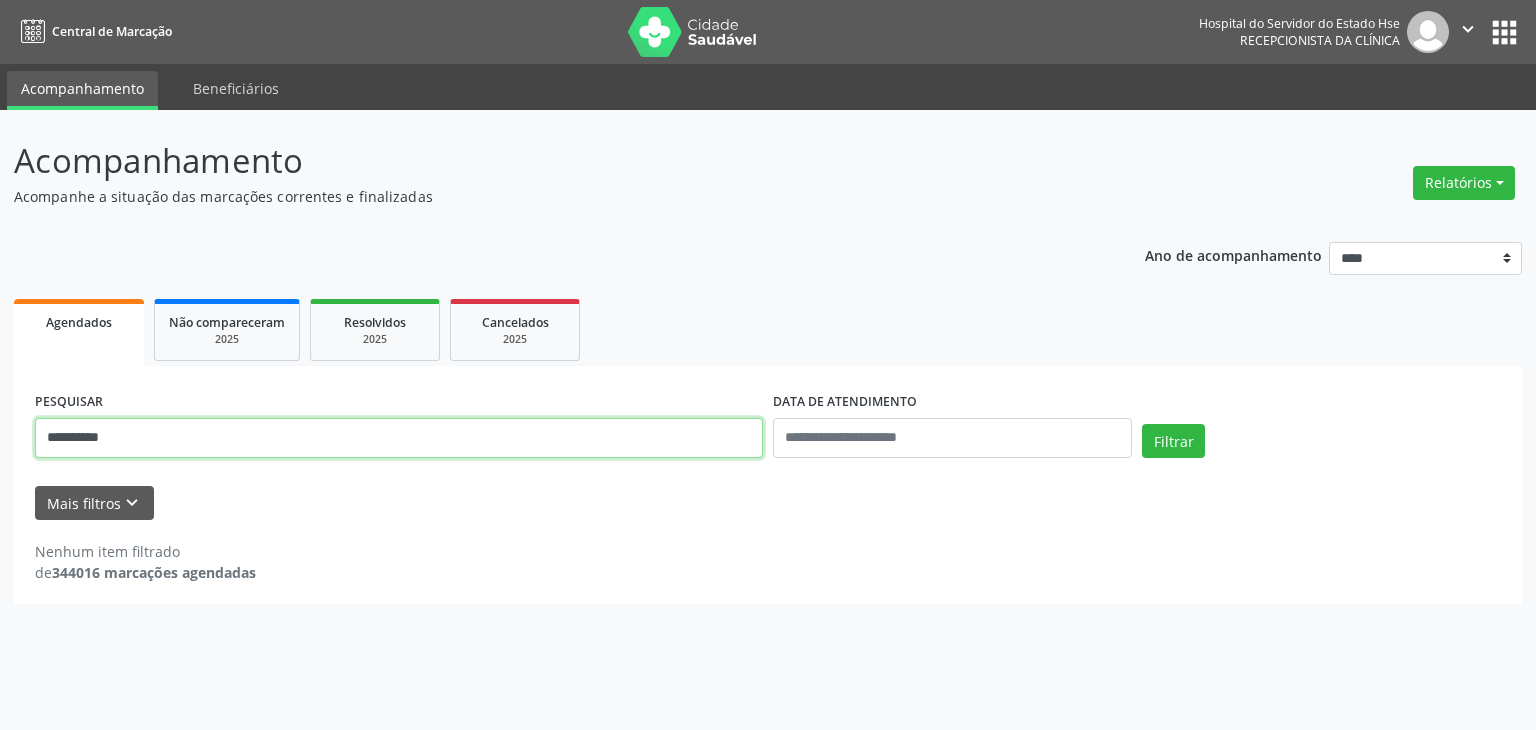 drag, startPoint x: 163, startPoint y: 430, endPoint x: 19, endPoint y: 435, distance: 144.08678 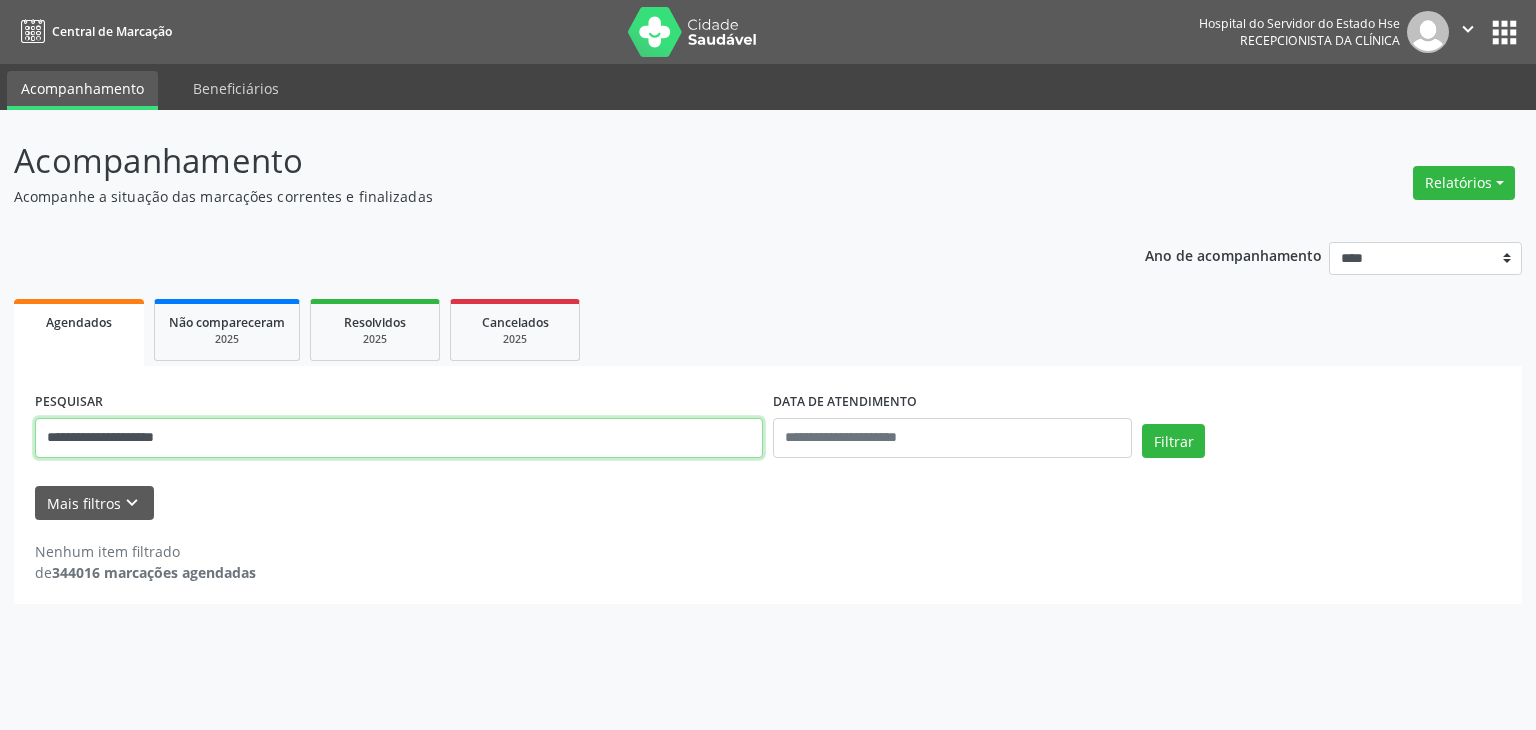 click on "Filtrar" at bounding box center (1173, 441) 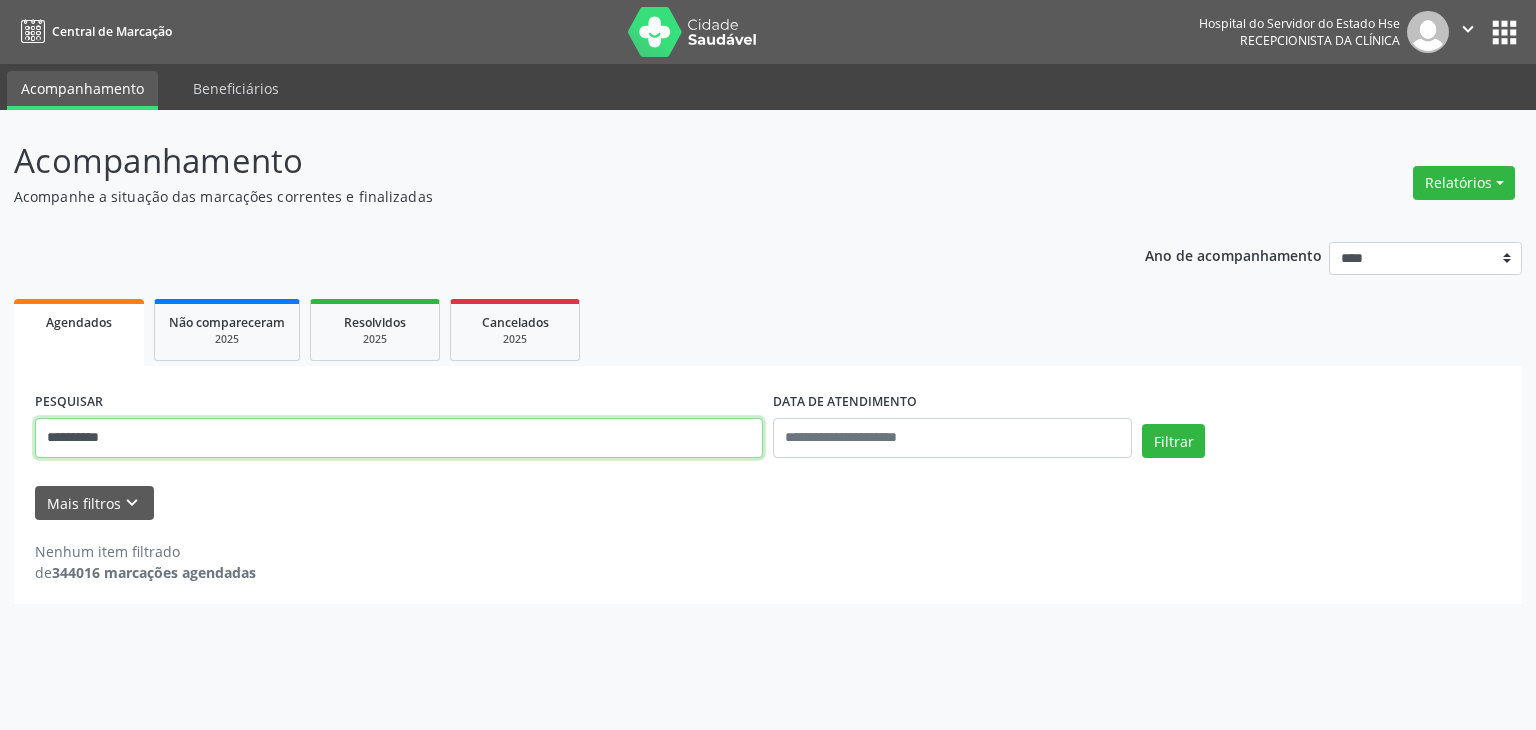 click on "Filtrar" at bounding box center [1173, 441] 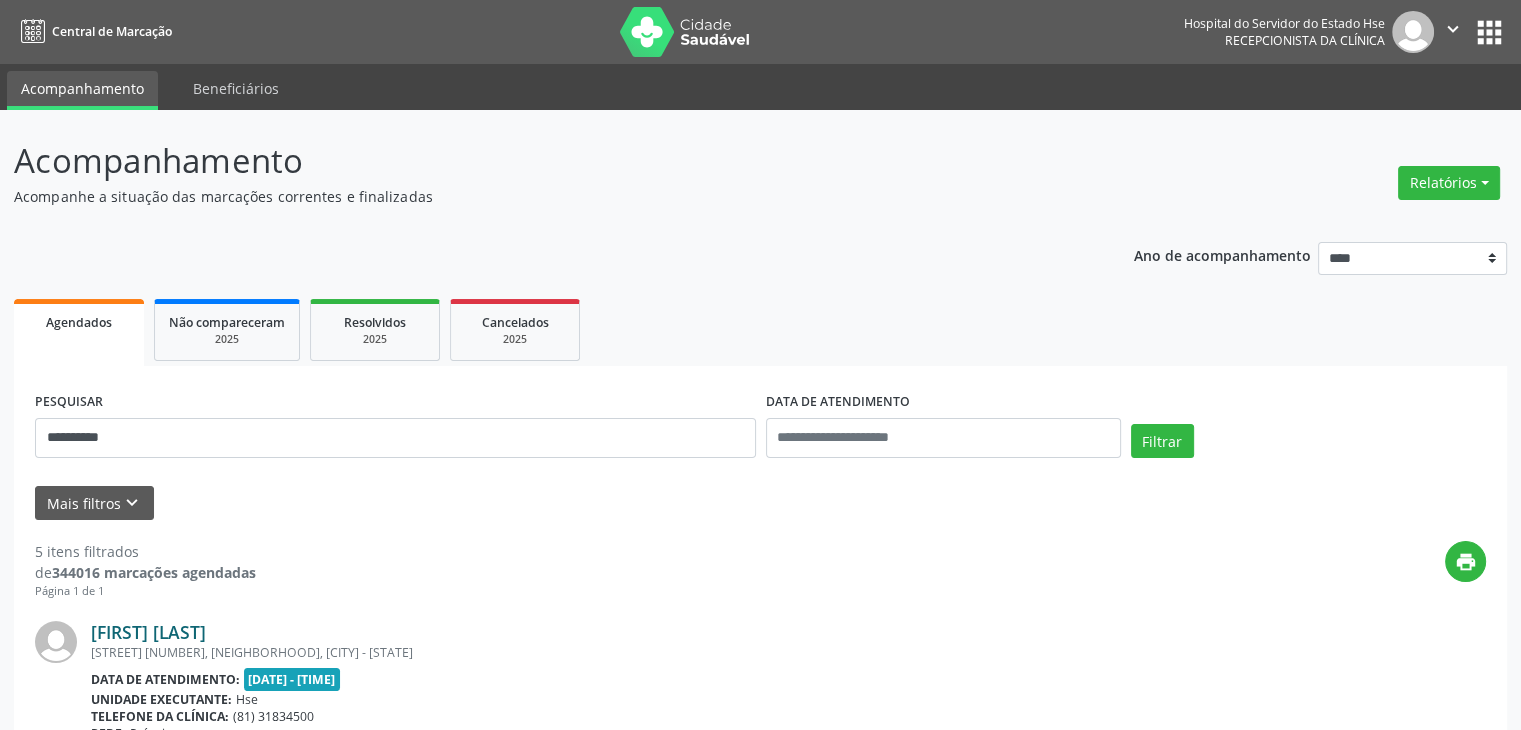 click on "[FIRST] [LAST]" at bounding box center (148, 632) 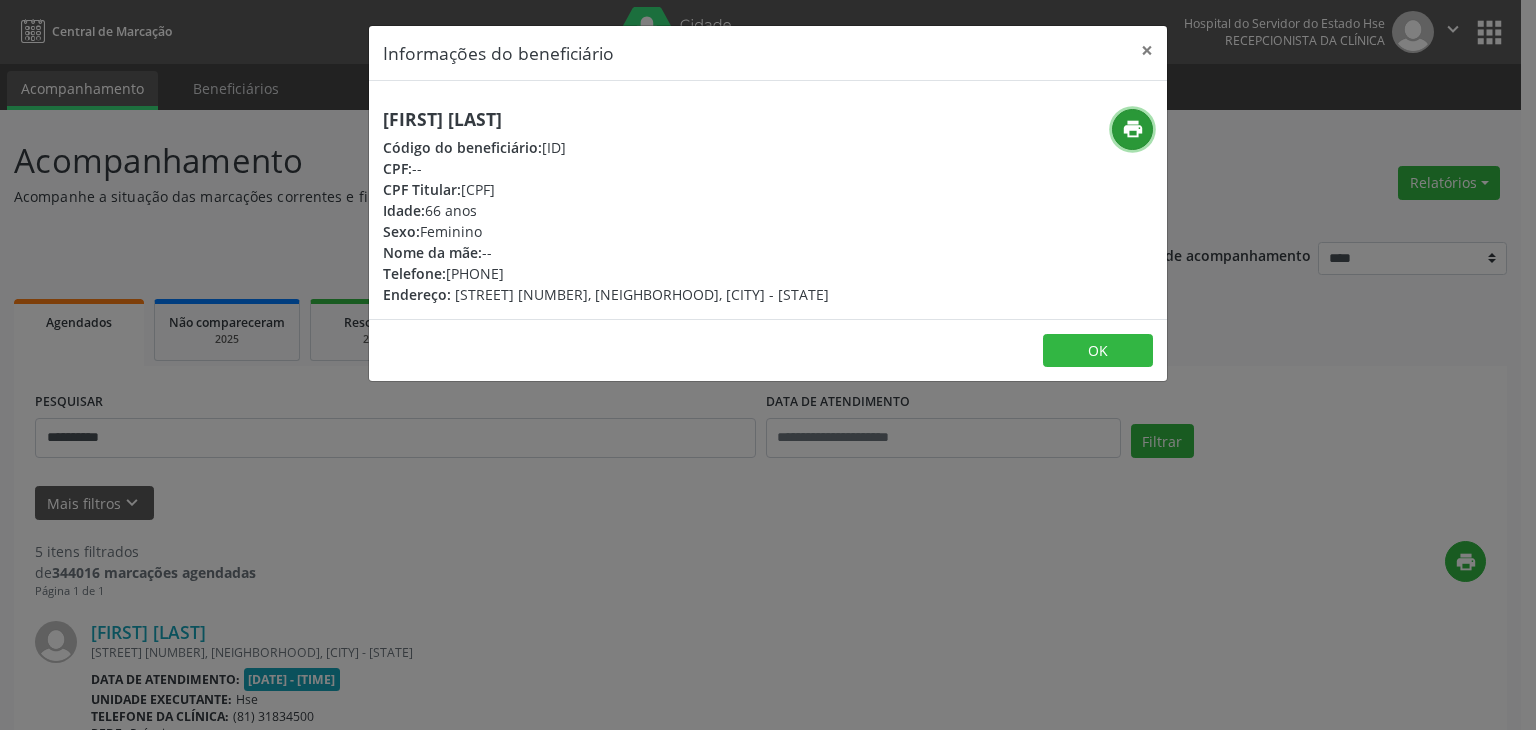 click on "print" at bounding box center (1133, 129) 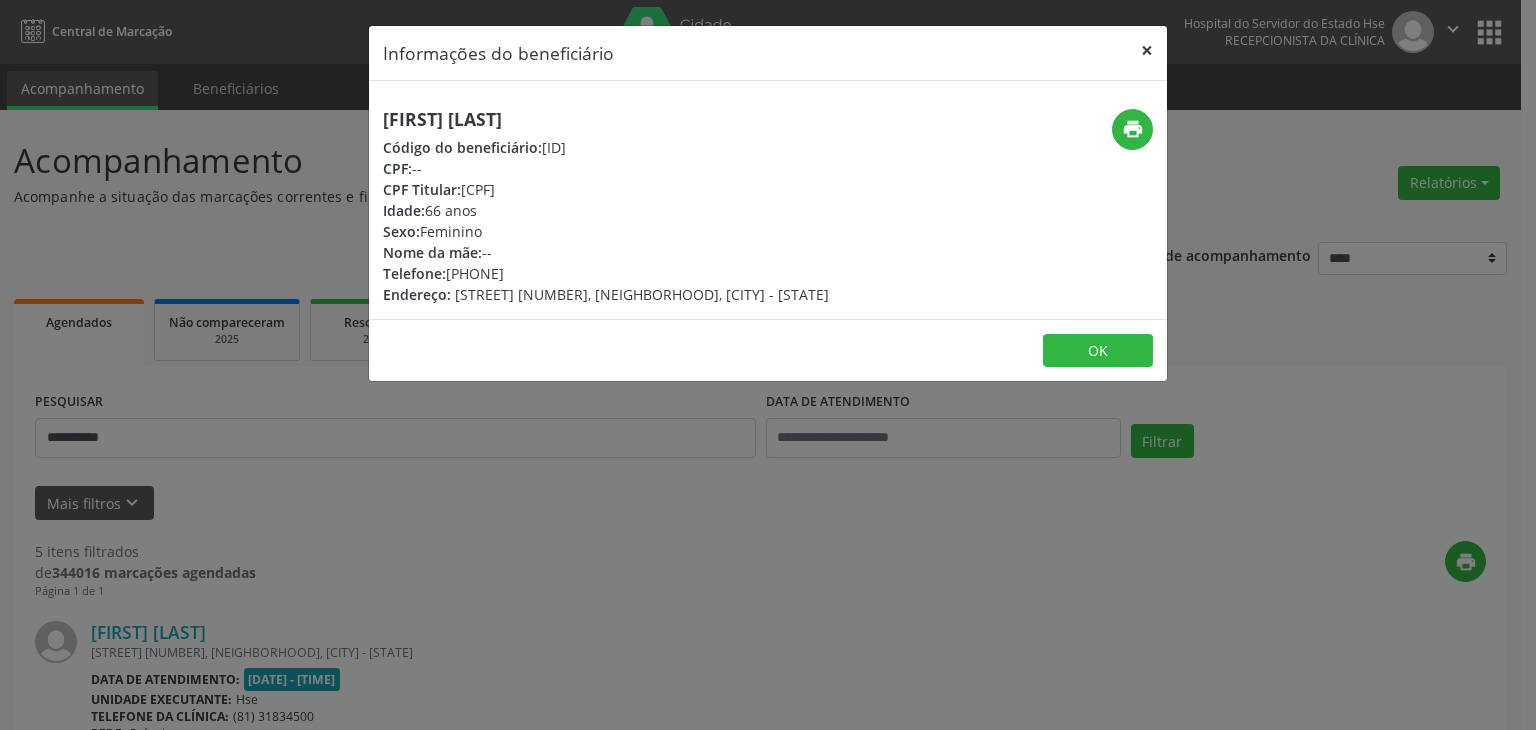 click on "×" at bounding box center [1147, 50] 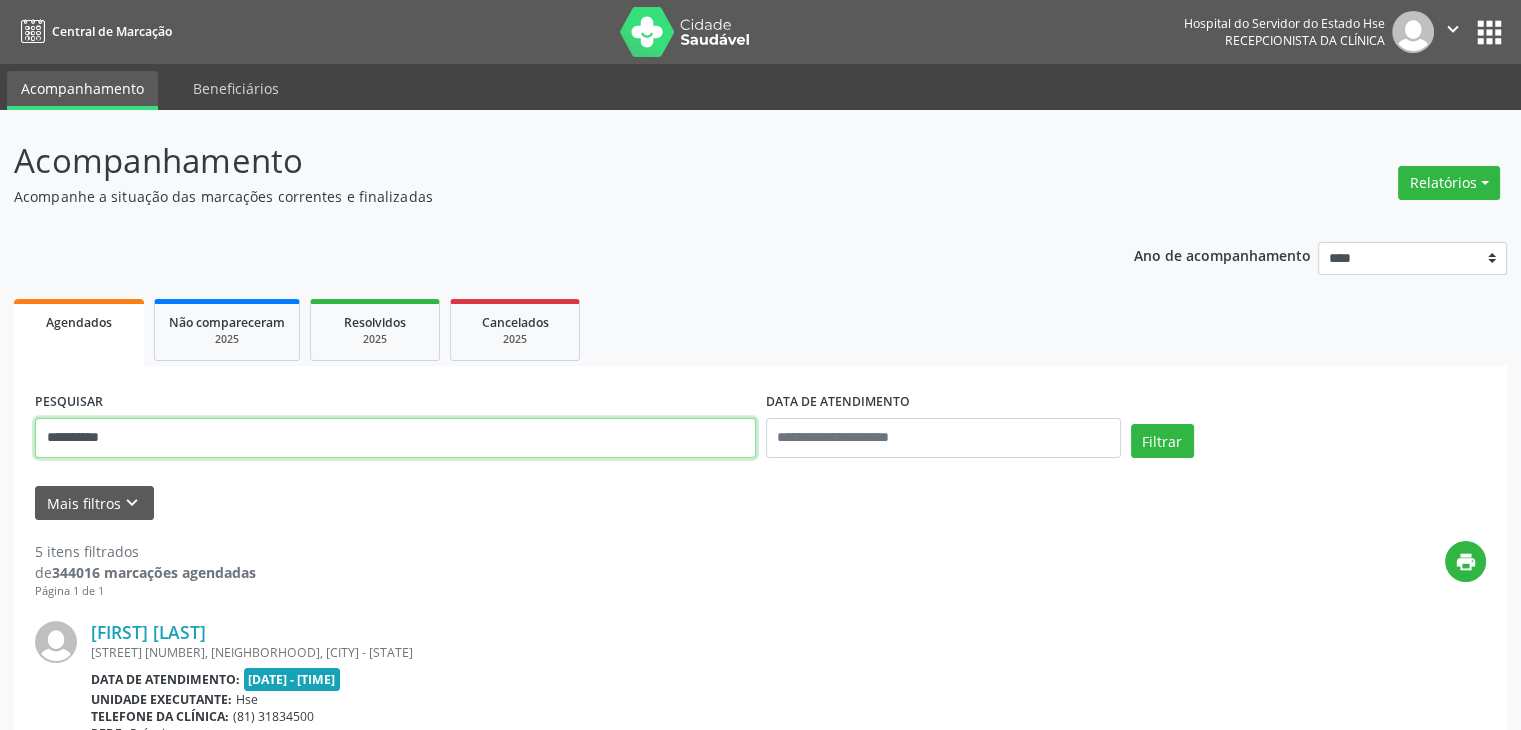 drag, startPoint x: 181, startPoint y: 426, endPoint x: 0, endPoint y: 442, distance: 181.70581 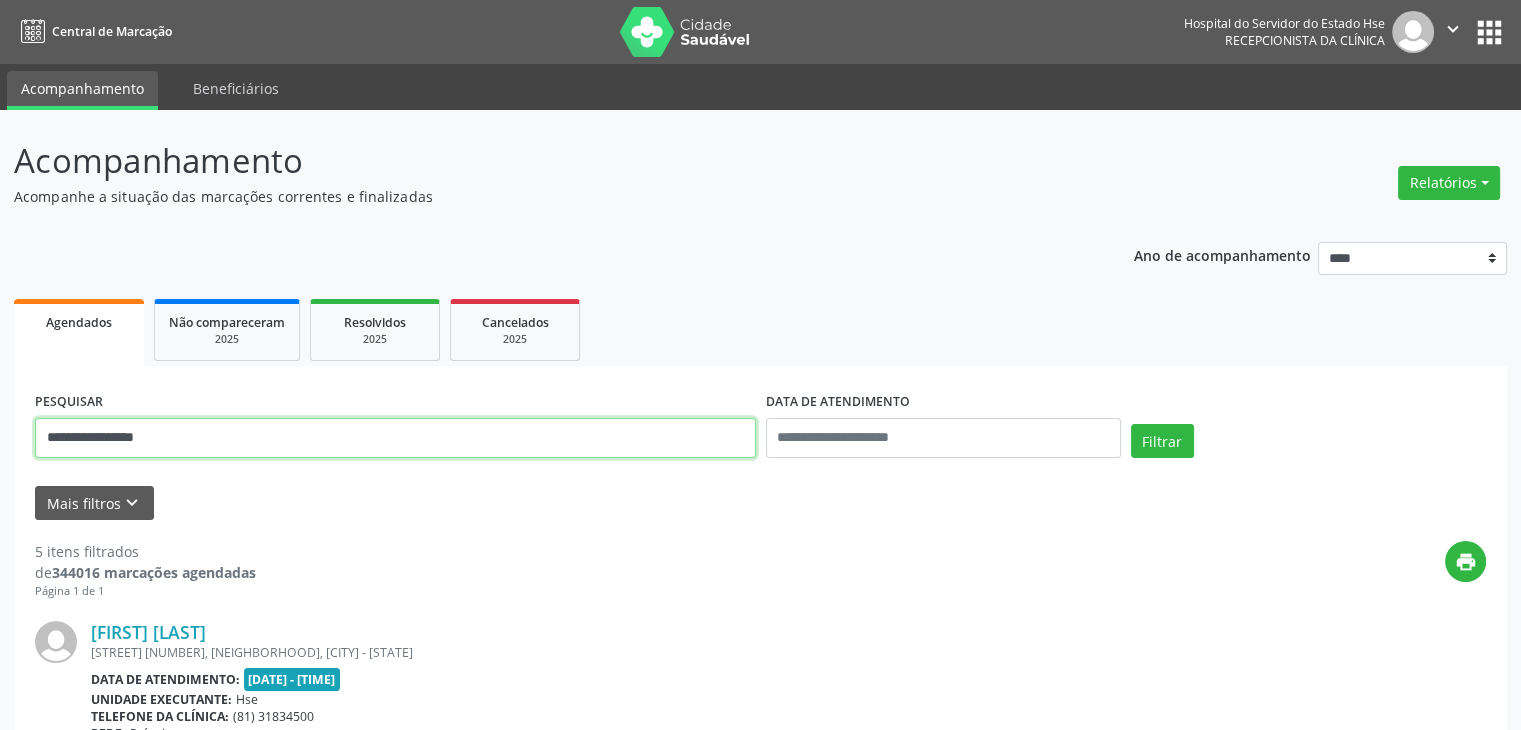 click on "Filtrar" at bounding box center [1162, 441] 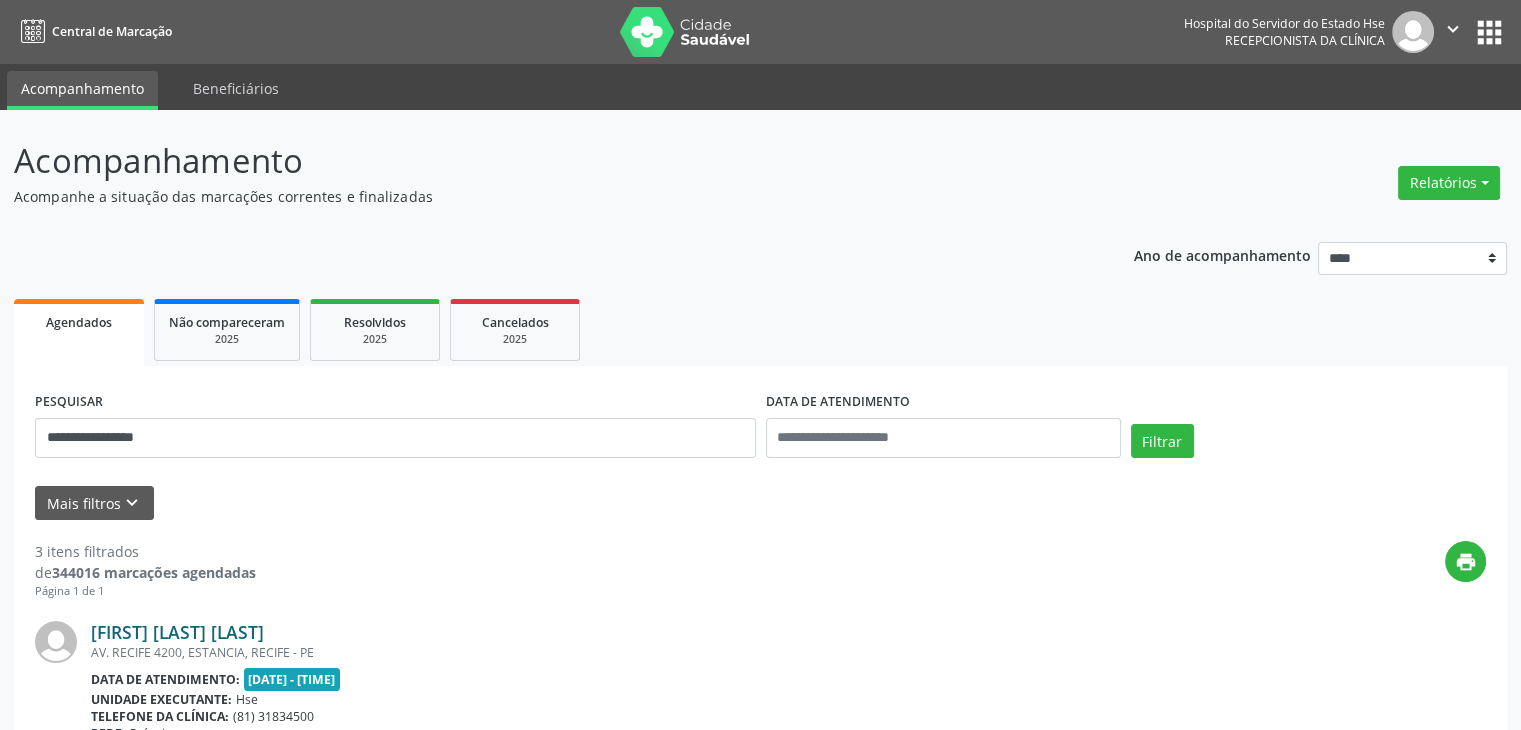 click on "[FIRST] [LAST] [LAST]" at bounding box center [177, 632] 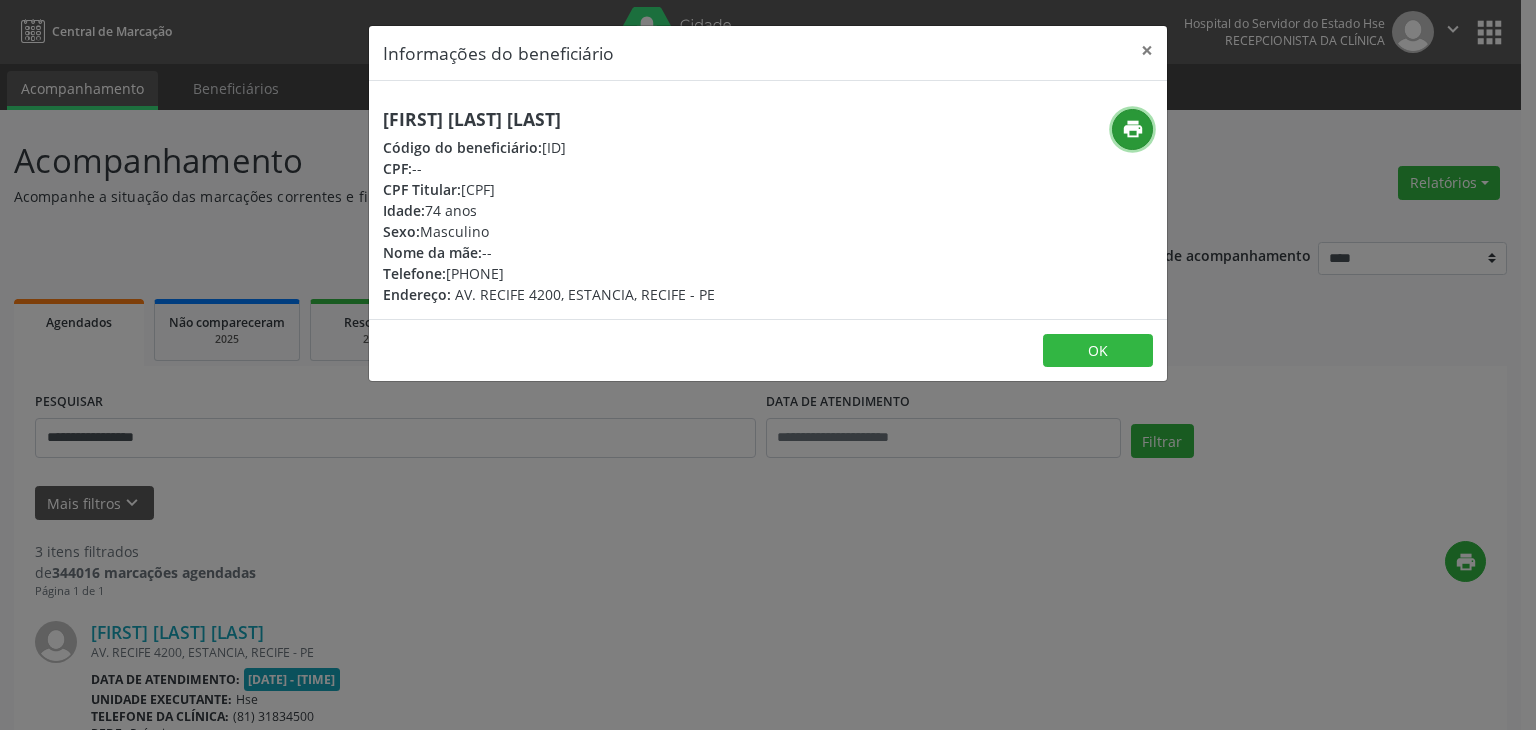 click on "print" at bounding box center [1133, 129] 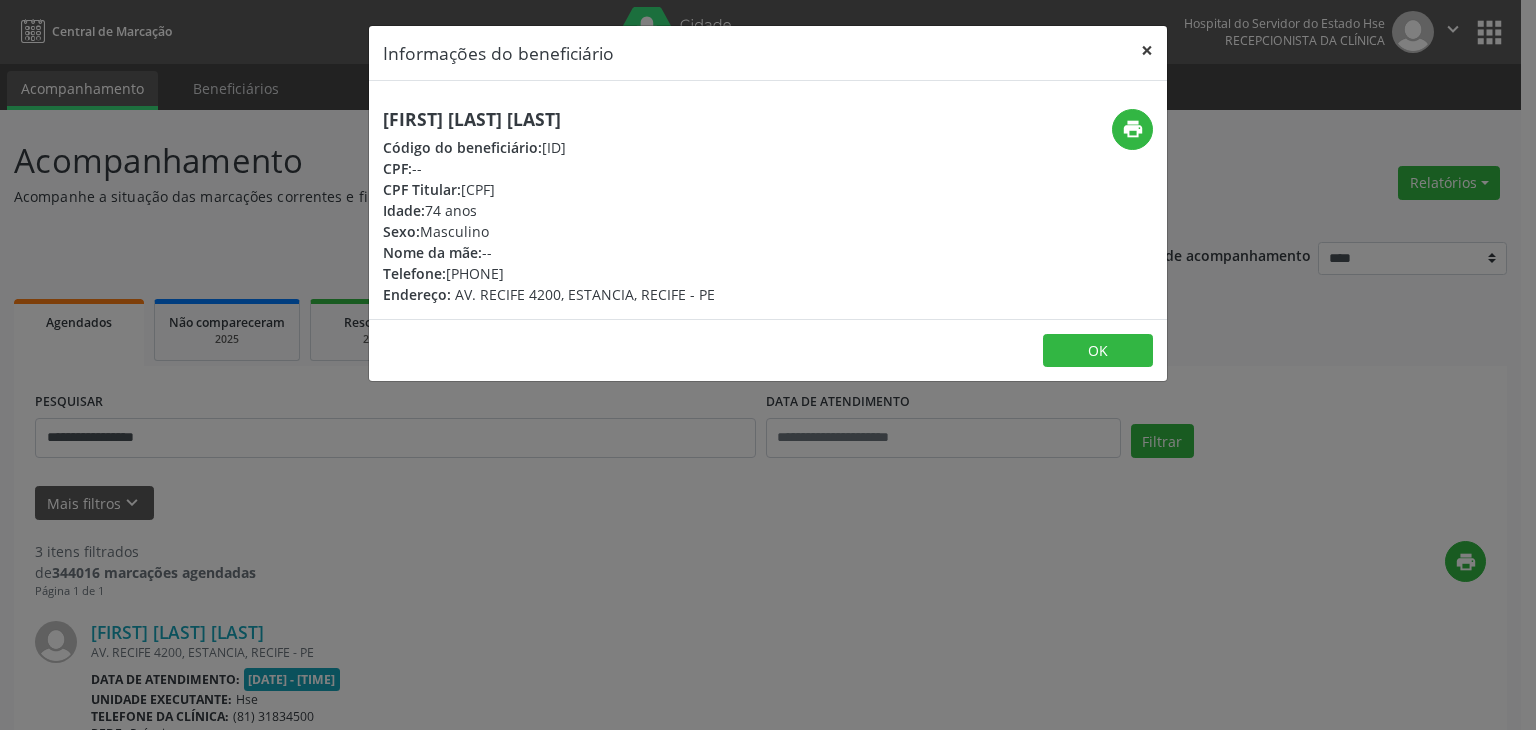 click on "×" at bounding box center [1147, 50] 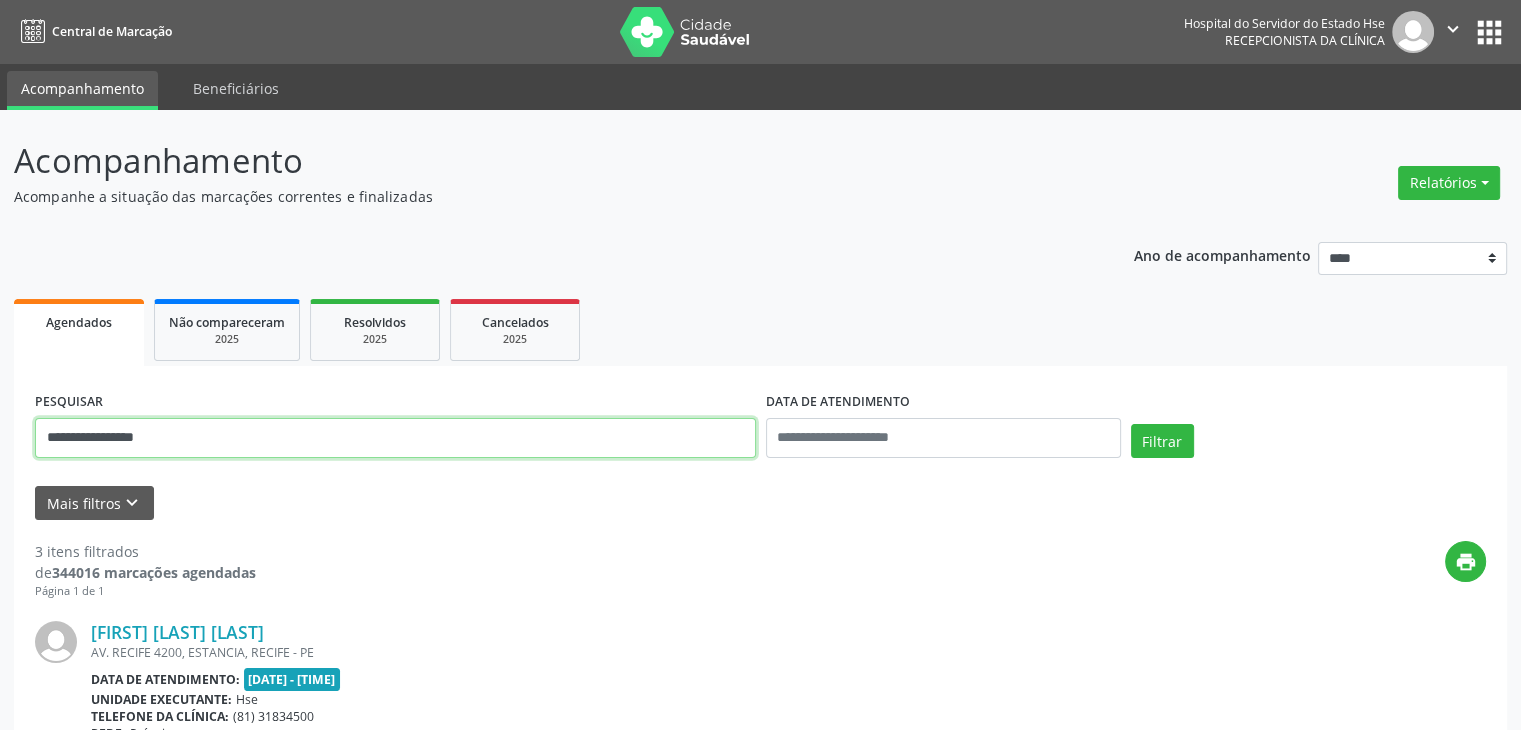 drag, startPoint x: 199, startPoint y: 449, endPoint x: 0, endPoint y: 420, distance: 201.10196 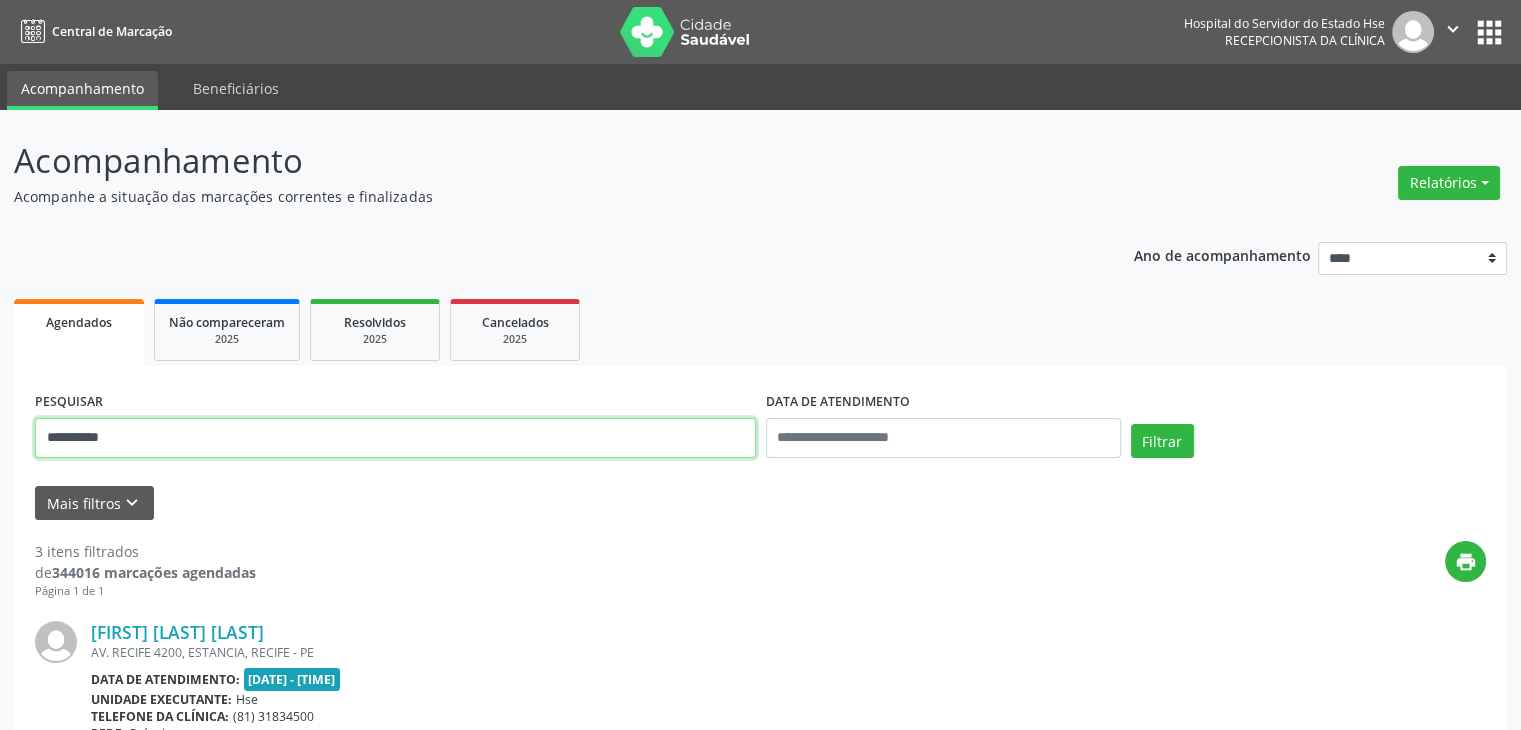 click on "Filtrar" at bounding box center [1162, 441] 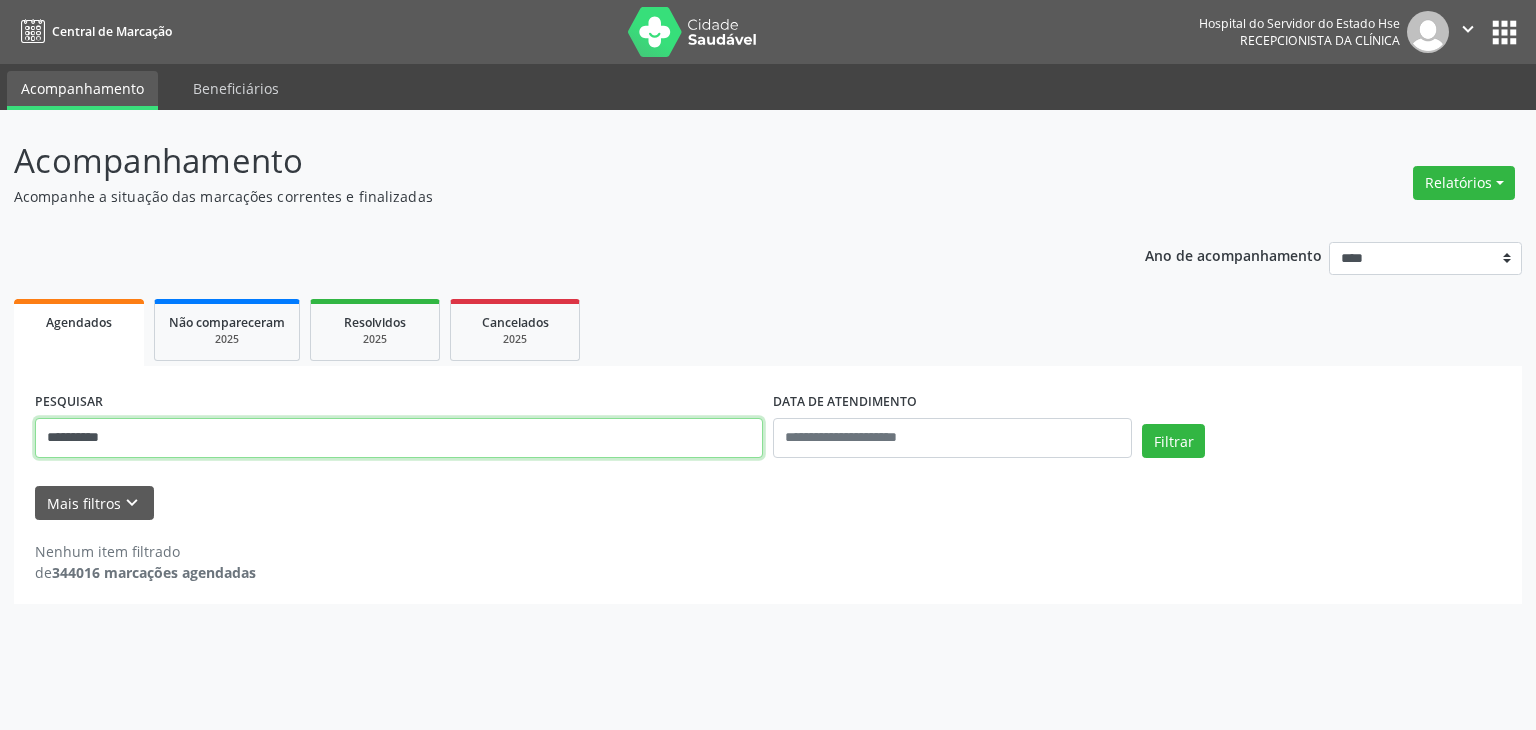 drag, startPoint x: 55, startPoint y: 439, endPoint x: 23, endPoint y: 439, distance: 32 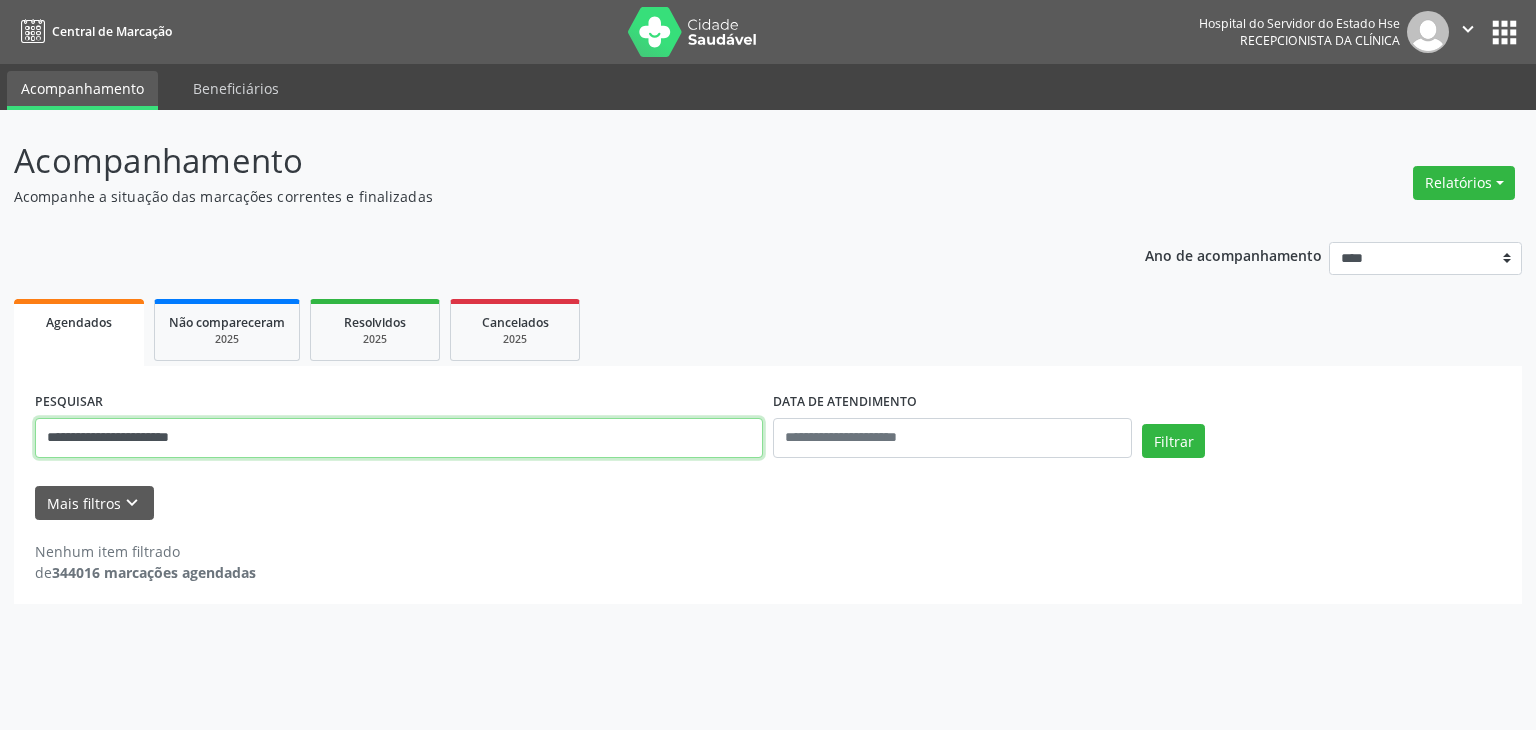 click on "Filtrar" at bounding box center (1173, 441) 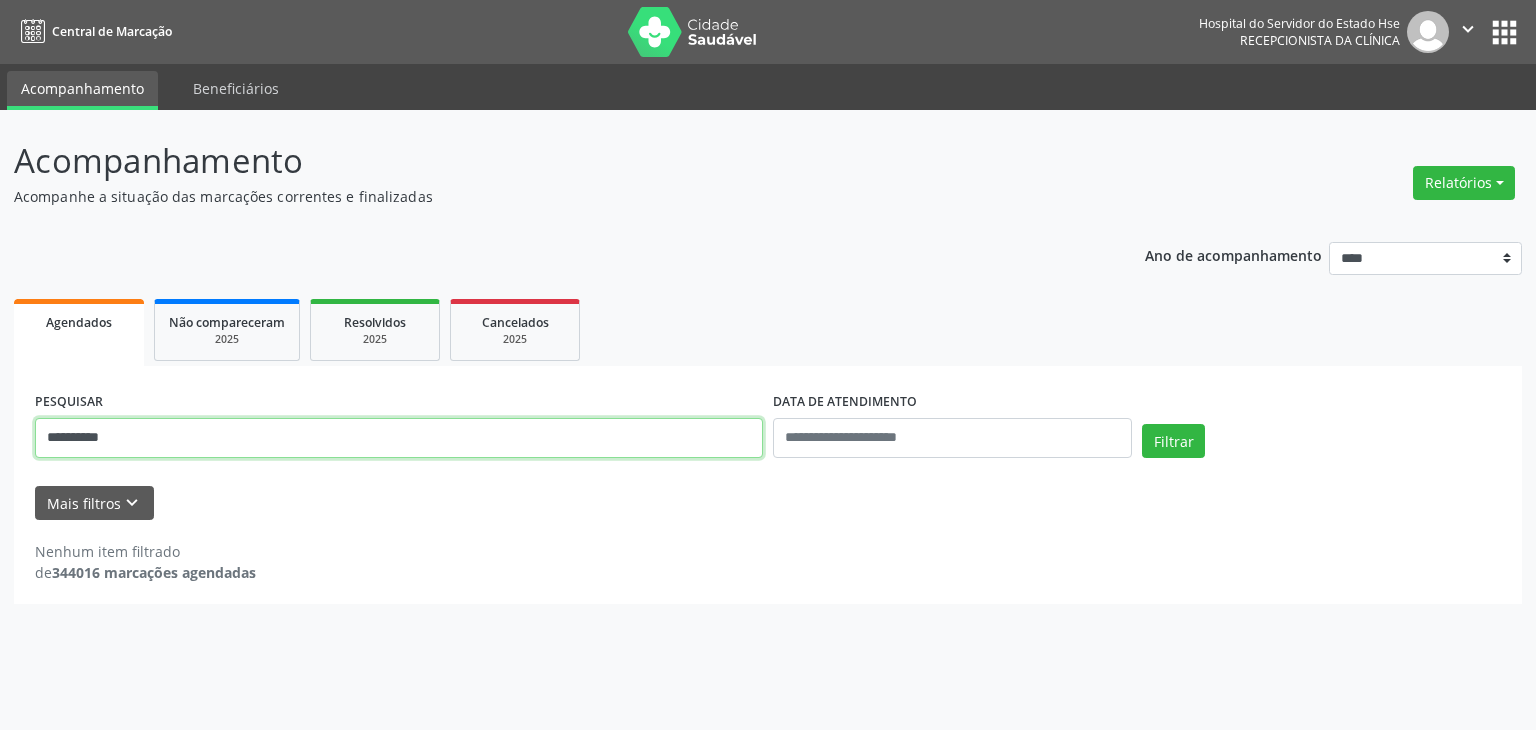 click on "Filtrar" at bounding box center (1173, 441) 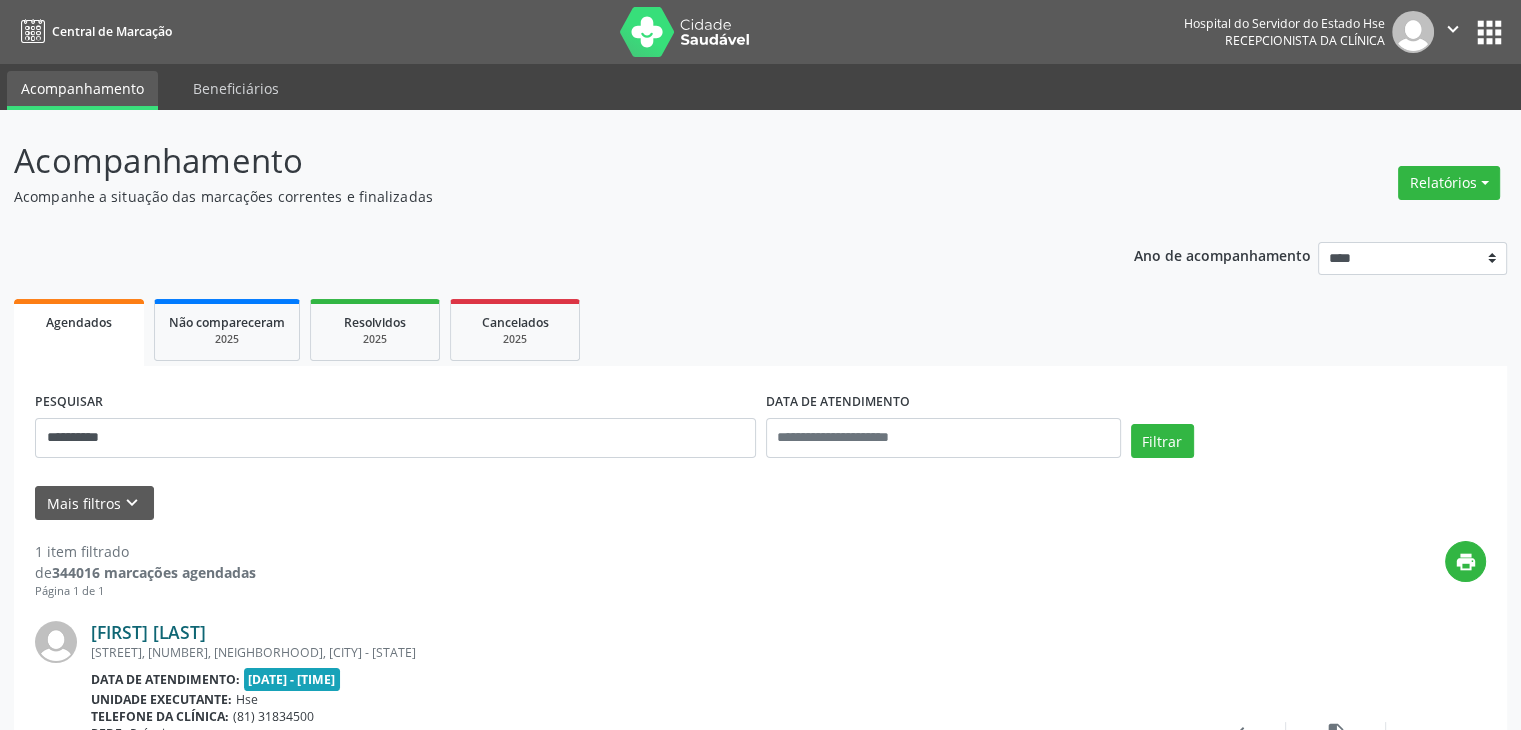 click on "[FIRST] [LAST]" at bounding box center [148, 632] 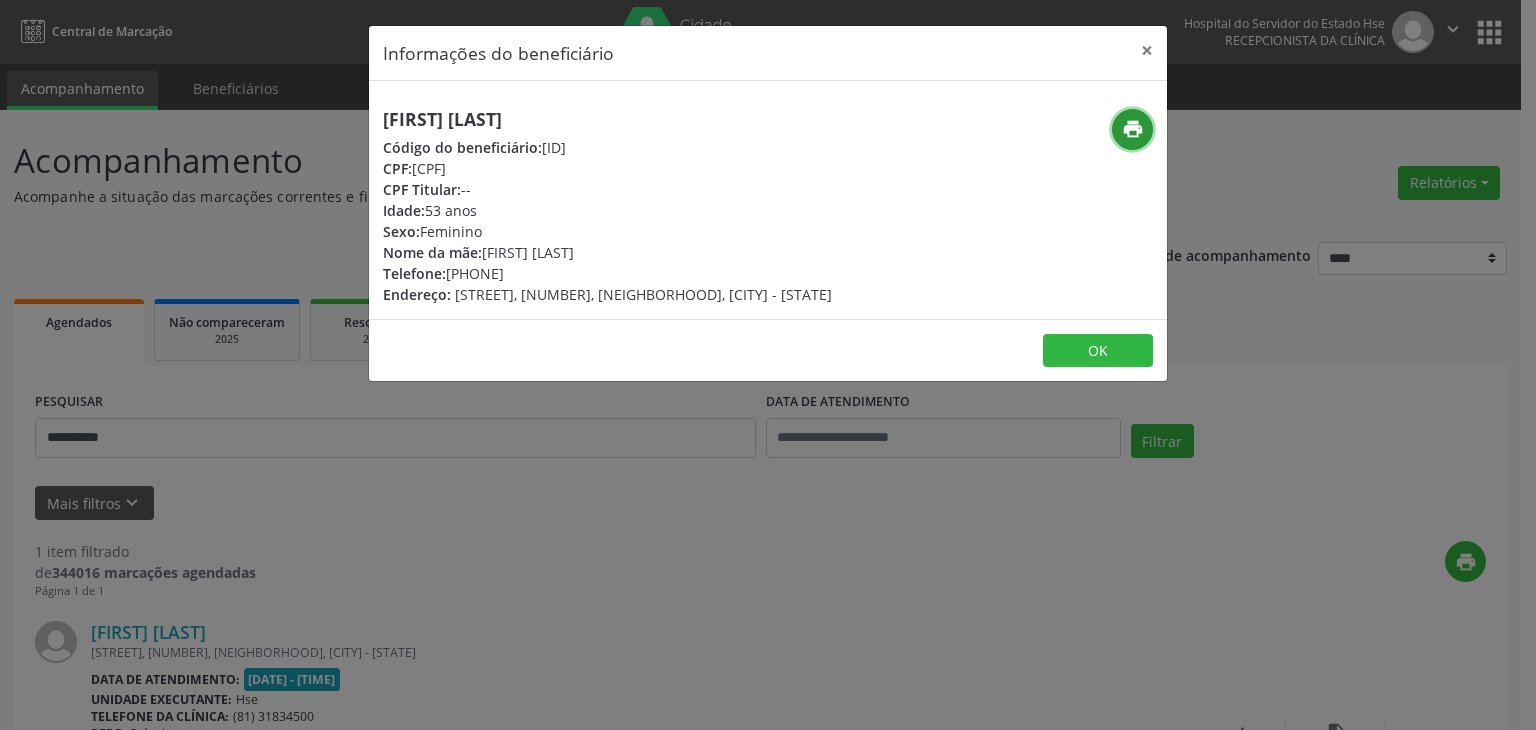 click on "print" at bounding box center (1133, 129) 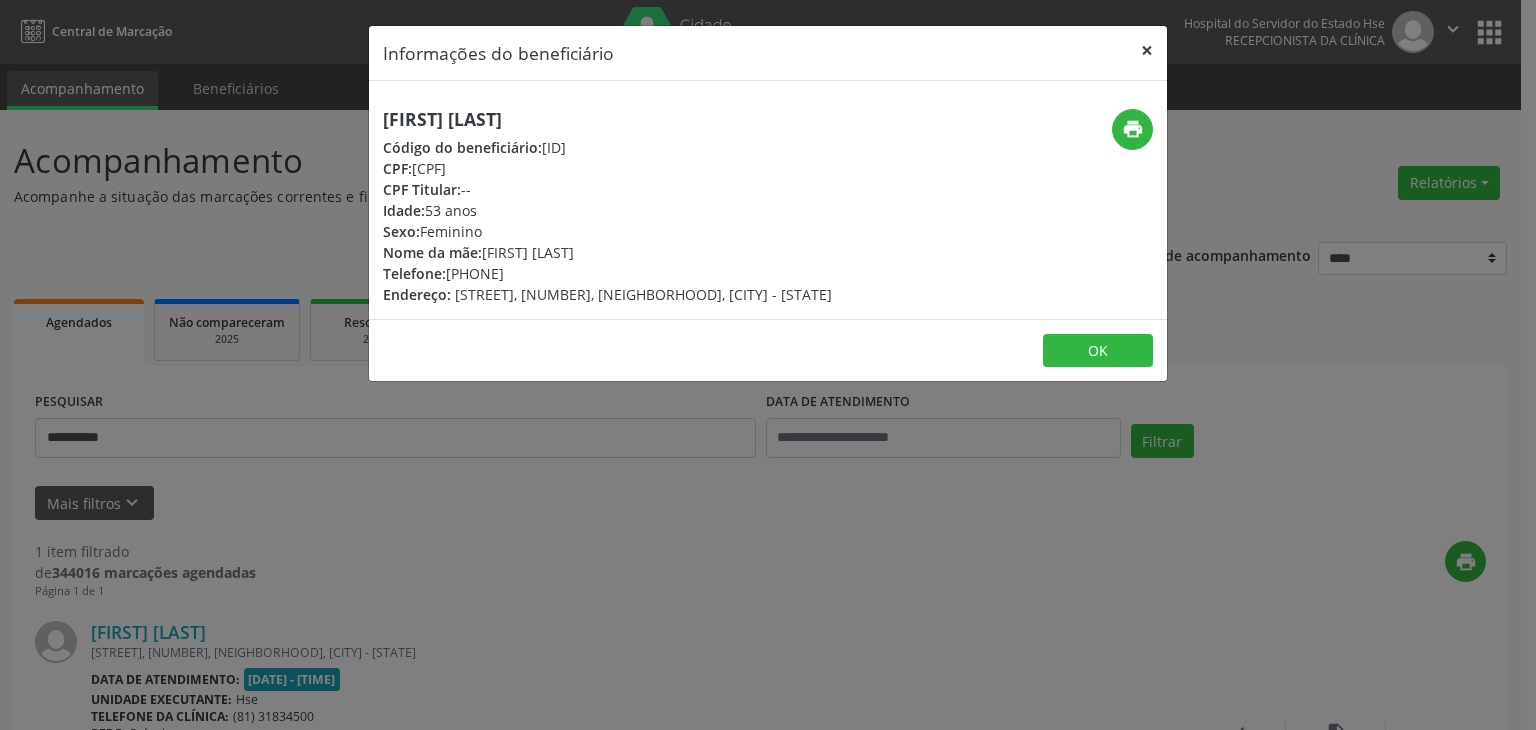 click on "×" at bounding box center [1147, 50] 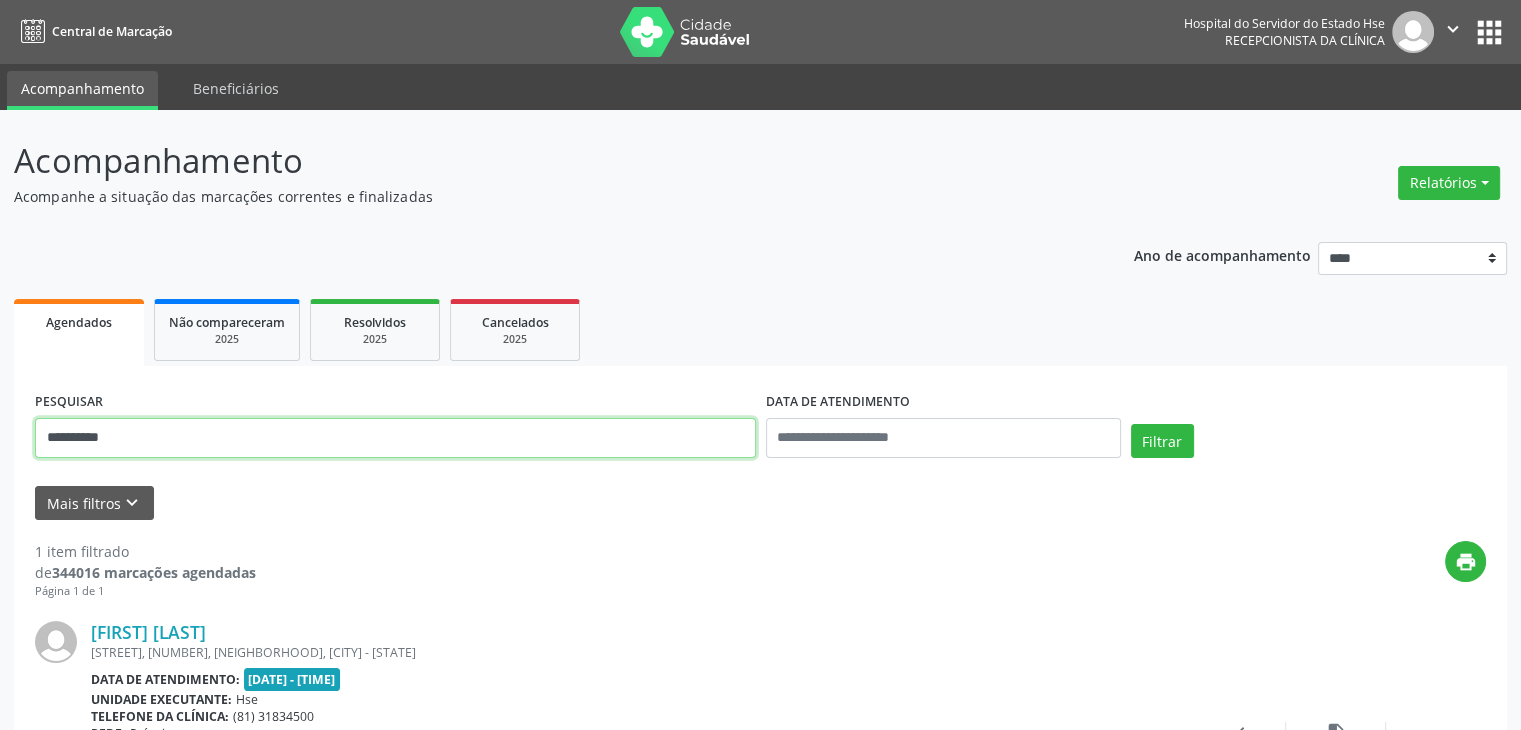 drag, startPoint x: 152, startPoint y: 438, endPoint x: 0, endPoint y: 447, distance: 152.26622 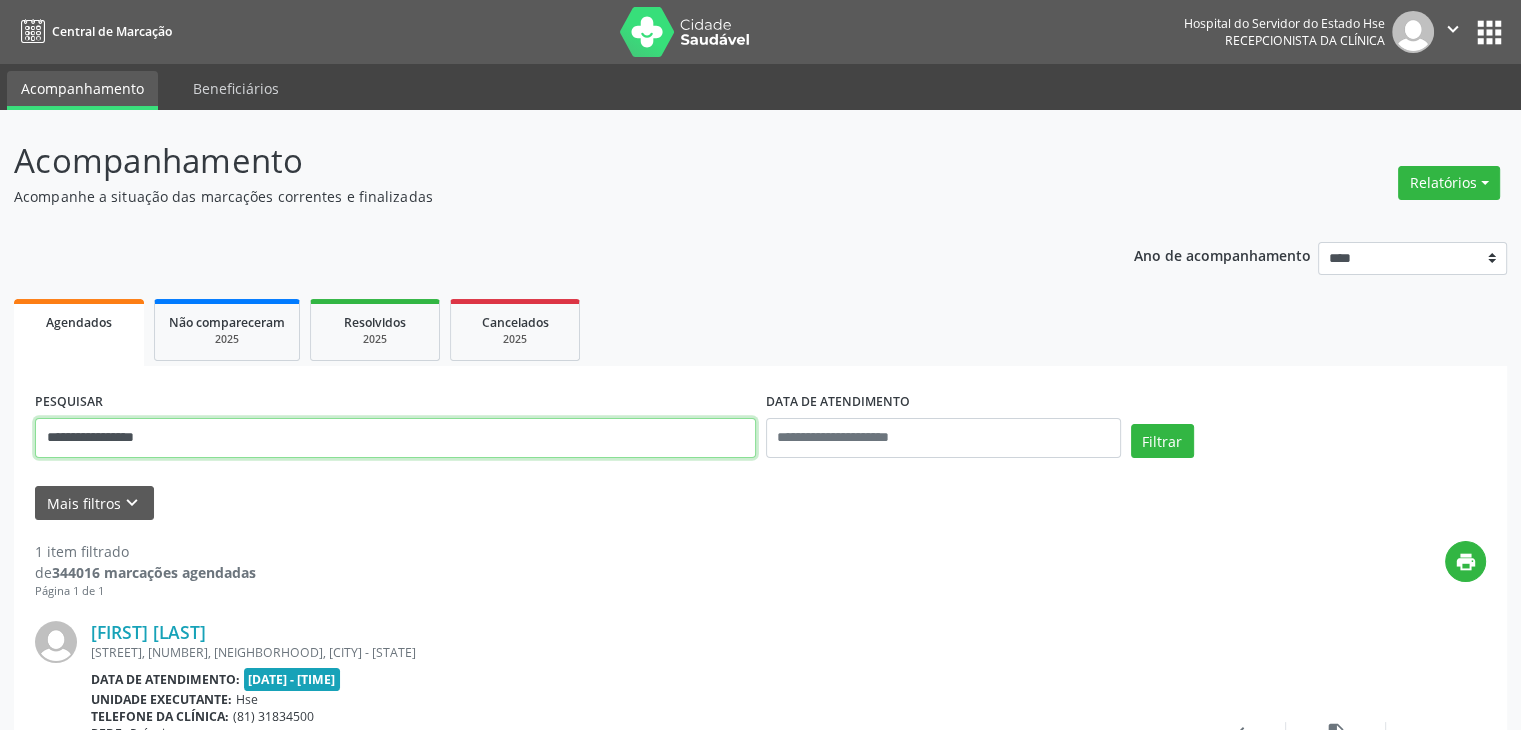 drag, startPoint x: 197, startPoint y: 439, endPoint x: 4, endPoint y: 441, distance: 193.01036 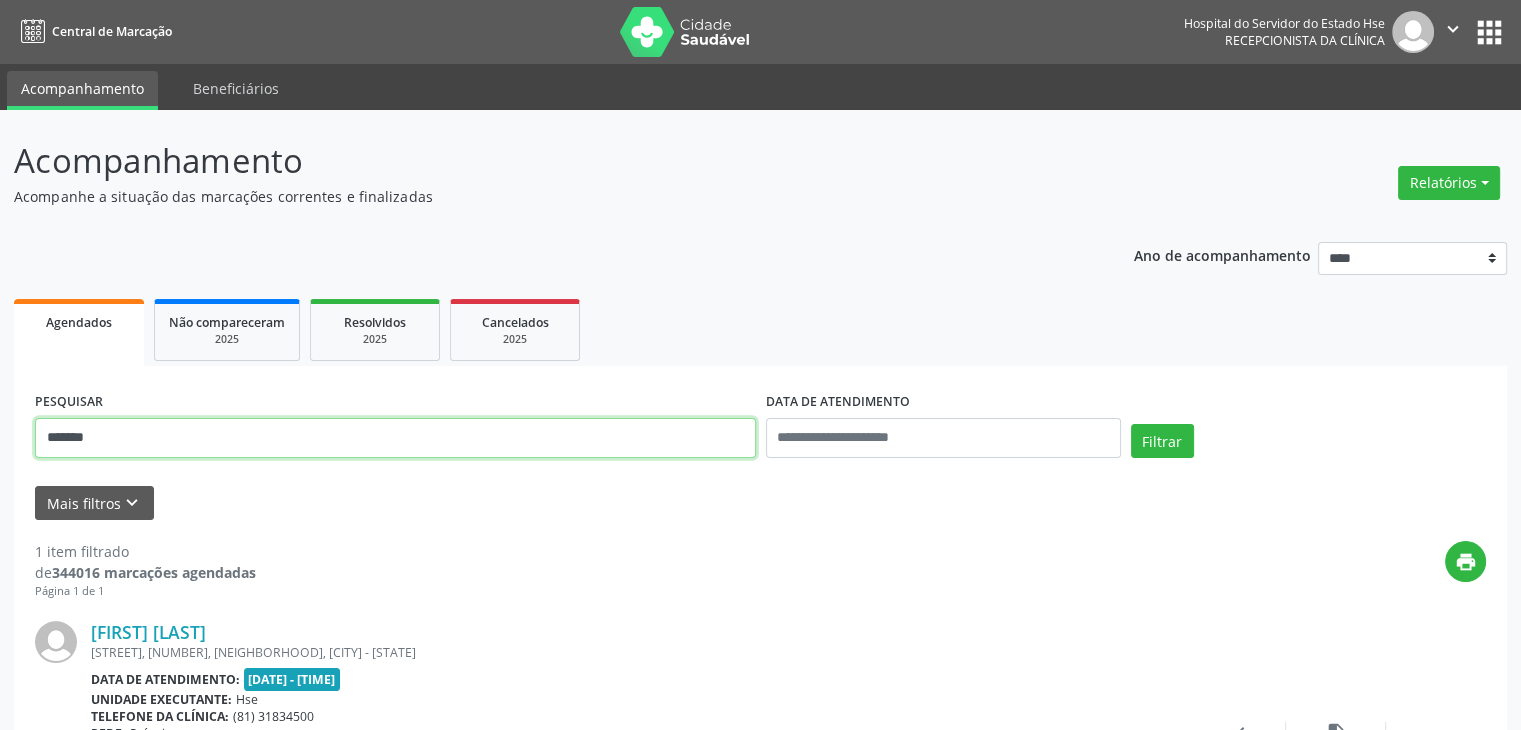 click on "Filtrar" at bounding box center [1162, 441] 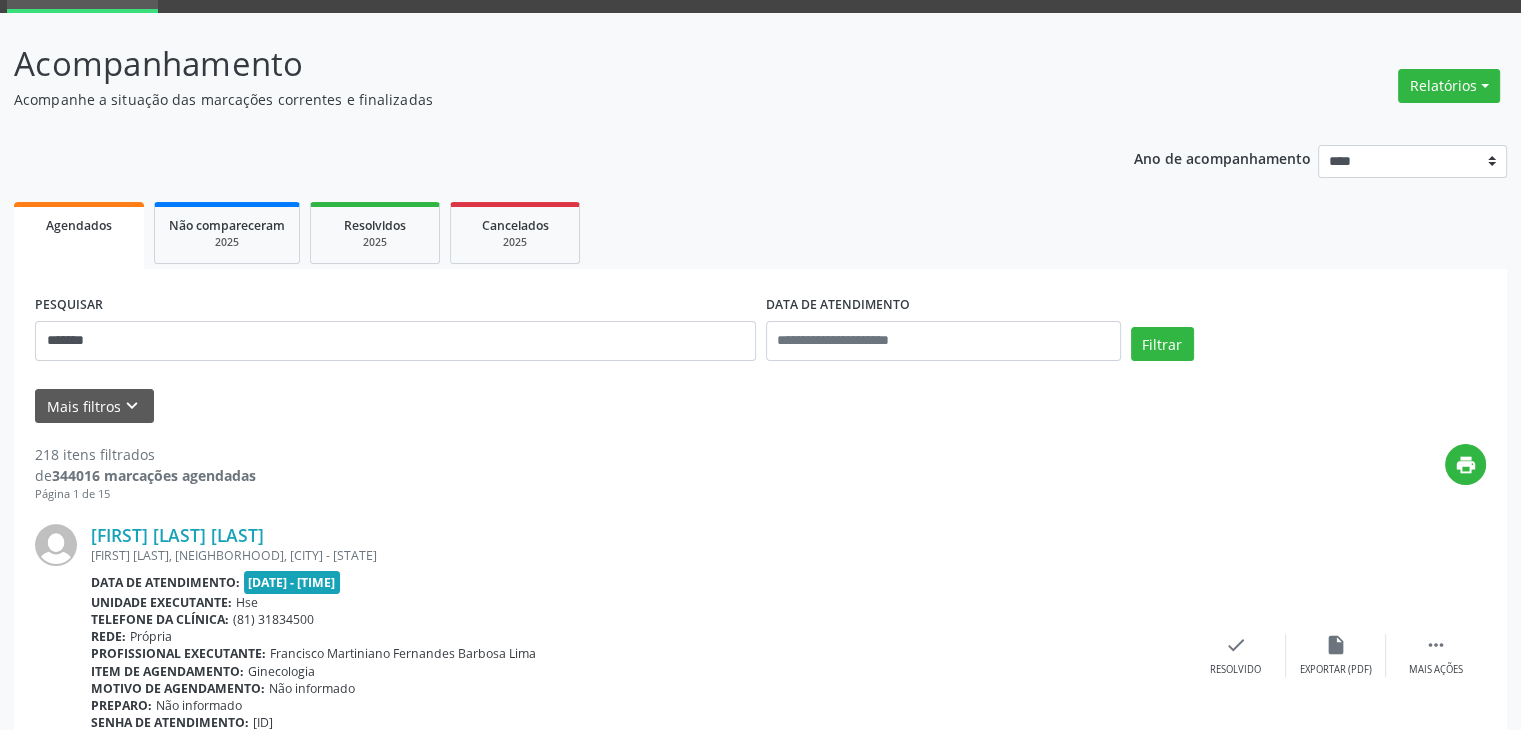 scroll, scrollTop: 0, scrollLeft: 0, axis: both 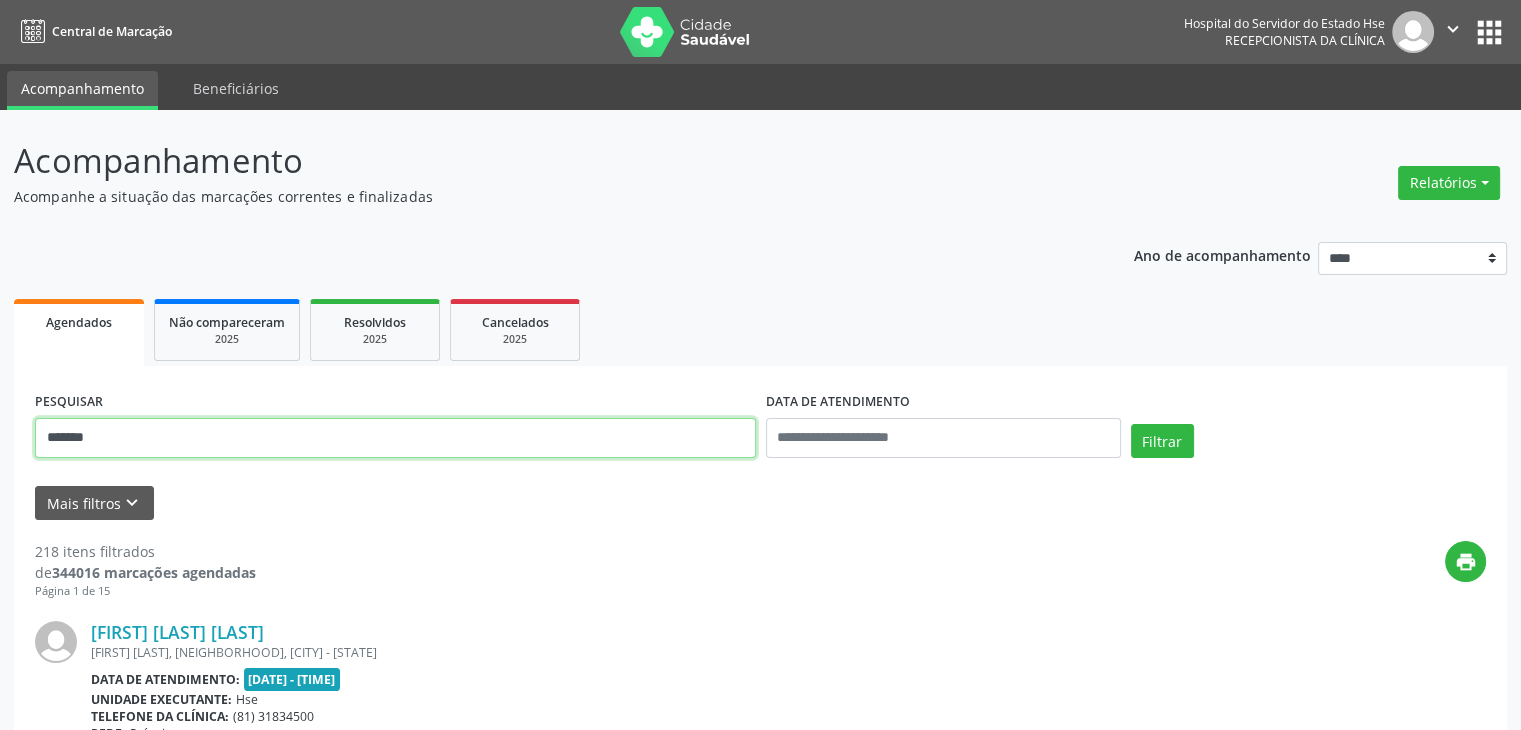 click on "*******" at bounding box center (395, 438) 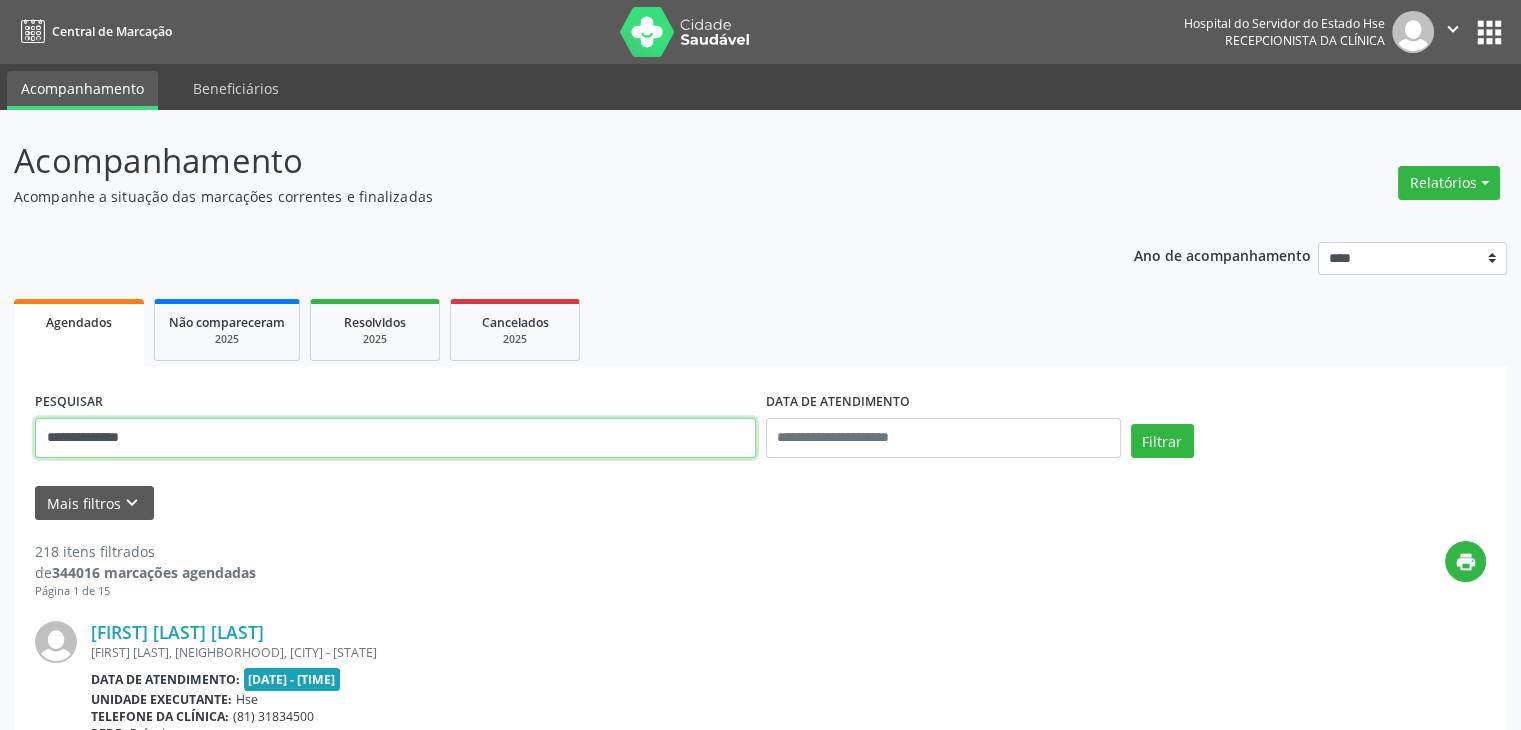 click on "Filtrar" at bounding box center [1162, 441] 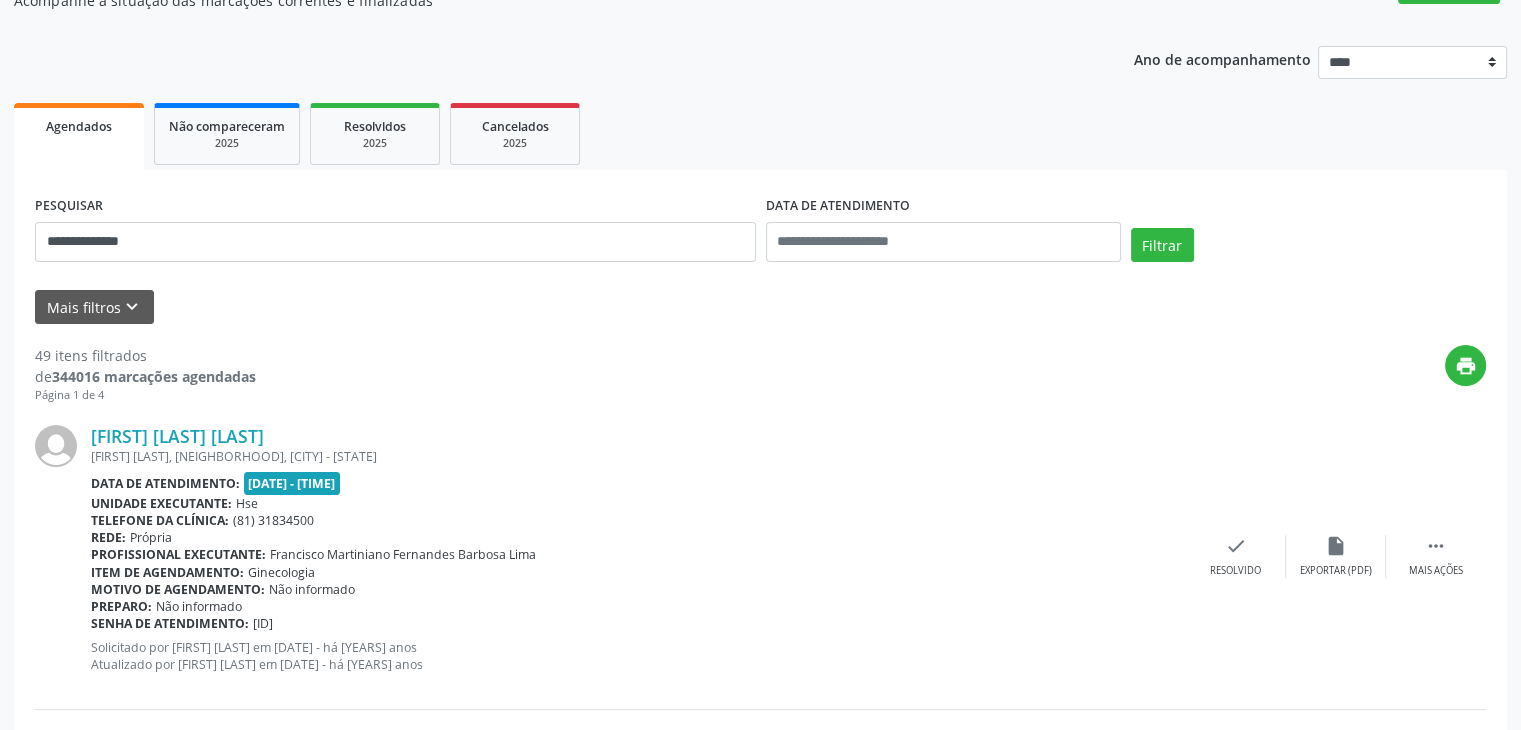 scroll, scrollTop: 0, scrollLeft: 0, axis: both 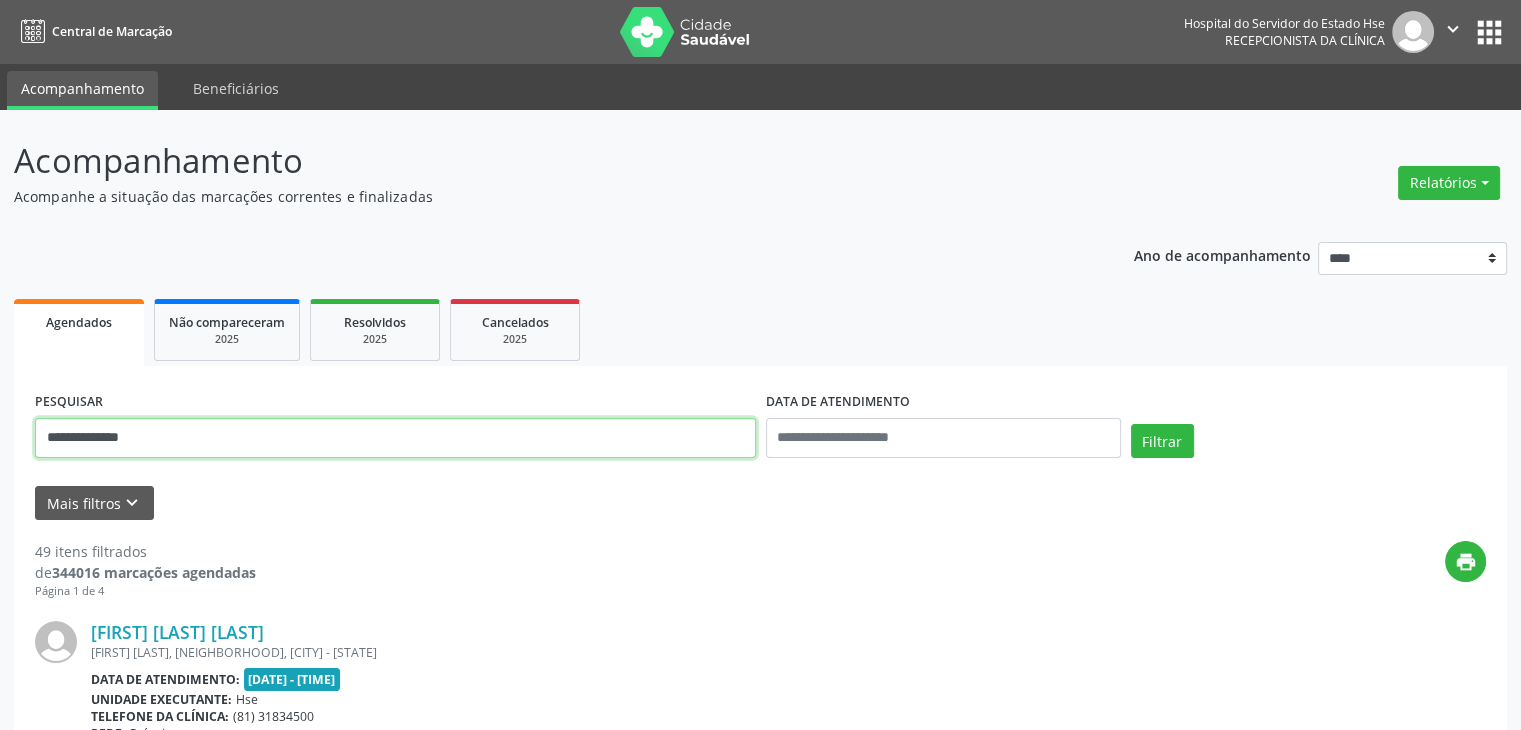 click on "**********" at bounding box center (395, 438) 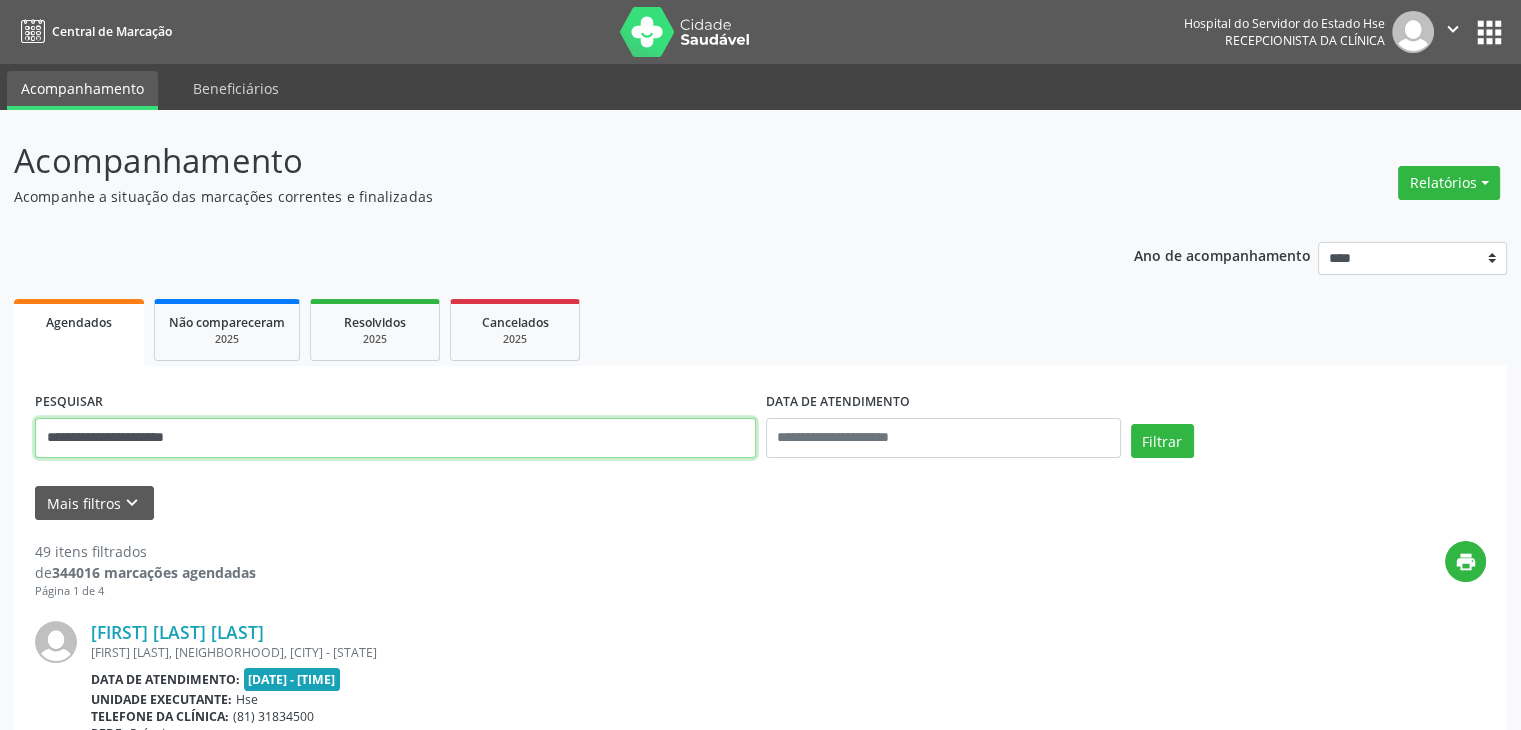 click on "Filtrar" at bounding box center [1162, 441] 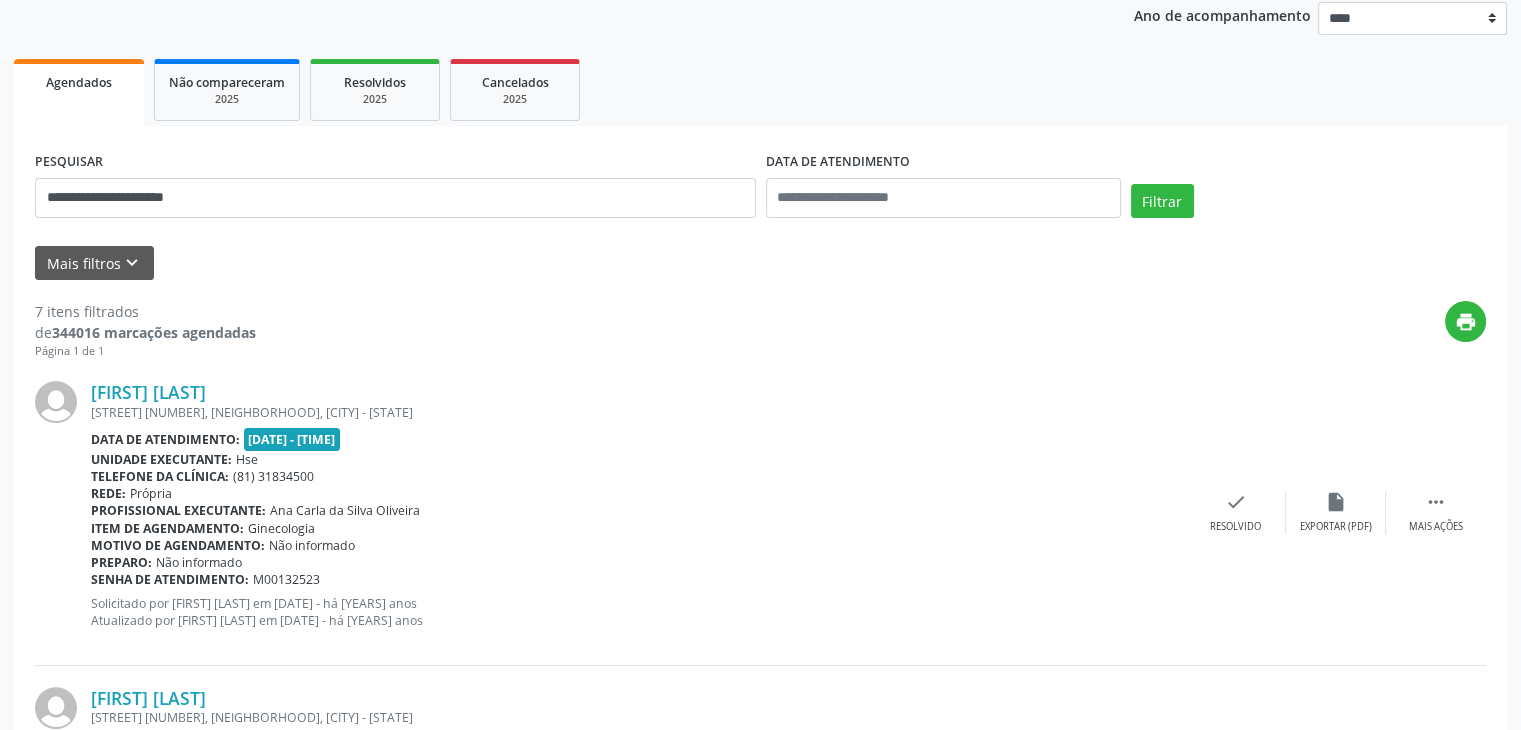 scroll, scrollTop: 0, scrollLeft: 0, axis: both 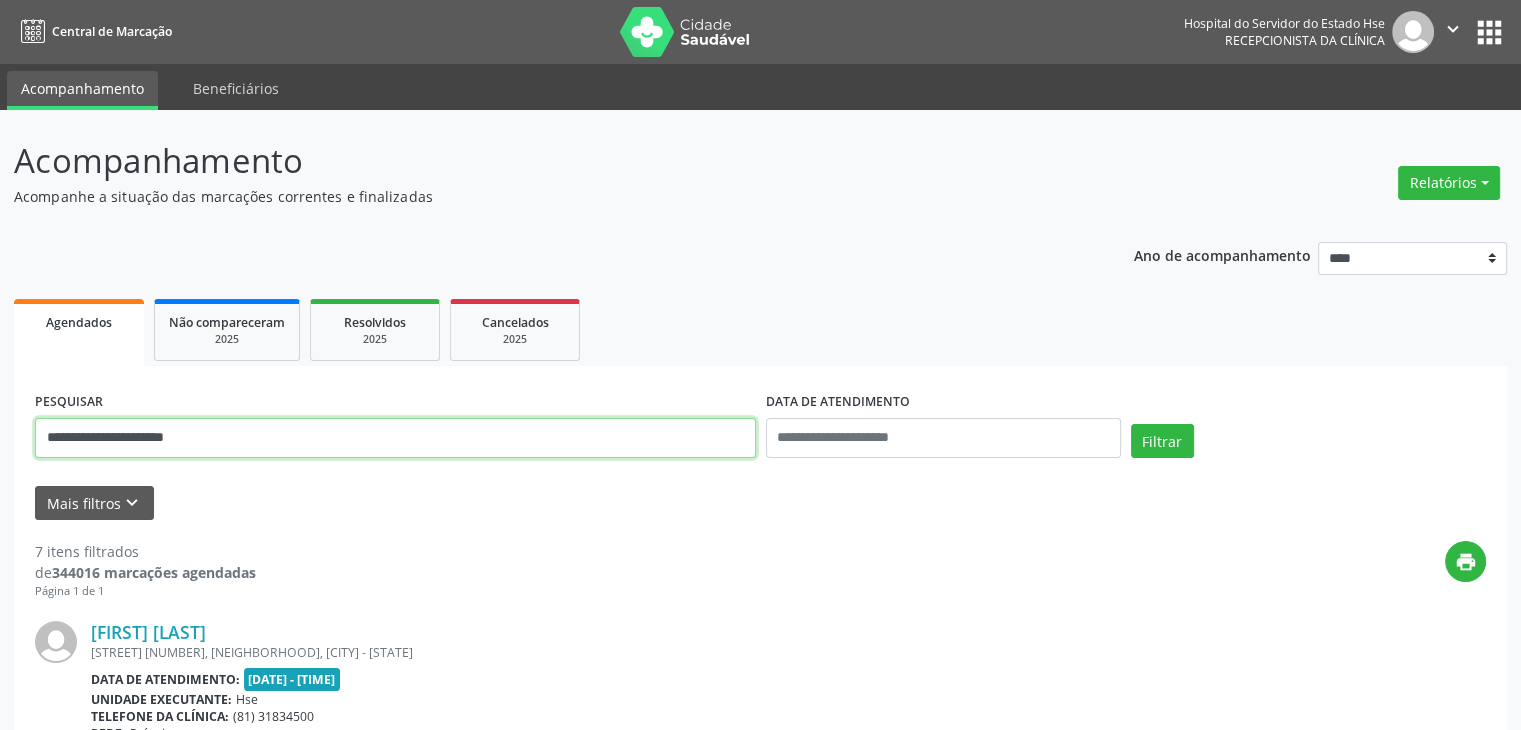 drag, startPoint x: 209, startPoint y: 438, endPoint x: 0, endPoint y: 415, distance: 210.26175 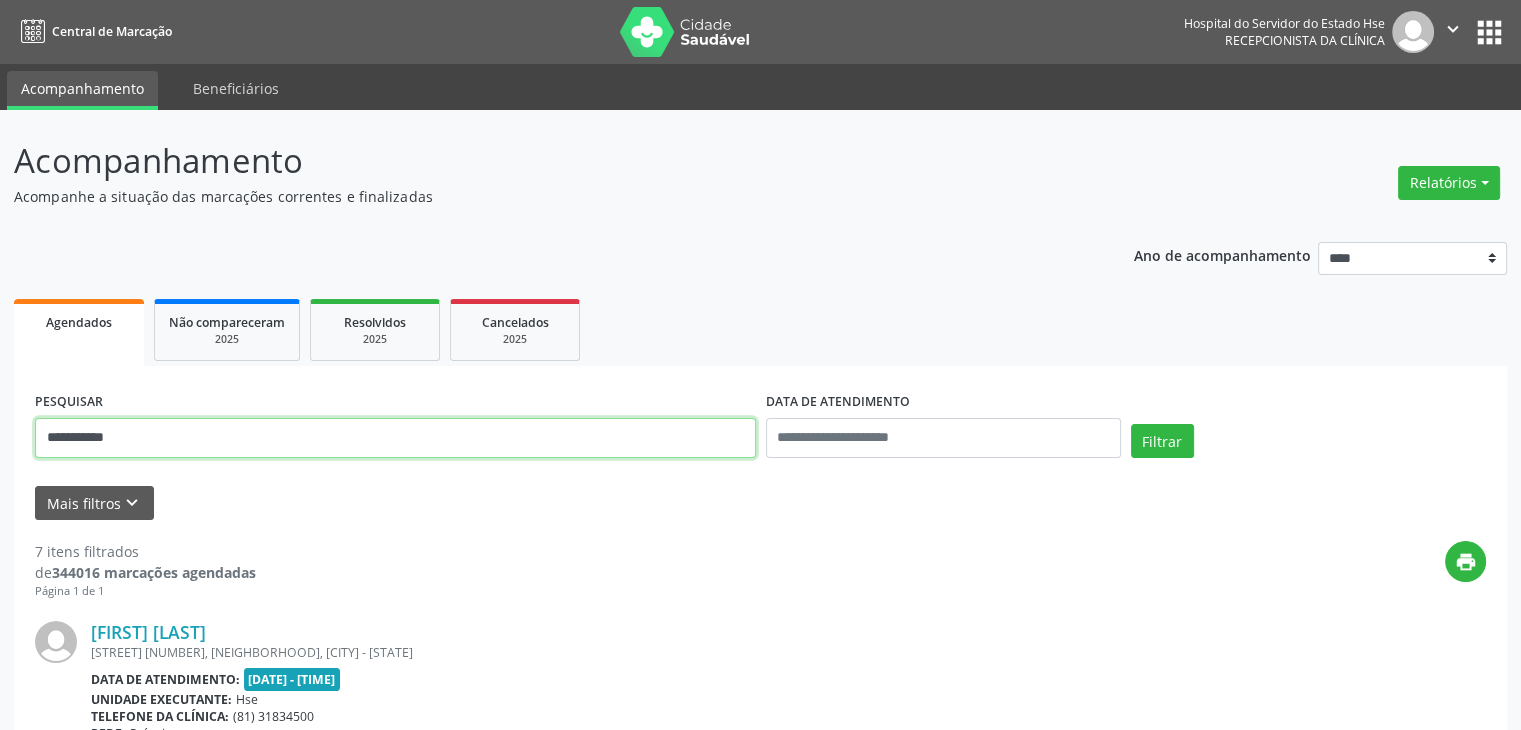 click on "Filtrar" at bounding box center (1162, 441) 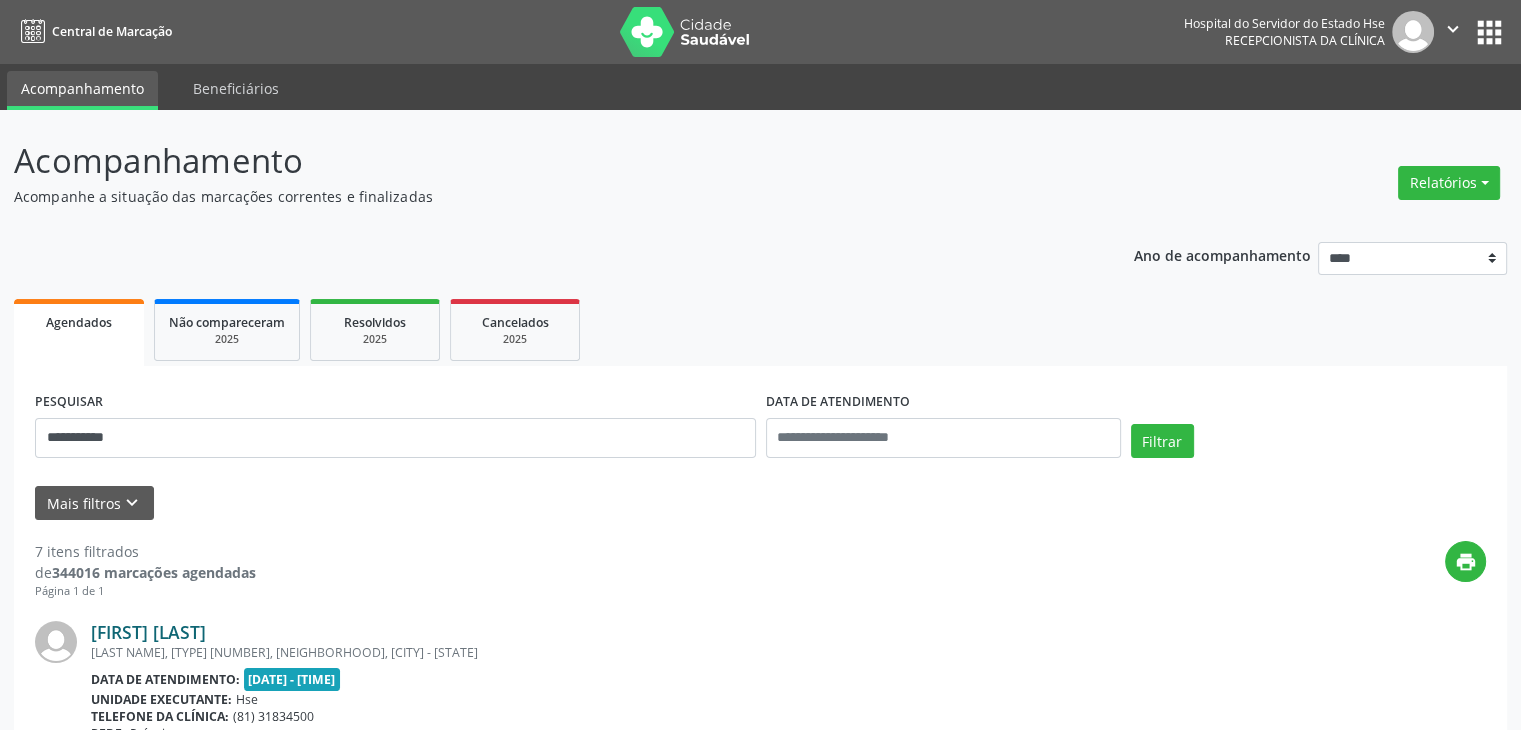 click on "[FIRST] [LAST]" at bounding box center (148, 632) 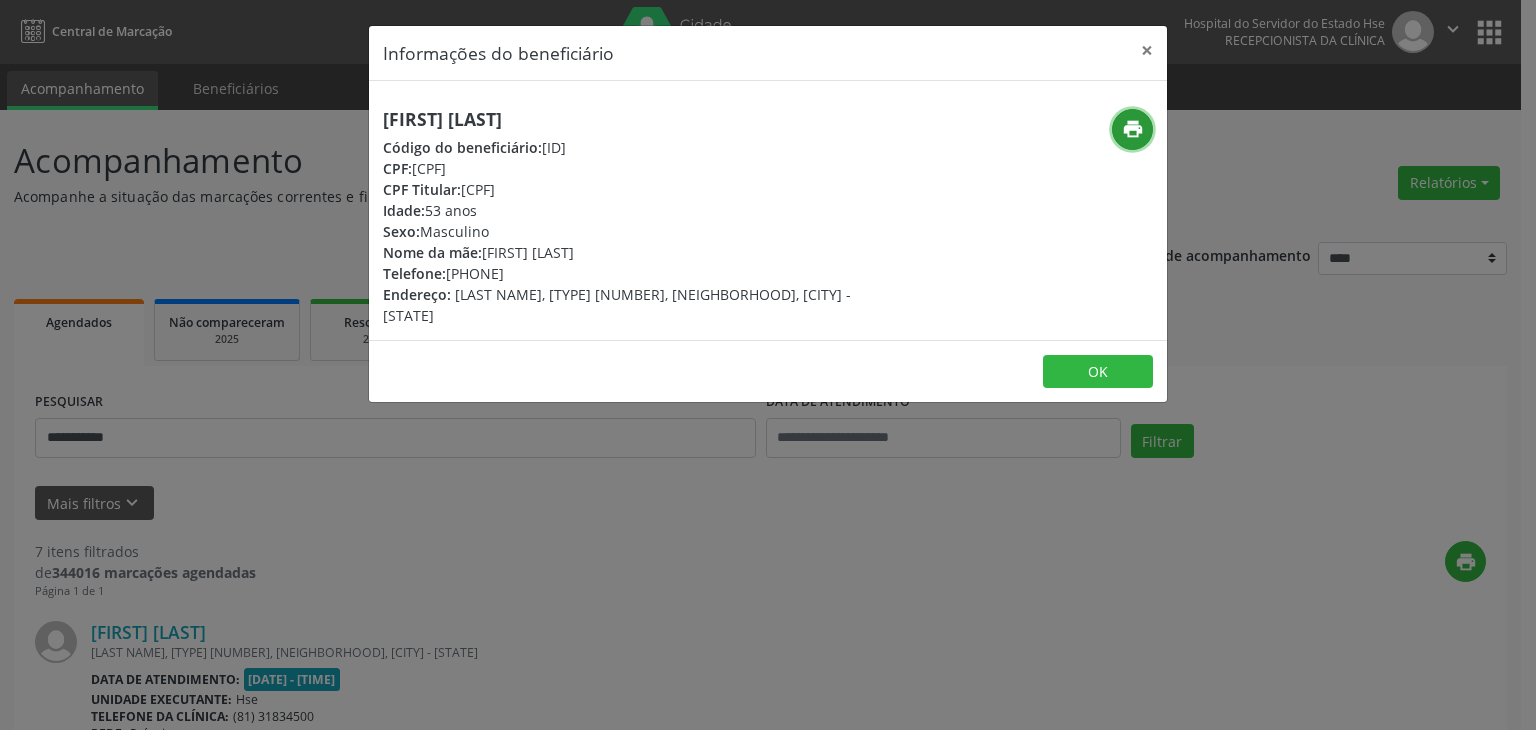 click on "print" at bounding box center [1133, 129] 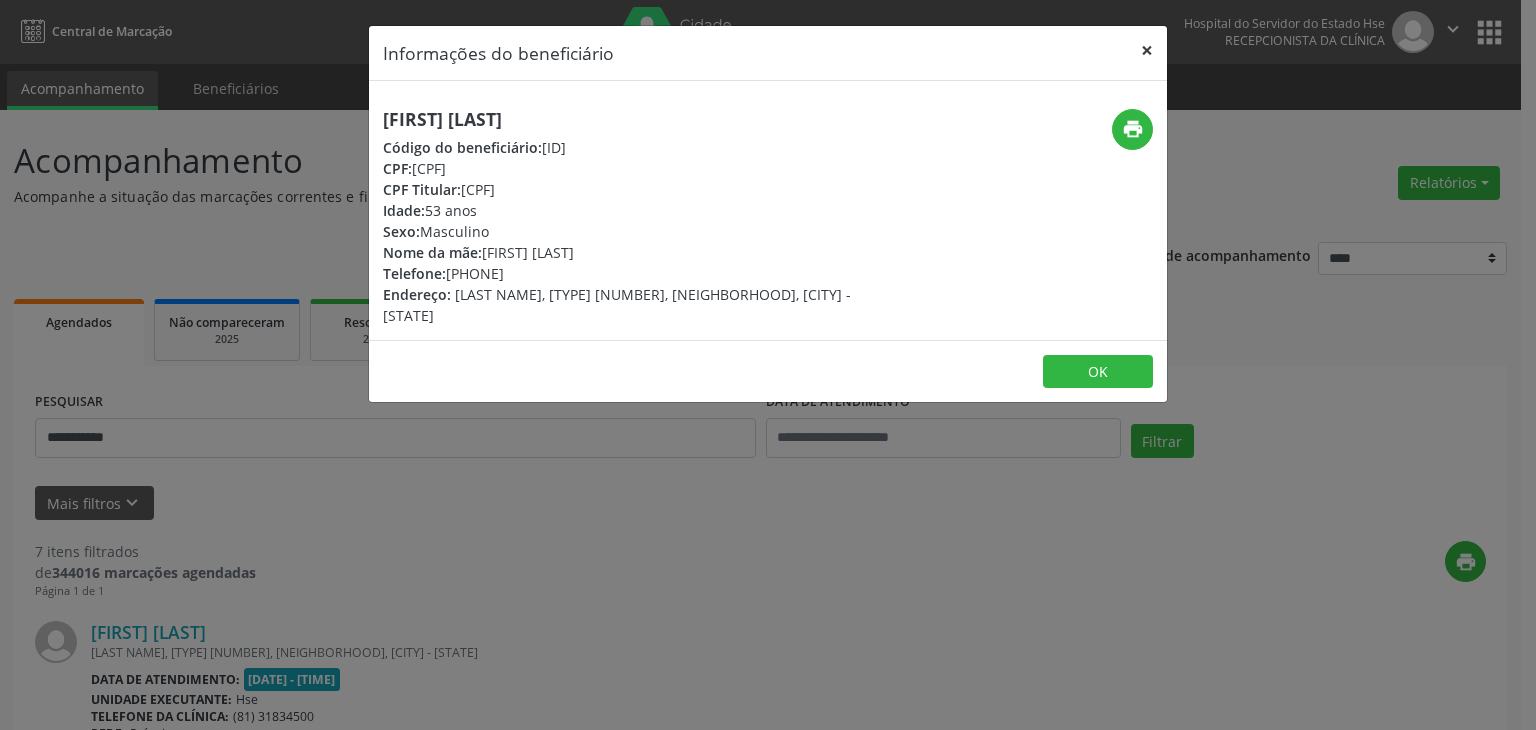 click on "×" at bounding box center (1147, 50) 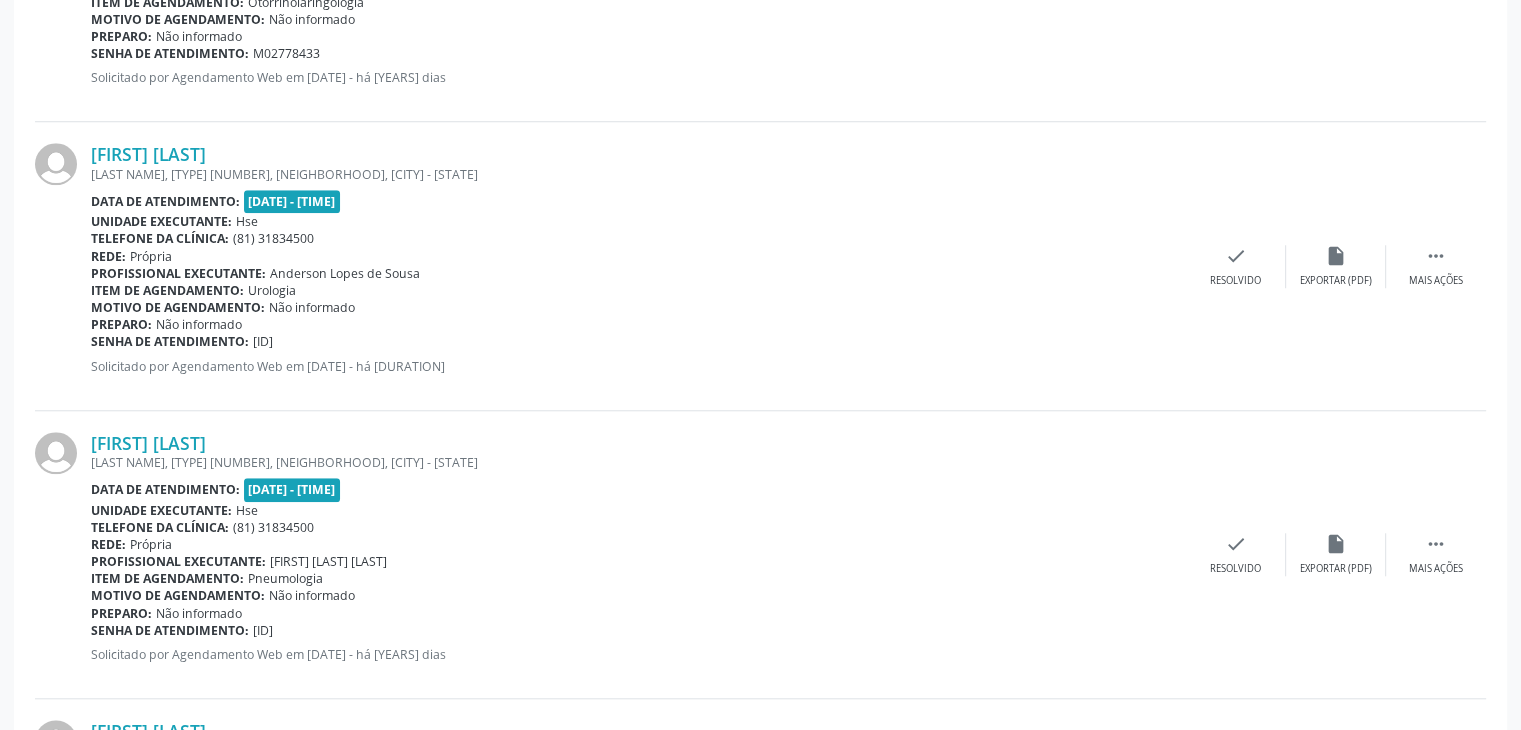 scroll, scrollTop: 1954, scrollLeft: 0, axis: vertical 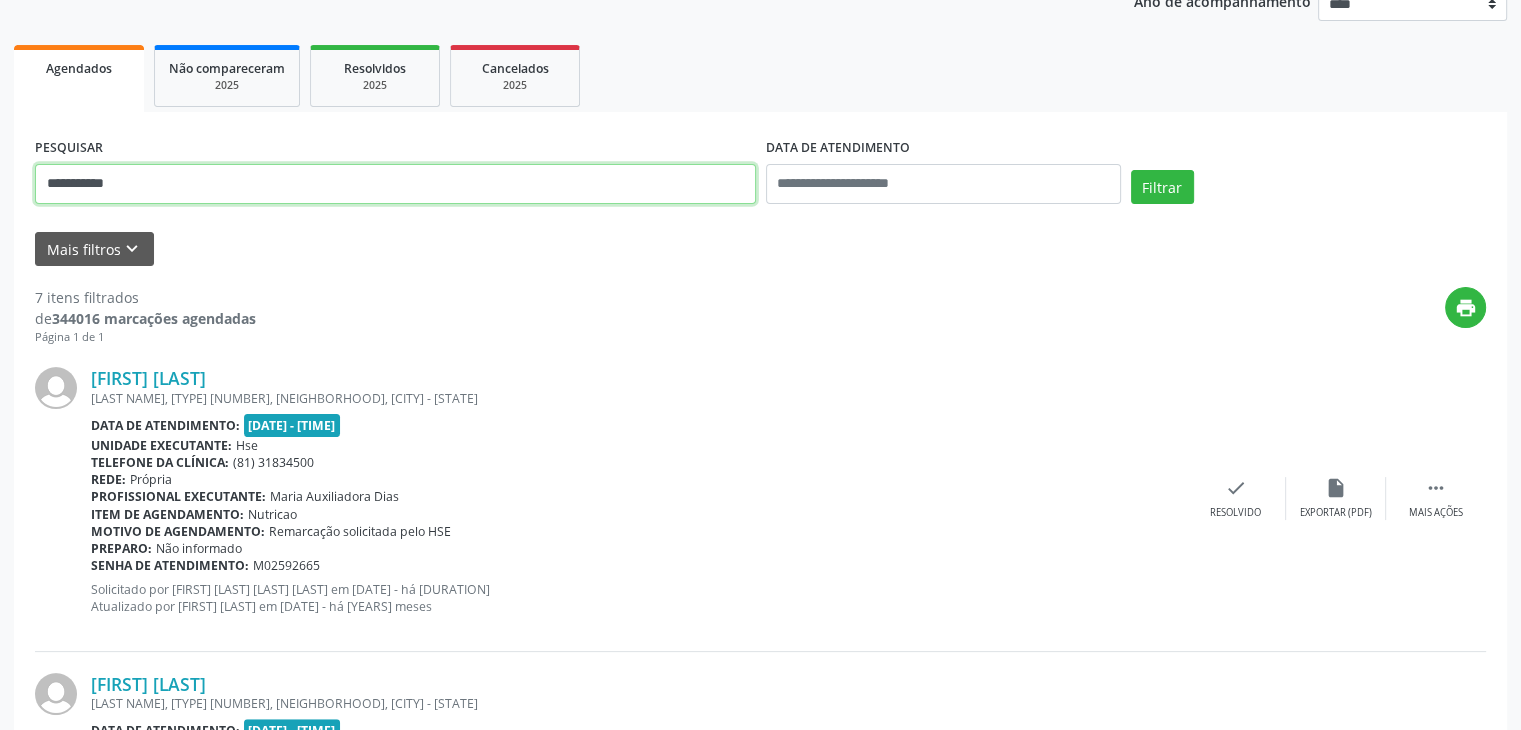 drag, startPoint x: 170, startPoint y: 175, endPoint x: 22, endPoint y: 193, distance: 149.09058 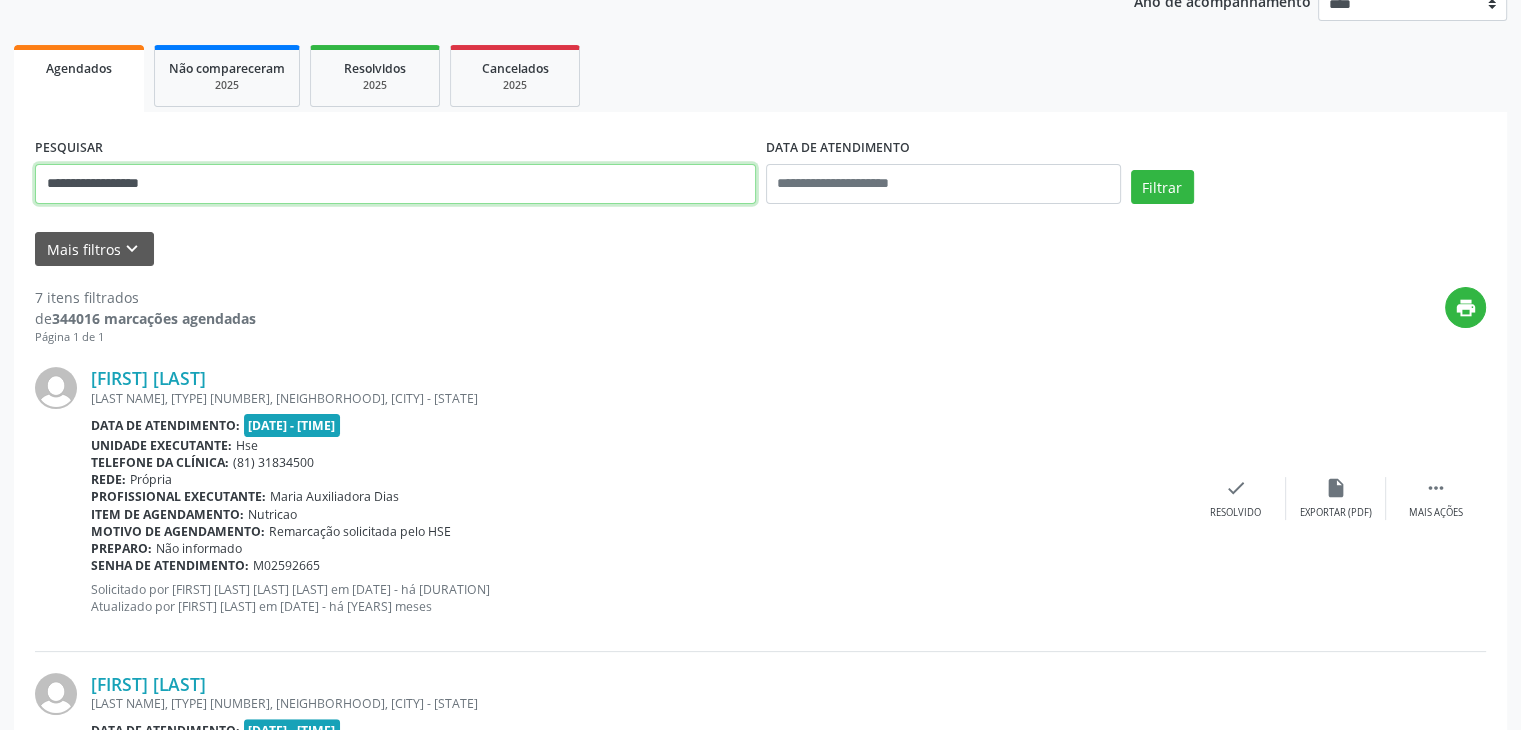 click on "Filtrar" at bounding box center [1162, 187] 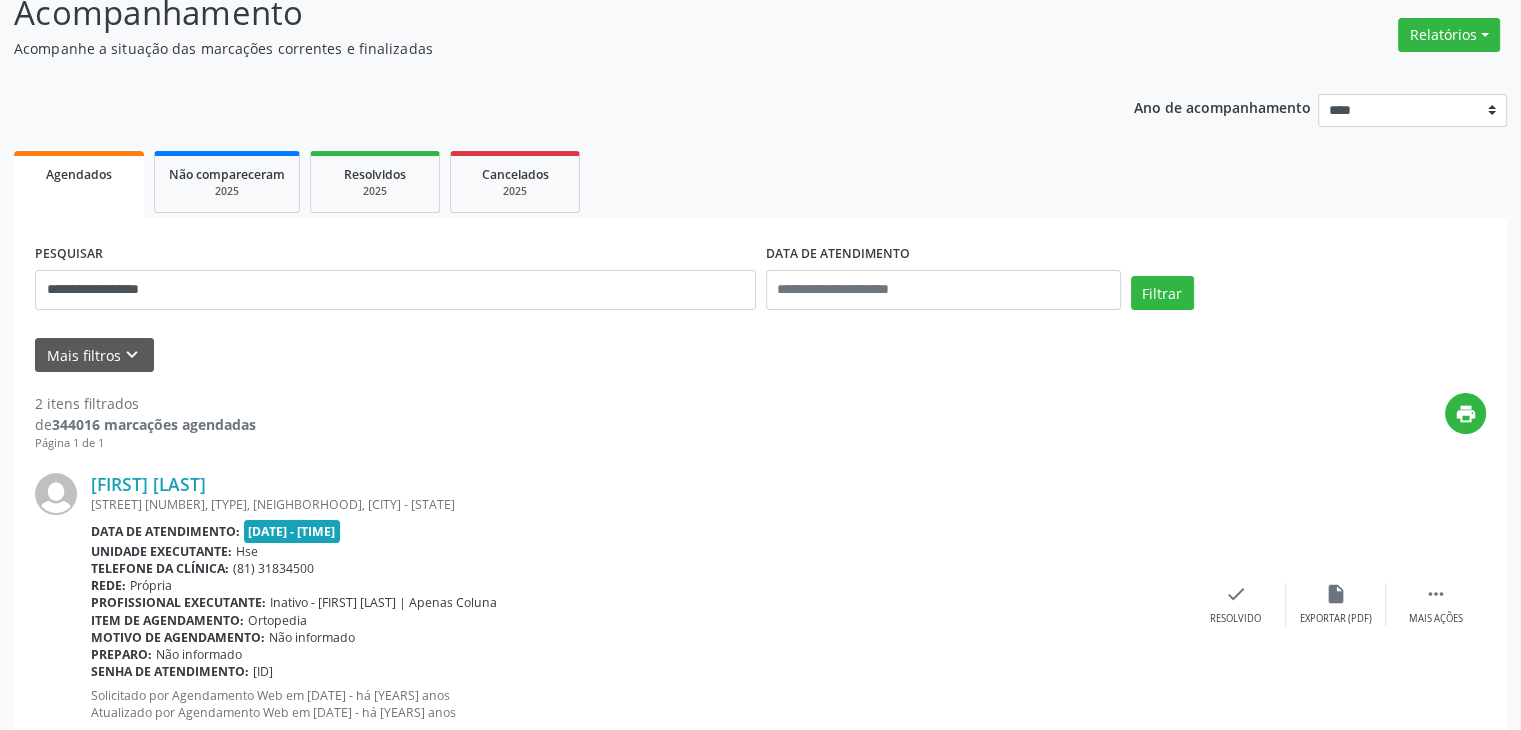 scroll, scrollTop: 400, scrollLeft: 0, axis: vertical 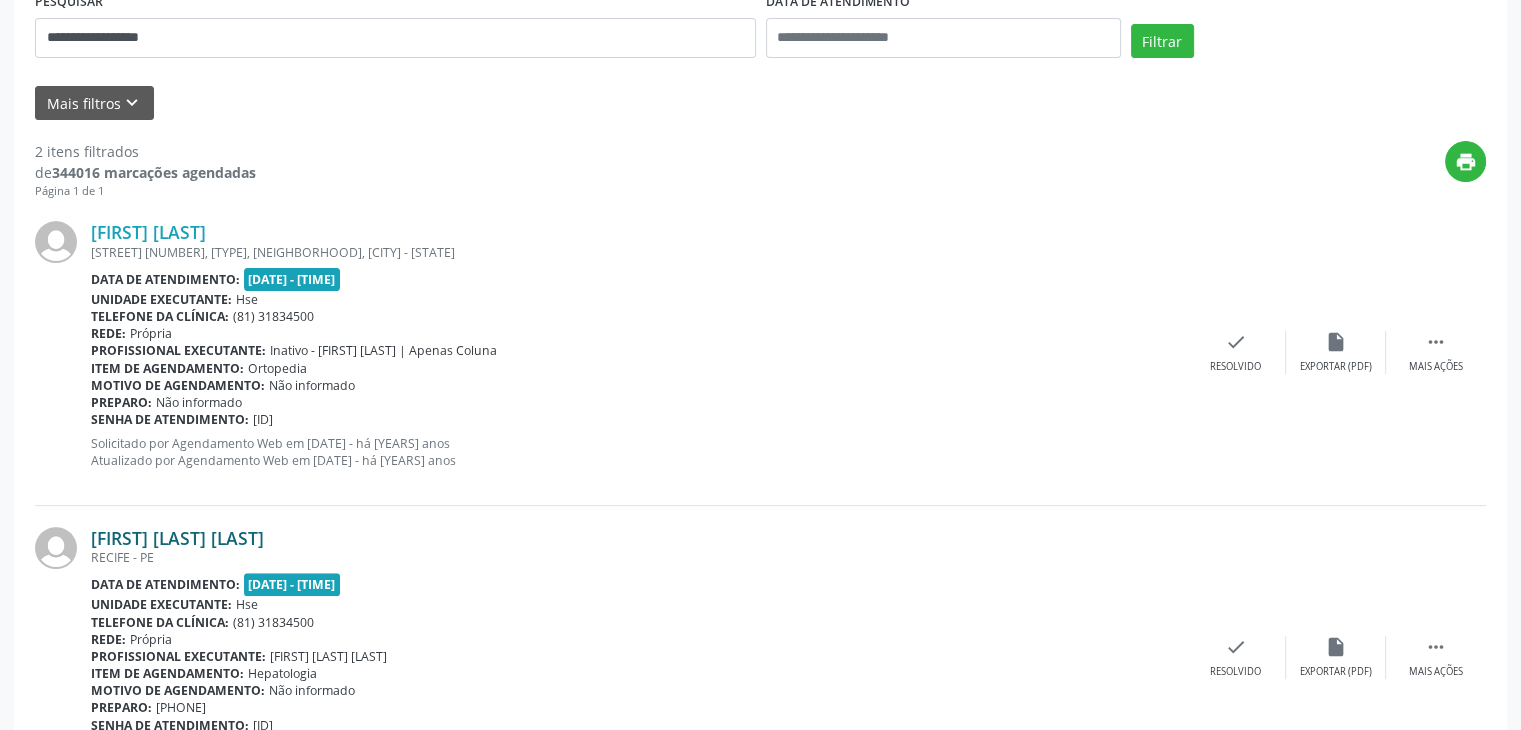 click on "[FIRST] [LAST] [LAST]" at bounding box center [177, 538] 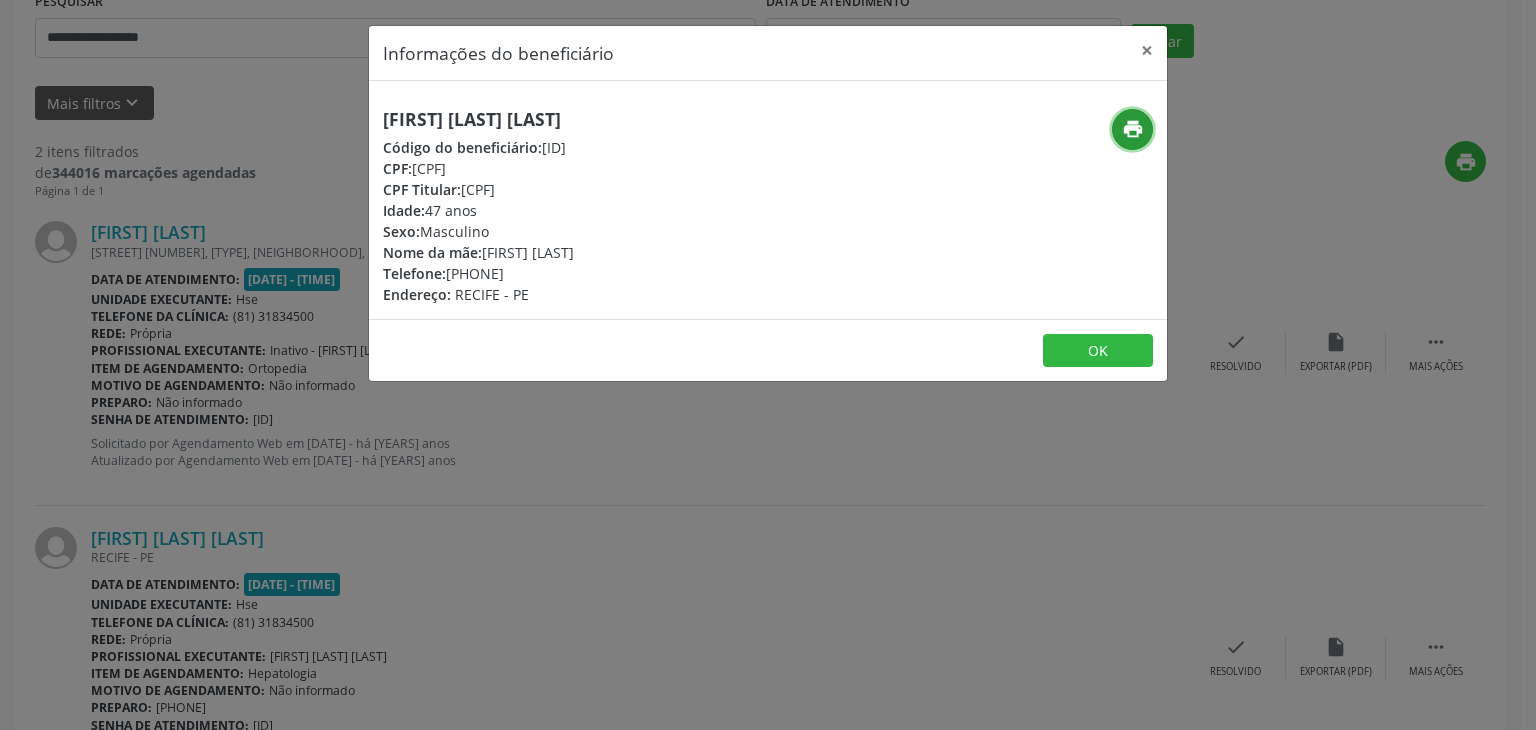 click on "print" at bounding box center [1133, 129] 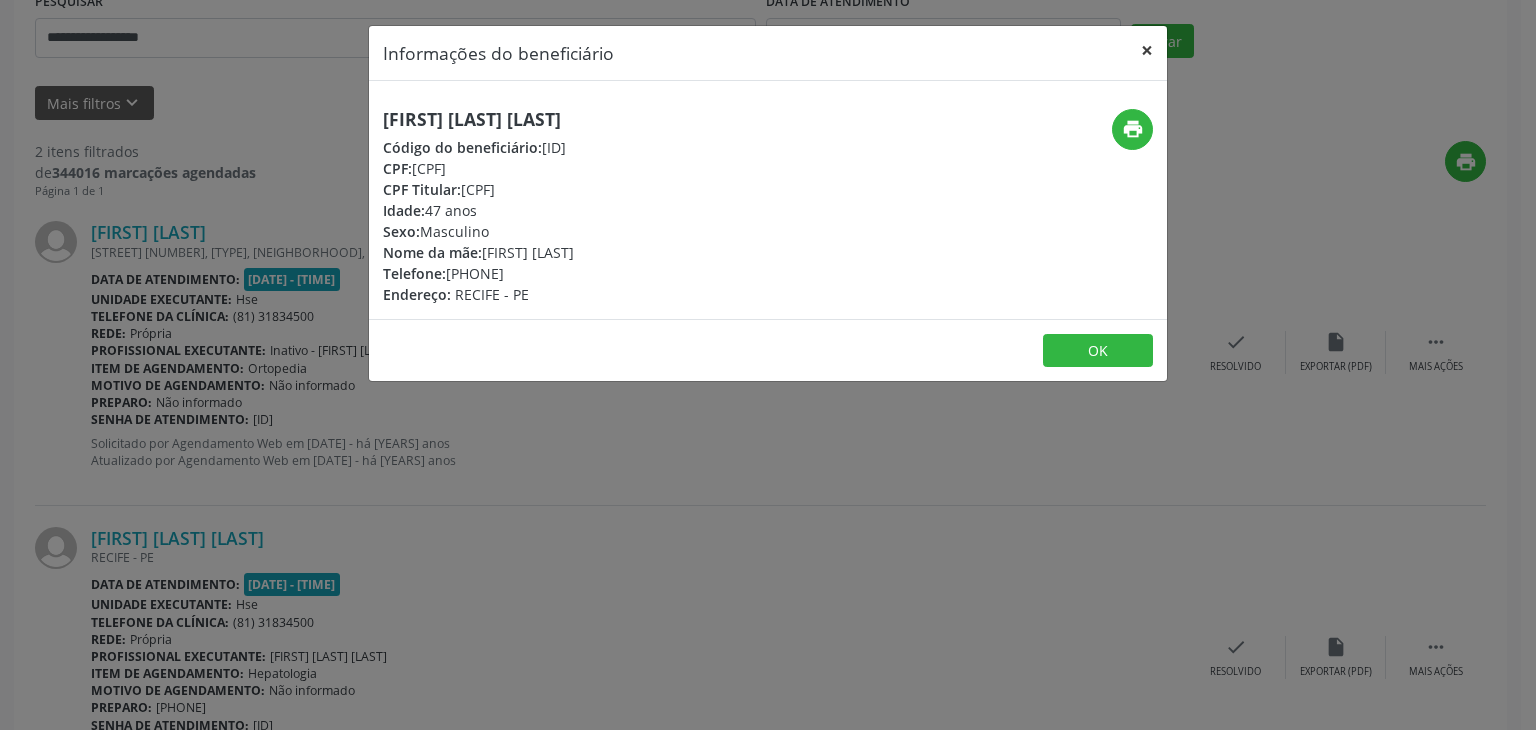 click on "×" at bounding box center (1147, 50) 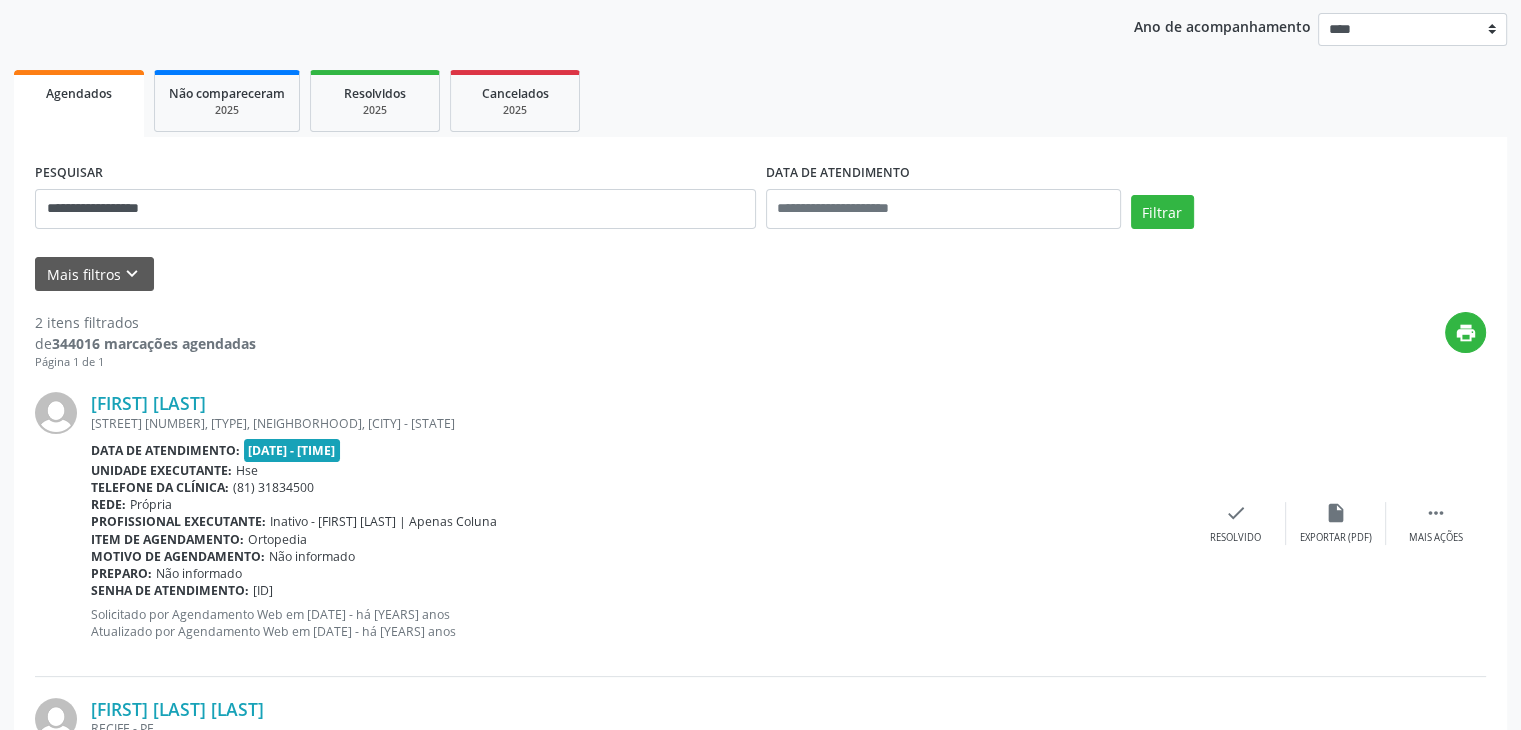 scroll, scrollTop: 0, scrollLeft: 0, axis: both 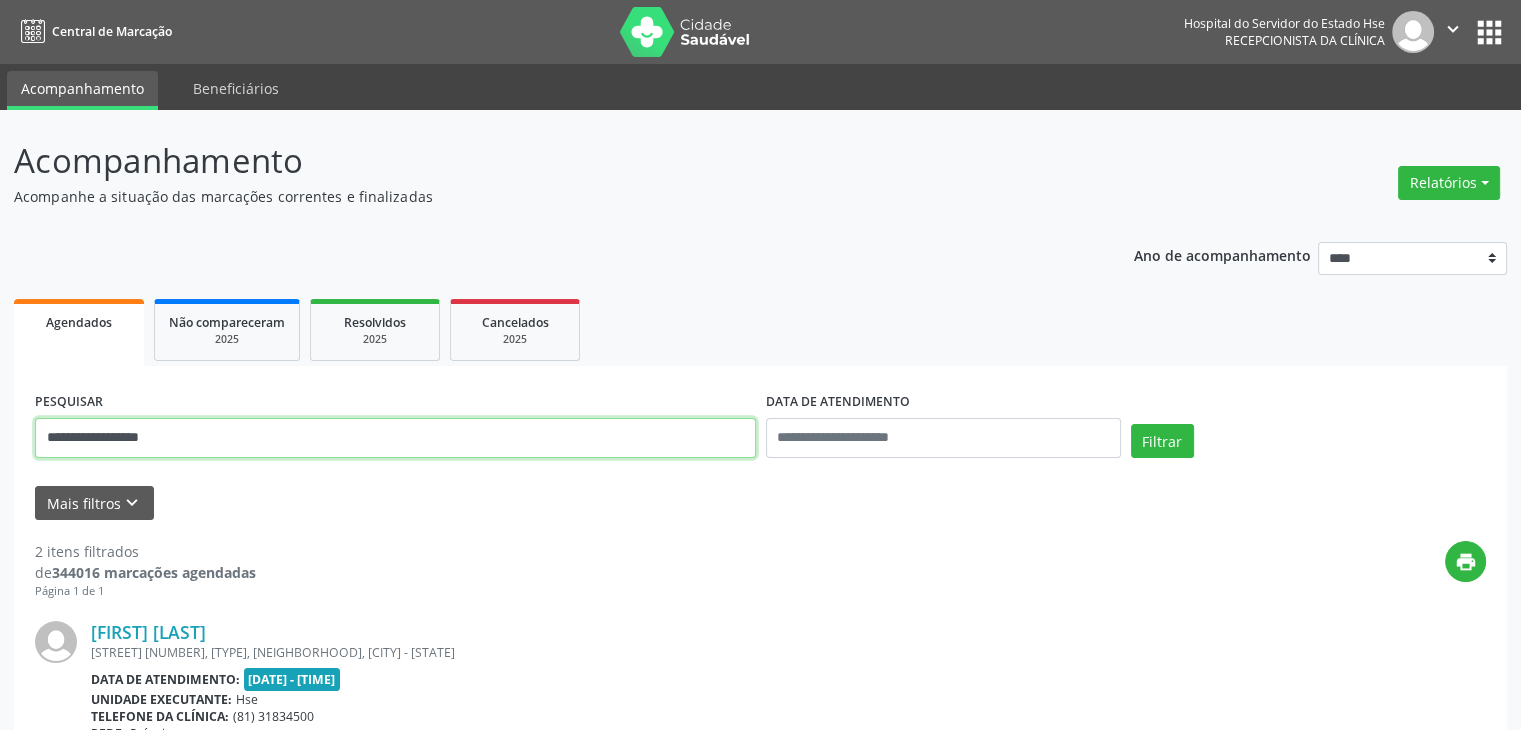 drag, startPoint x: 49, startPoint y: 444, endPoint x: 0, endPoint y: 437, distance: 49.497475 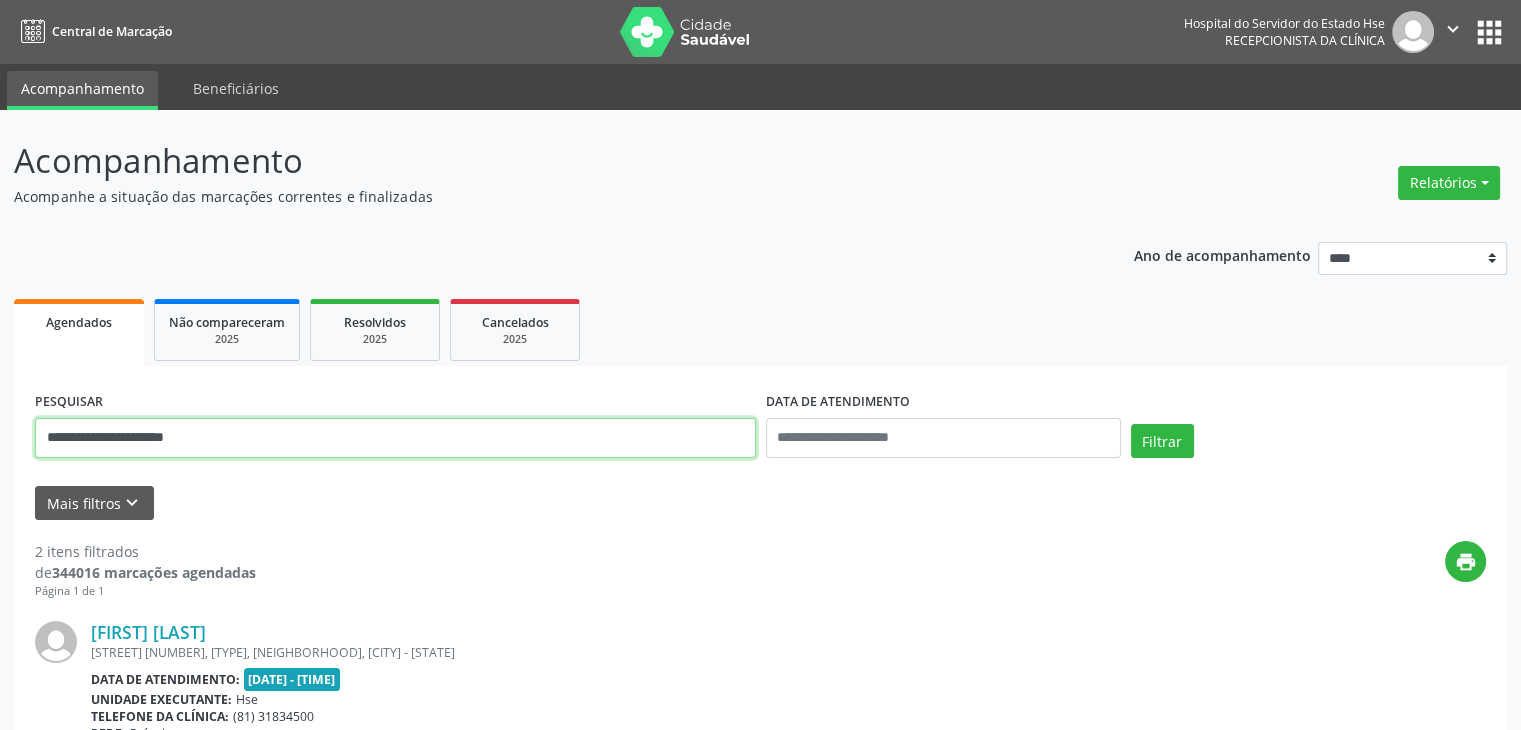 click on "Filtrar" at bounding box center [1162, 441] 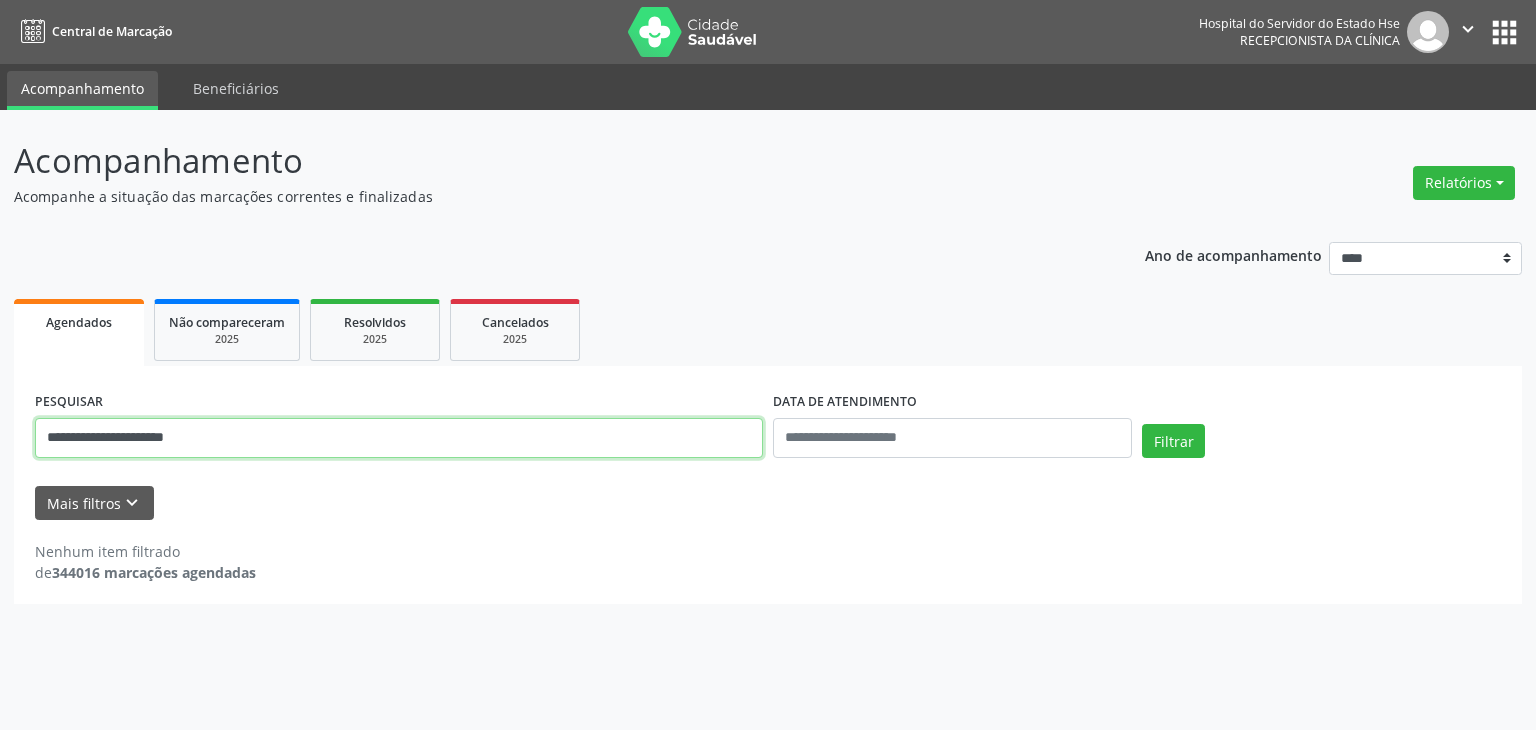 drag, startPoint x: 225, startPoint y: 436, endPoint x: 0, endPoint y: 424, distance: 225.31978 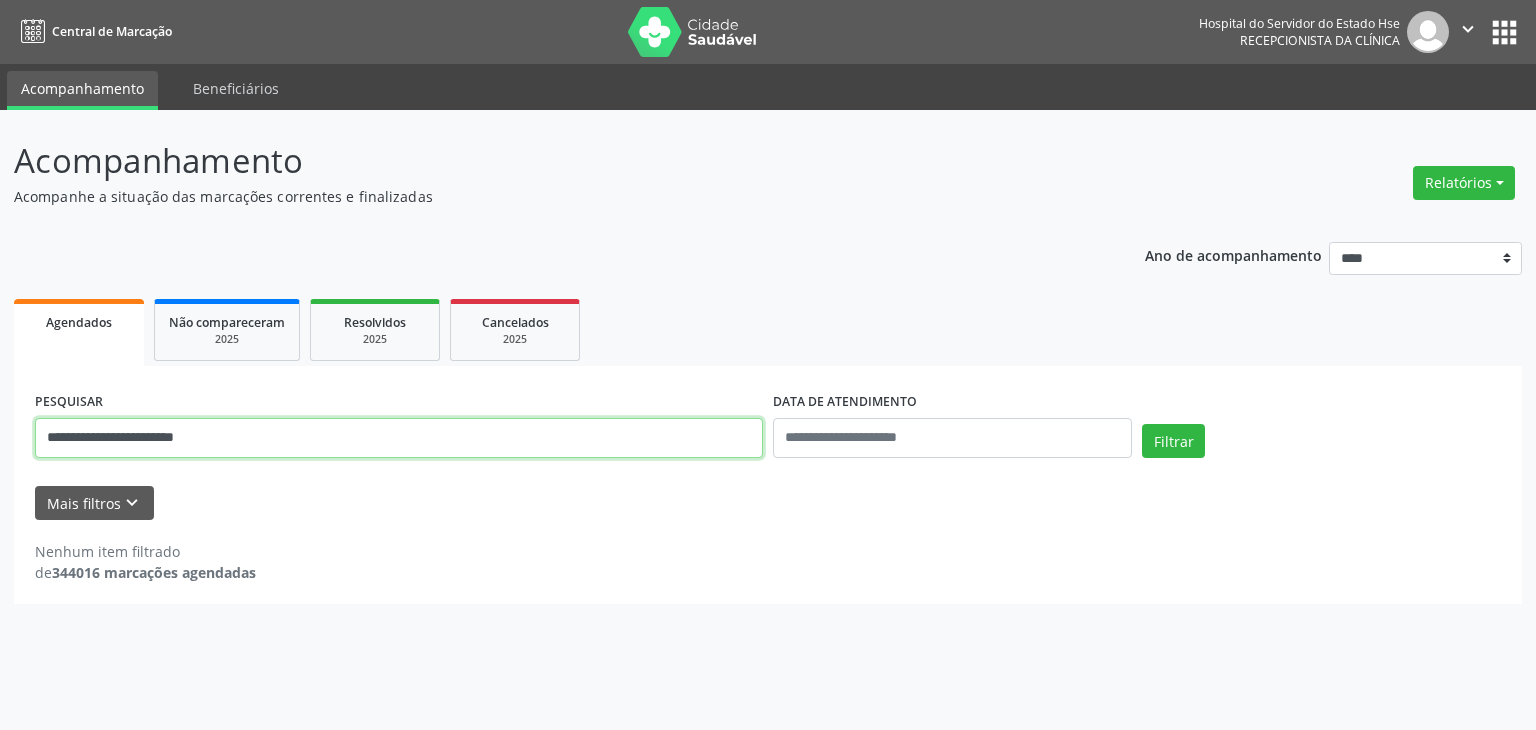 click on "Filtrar" at bounding box center [1173, 441] 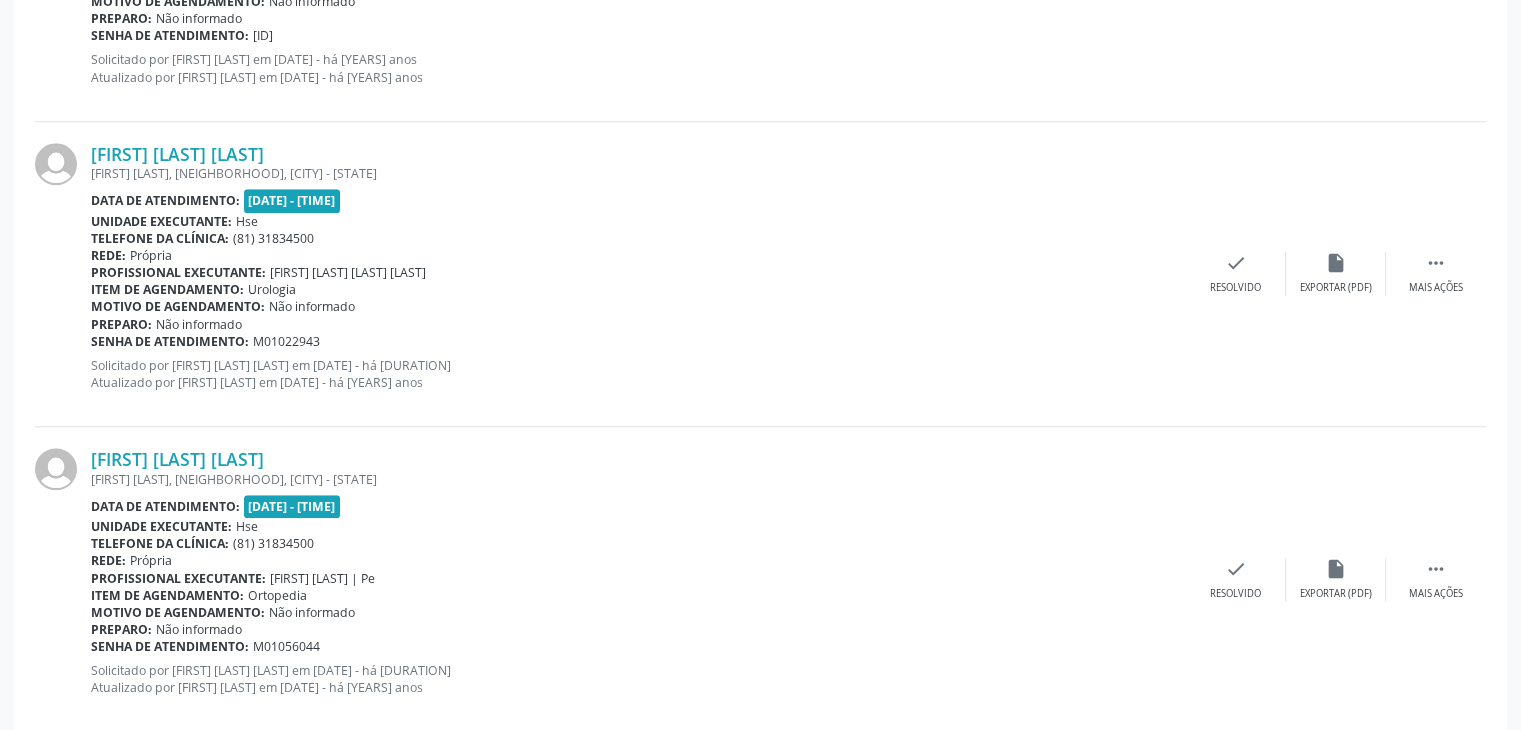 scroll, scrollTop: 1735, scrollLeft: 0, axis: vertical 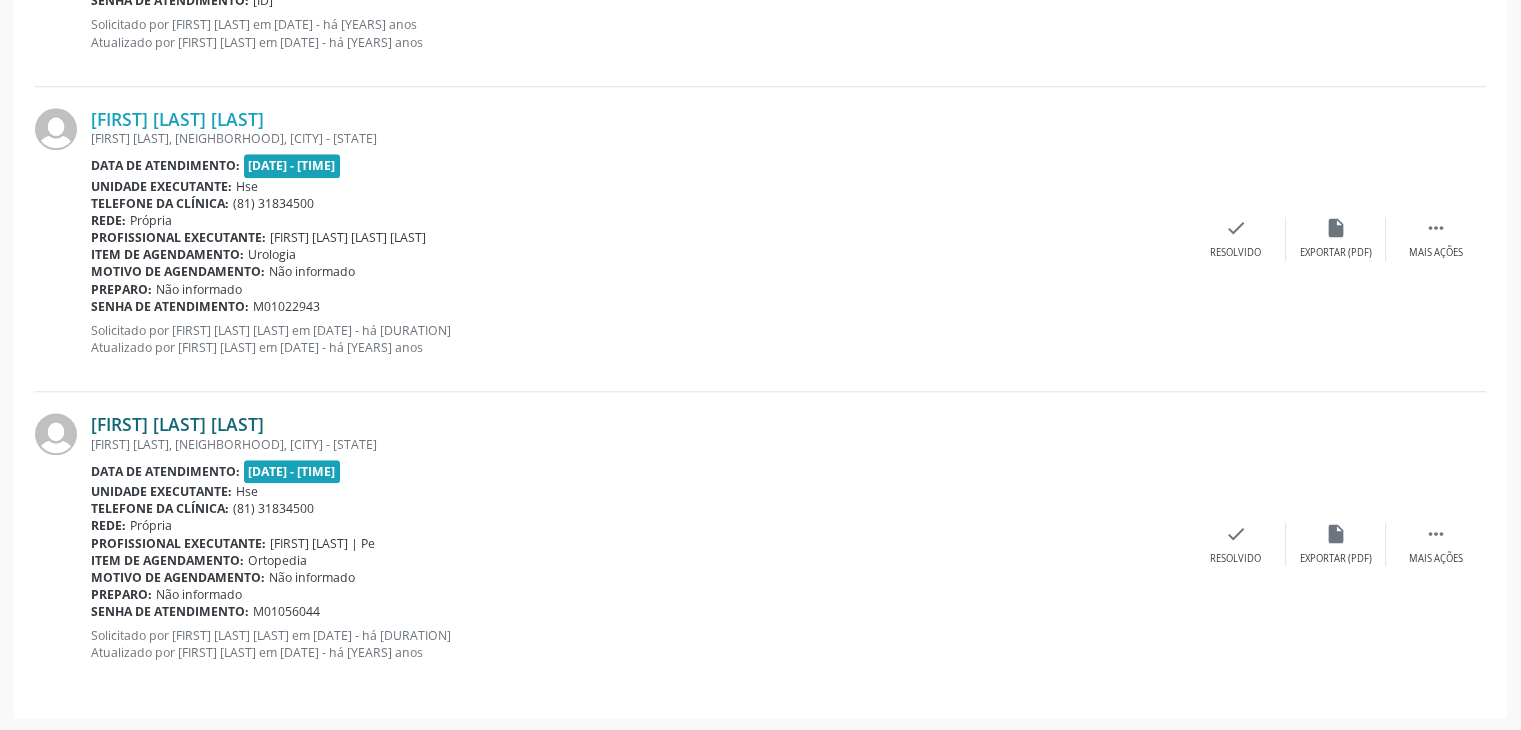click on "[FIRST] [LAST] [LAST]" at bounding box center [177, 424] 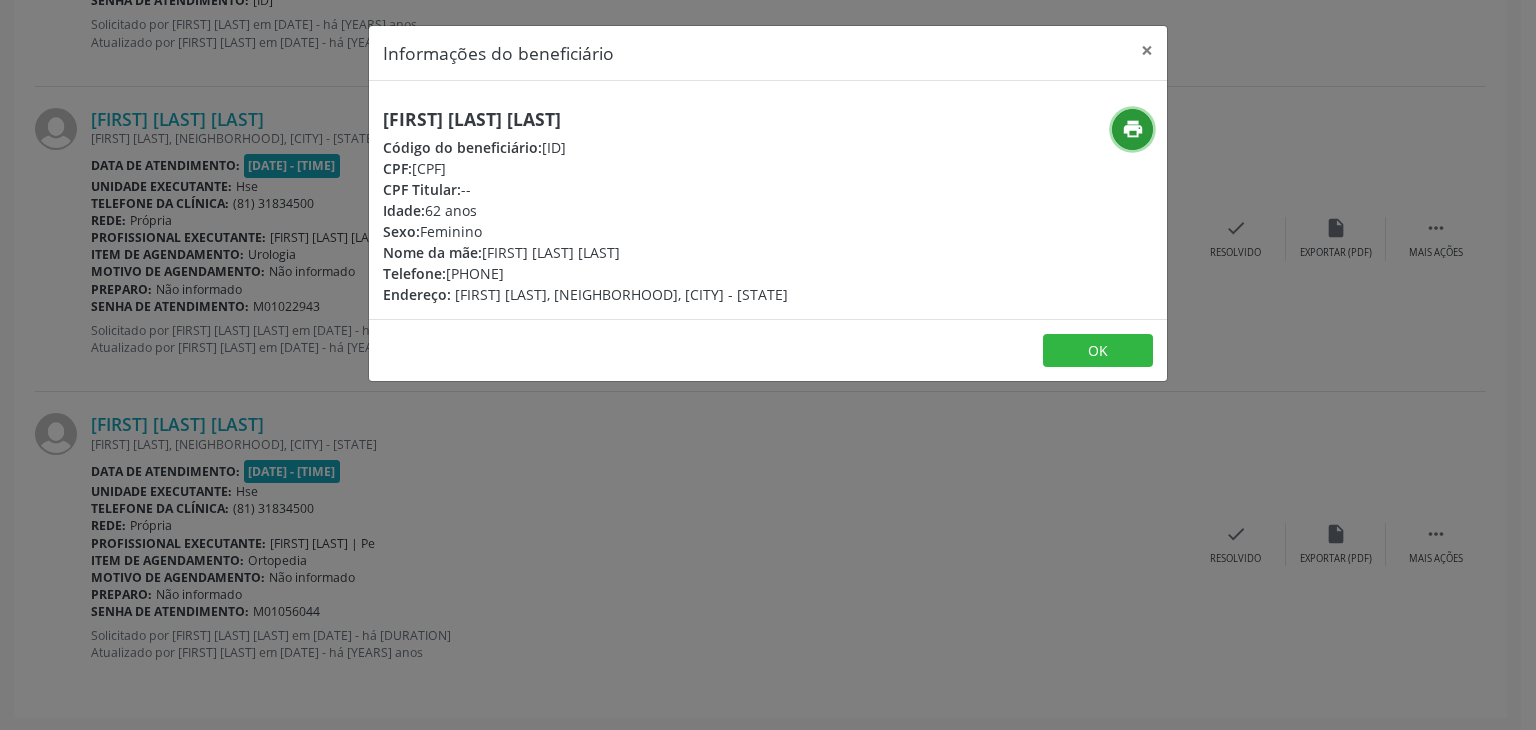 click on "print" at bounding box center (1133, 129) 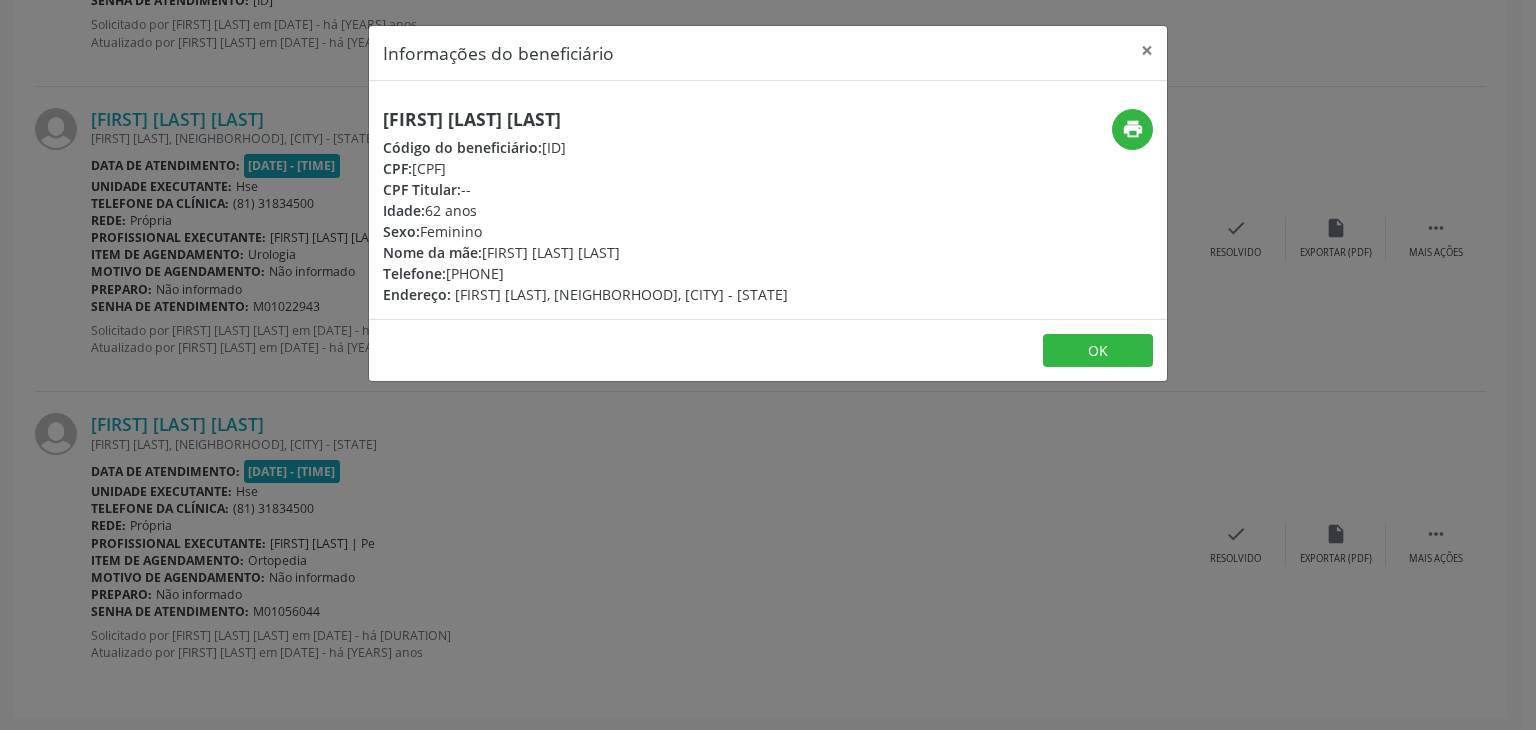 drag, startPoint x: 632, startPoint y: 122, endPoint x: 380, endPoint y: 128, distance: 252.07141 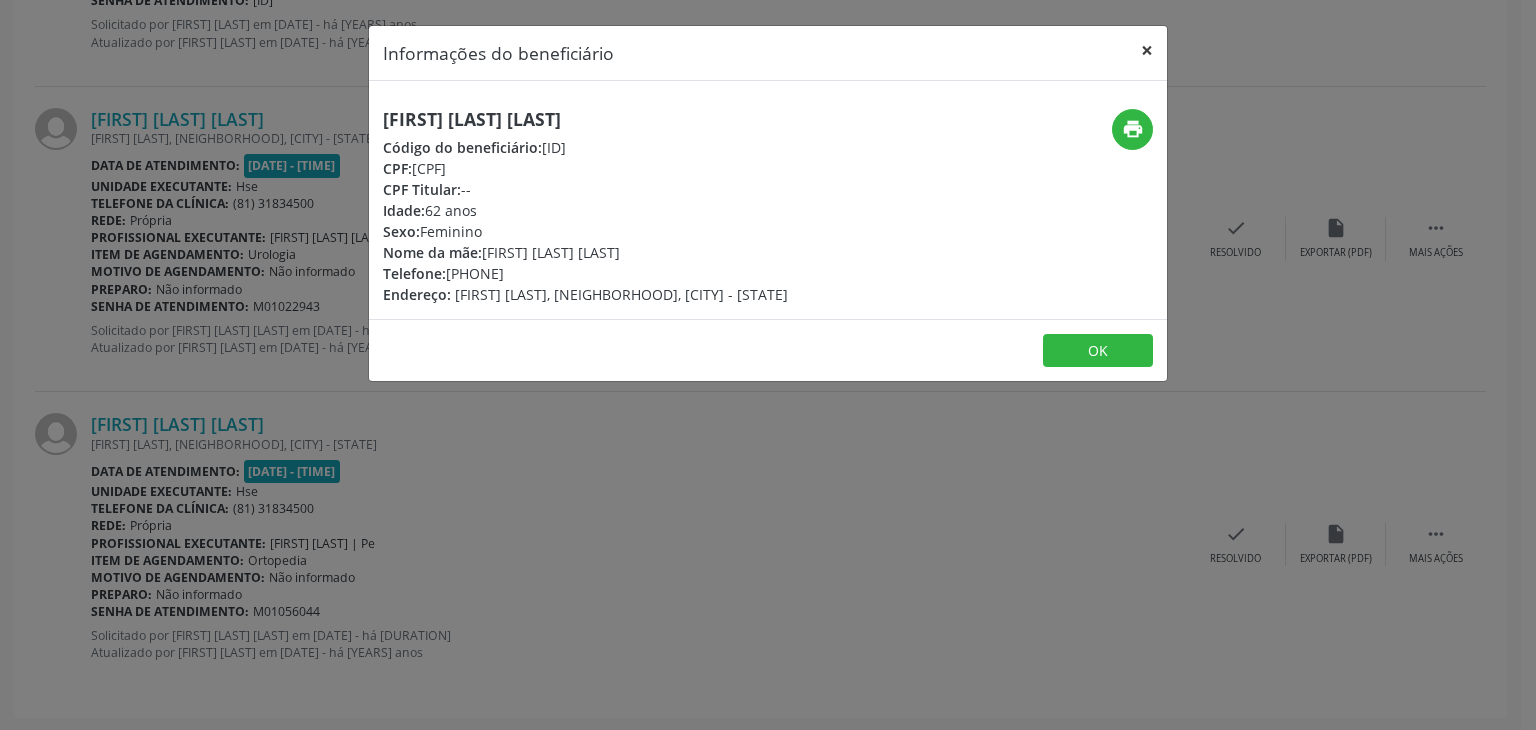 drag, startPoint x: 1140, startPoint y: 49, endPoint x: 1082, endPoint y: 78, distance: 64.84597 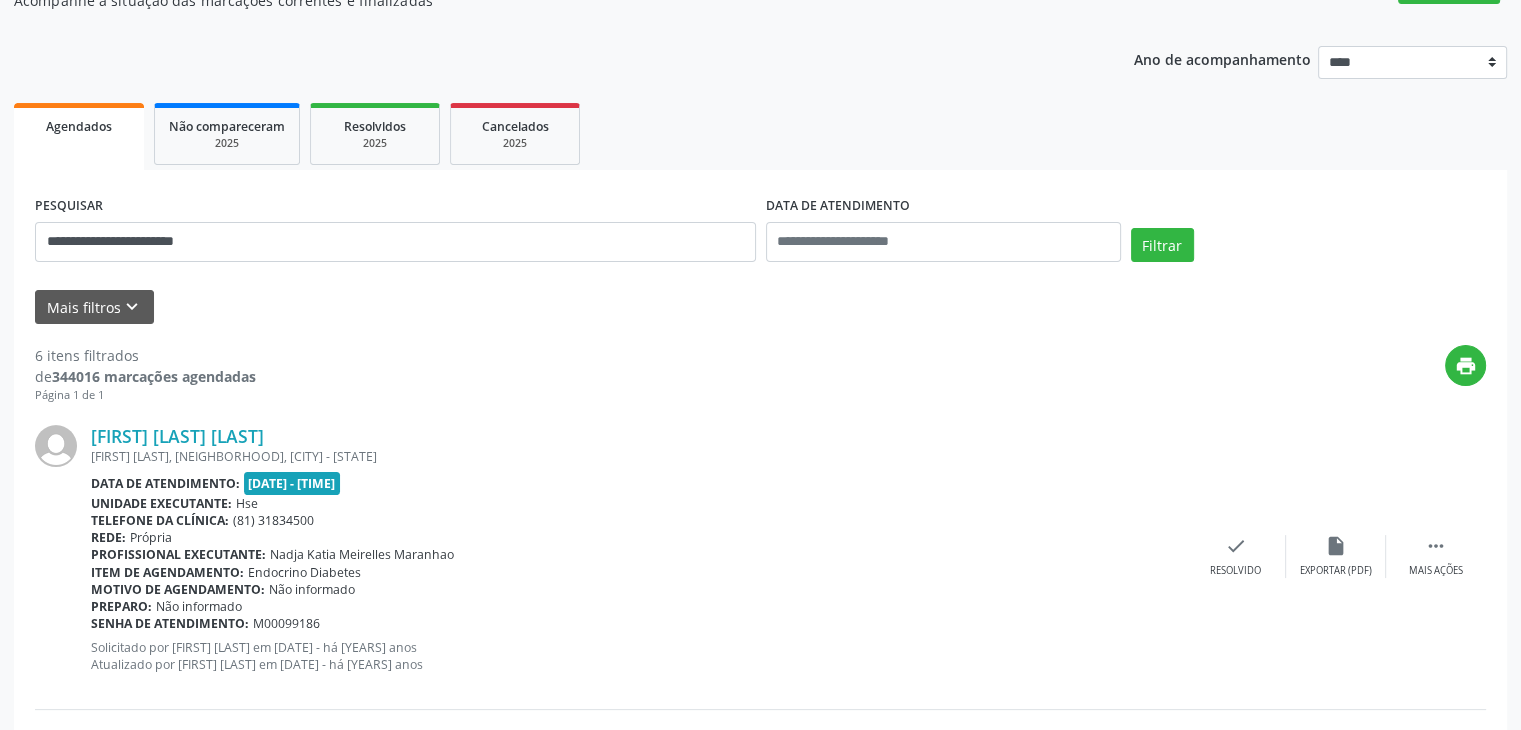 scroll, scrollTop: 35, scrollLeft: 0, axis: vertical 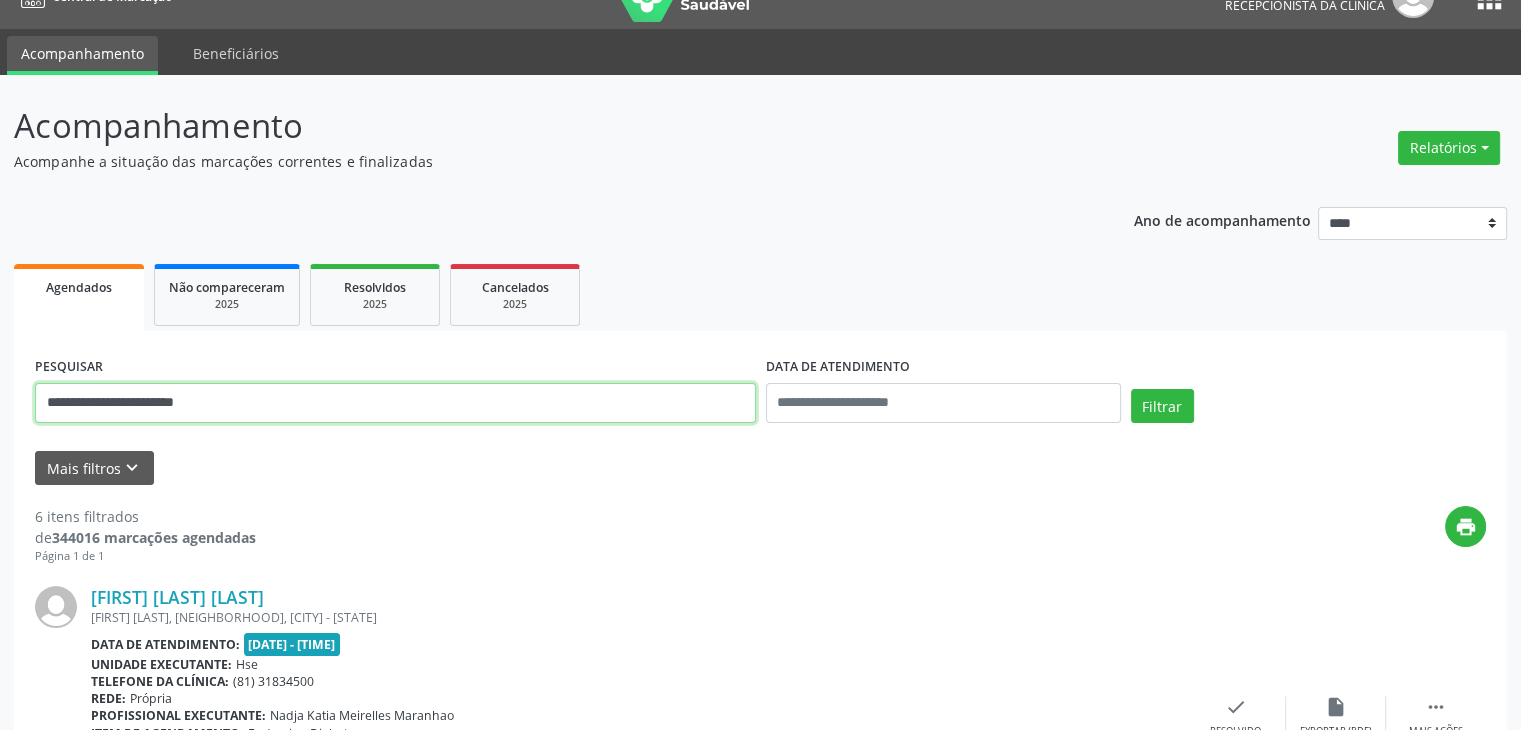drag, startPoint x: 212, startPoint y: 417, endPoint x: 0, endPoint y: 433, distance: 212.60292 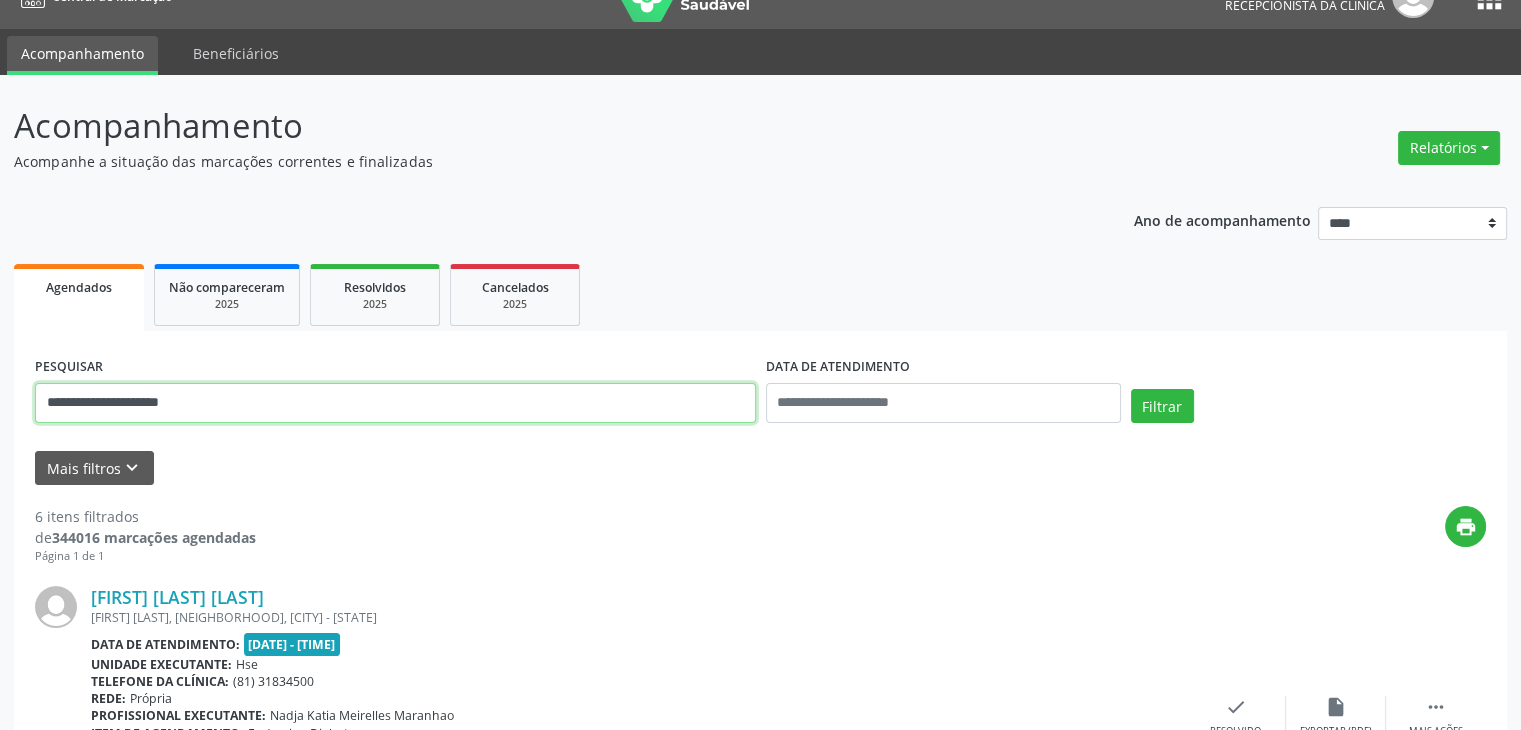 click on "Filtrar" at bounding box center (1162, 406) 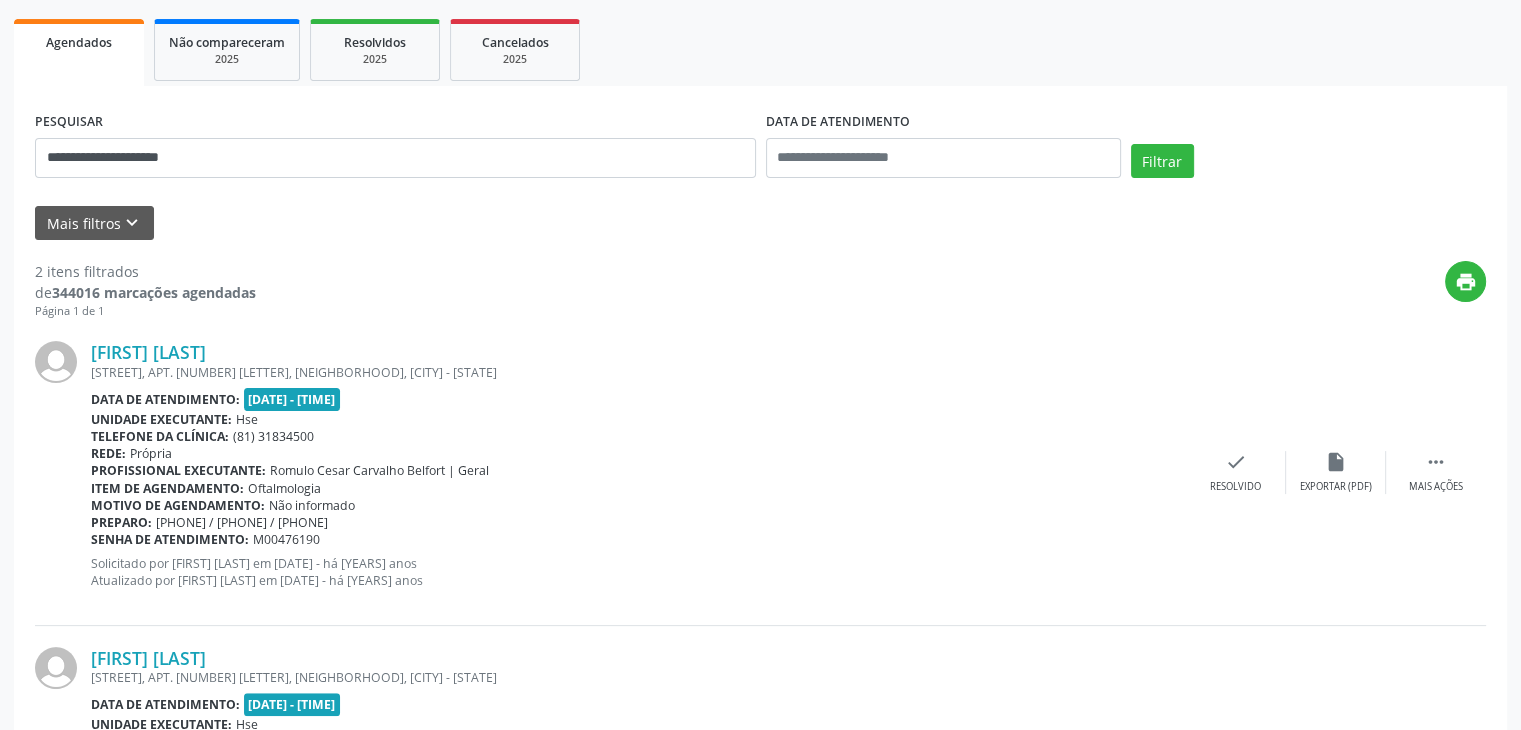 scroll, scrollTop: 514, scrollLeft: 0, axis: vertical 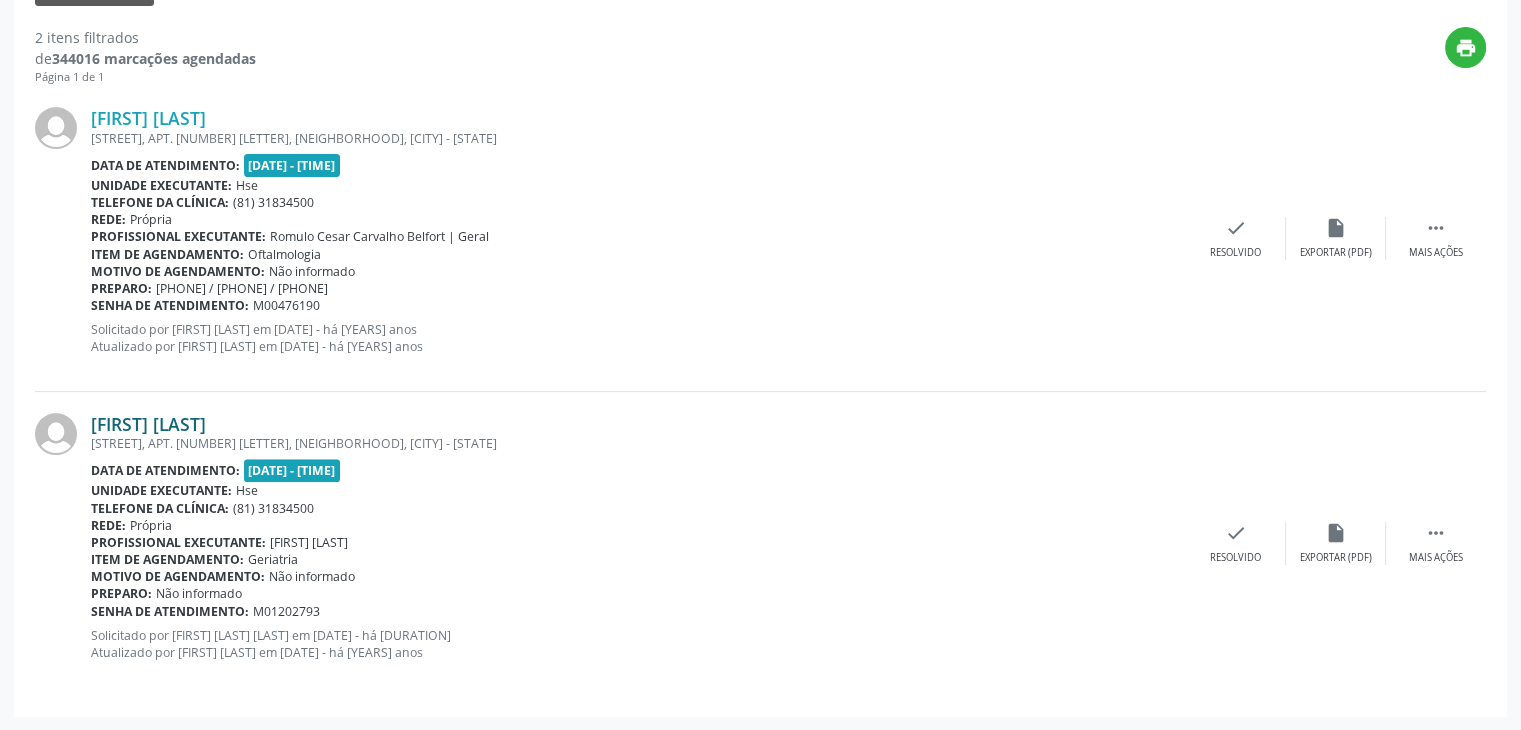 click on "[FIRST] [LAST]" at bounding box center [148, 424] 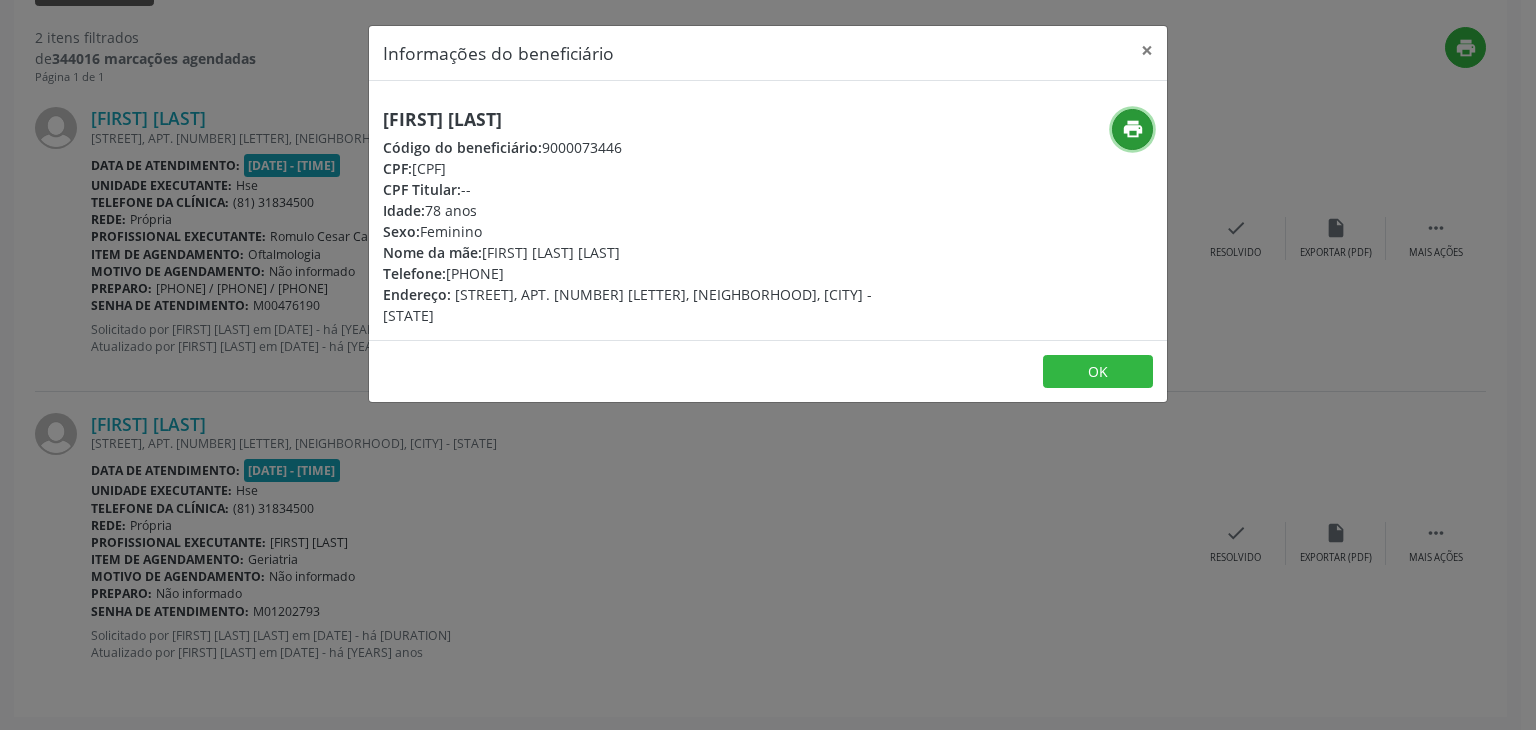 click on "print" at bounding box center (1133, 129) 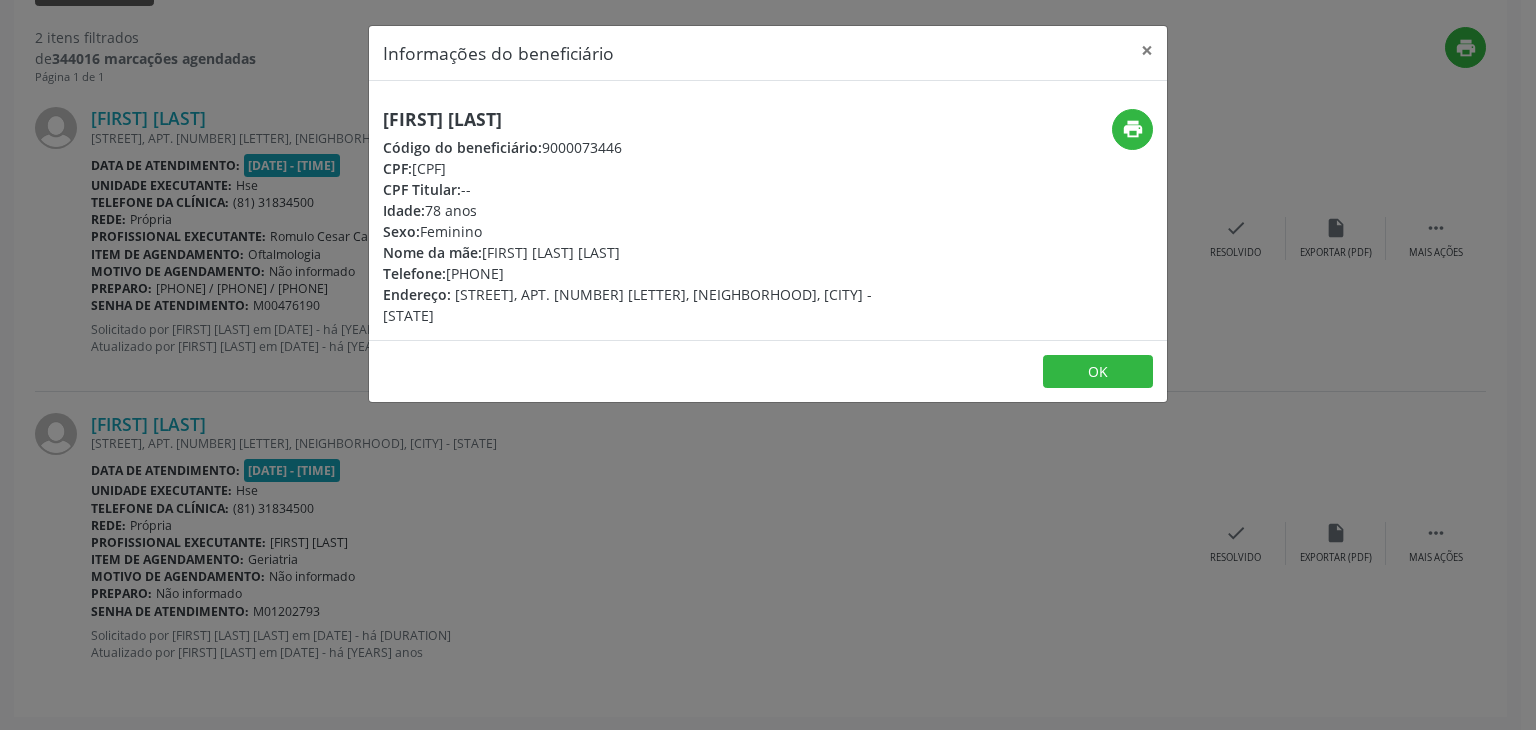 drag, startPoint x: 616, startPoint y: 113, endPoint x: 352, endPoint y: 119, distance: 264.06818 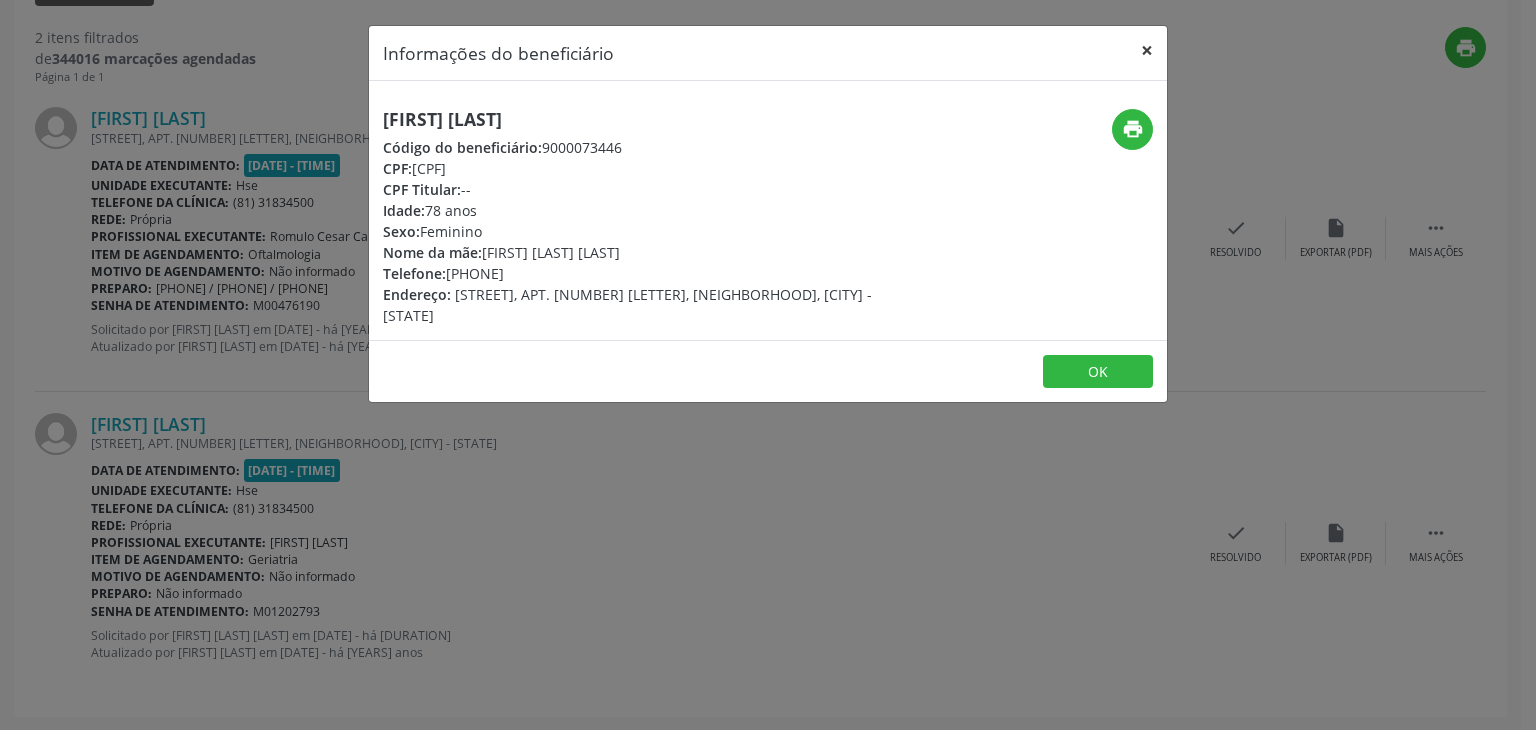 click on "×" at bounding box center (1147, 50) 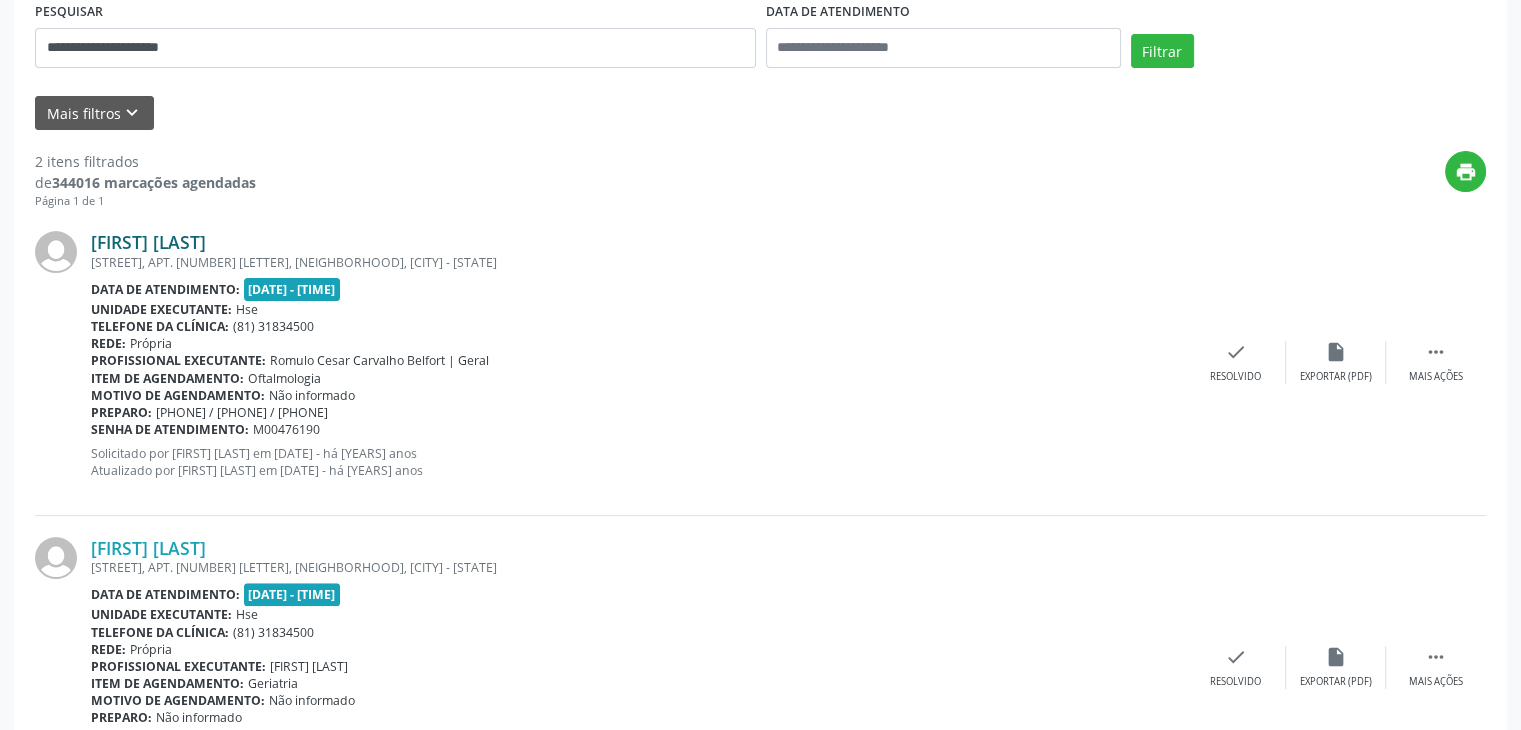 scroll, scrollTop: 214, scrollLeft: 0, axis: vertical 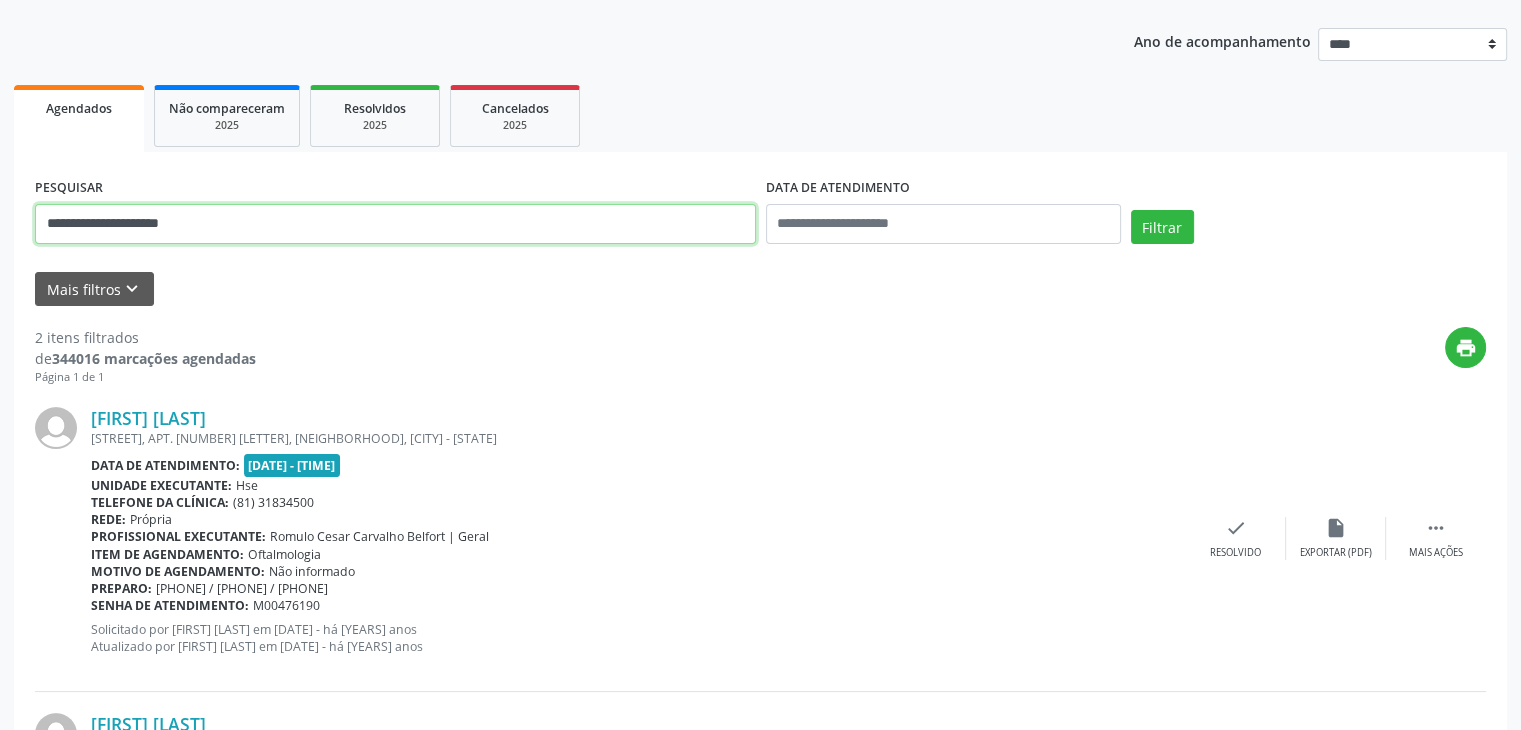 drag, startPoint x: 218, startPoint y: 223, endPoint x: 0, endPoint y: 217, distance: 218.08255 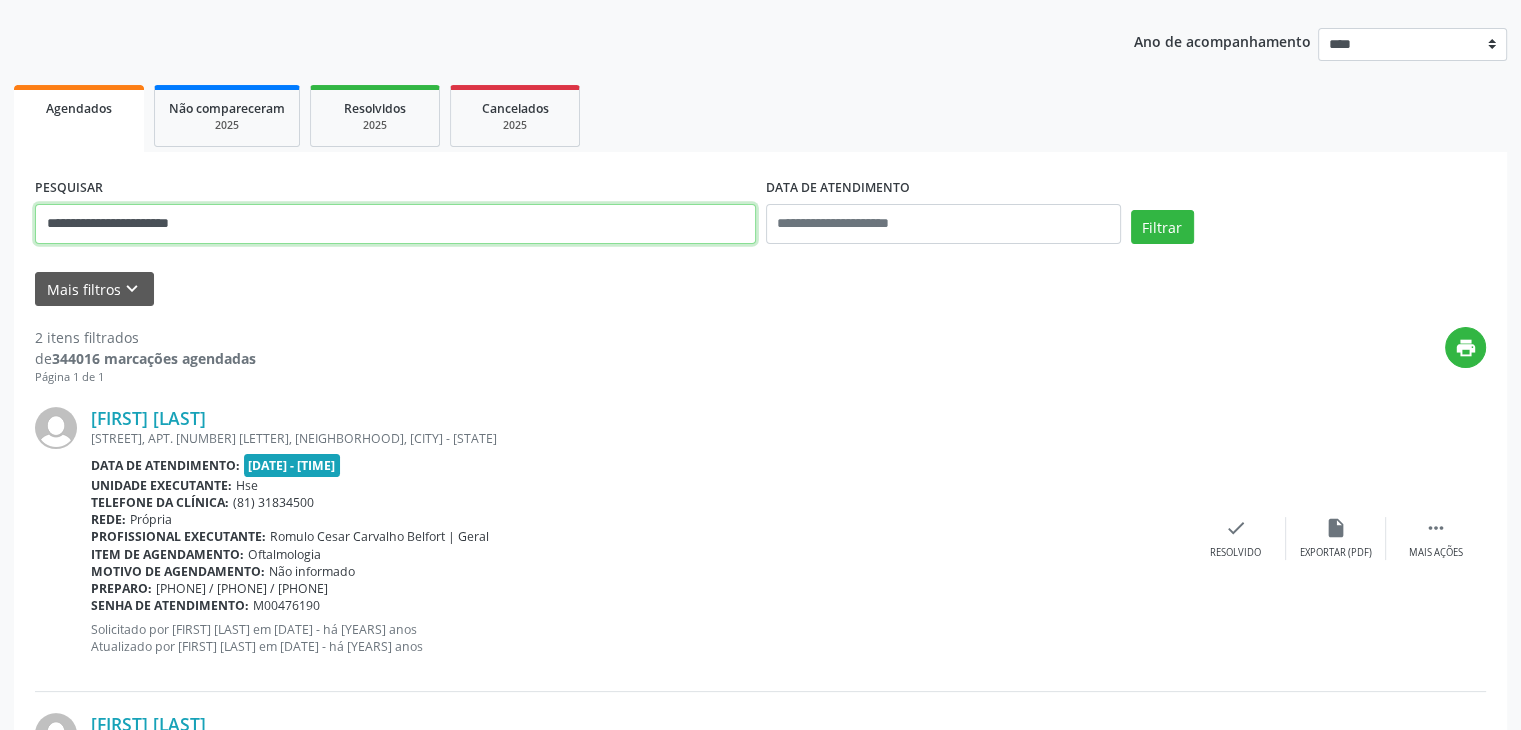 click on "Filtrar" at bounding box center [1162, 227] 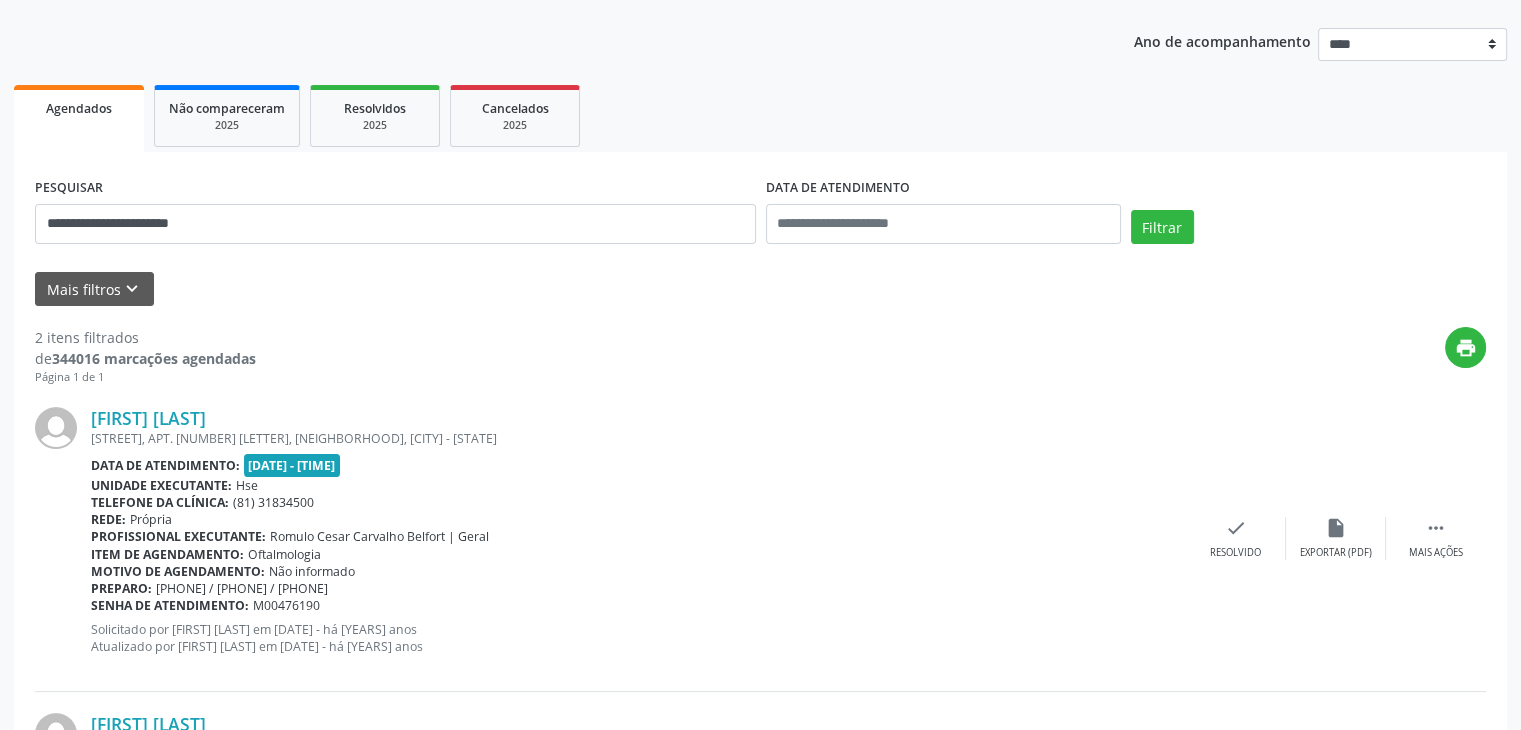 scroll, scrollTop: 0, scrollLeft: 0, axis: both 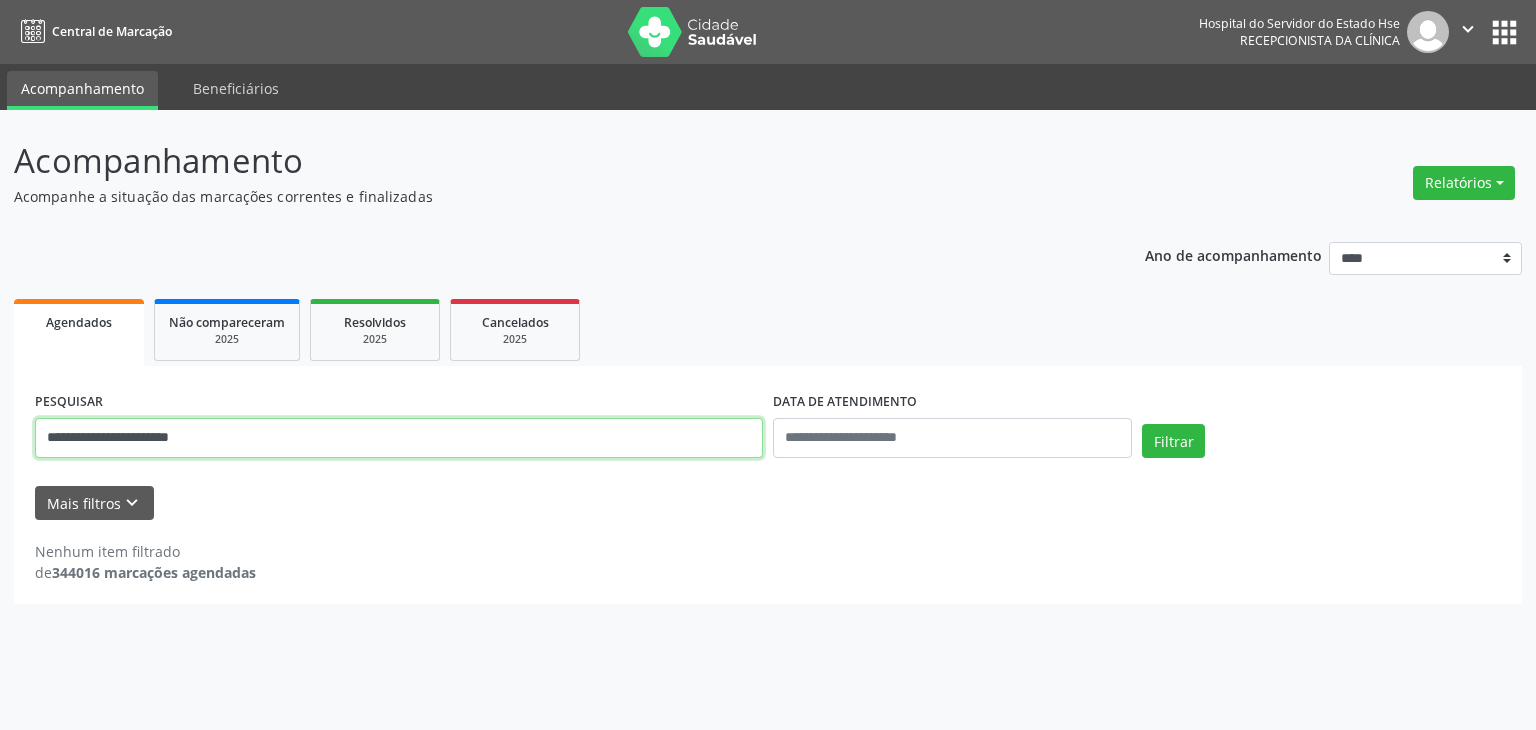 drag, startPoint x: 208, startPoint y: 437, endPoint x: 162, endPoint y: 444, distance: 46.52956 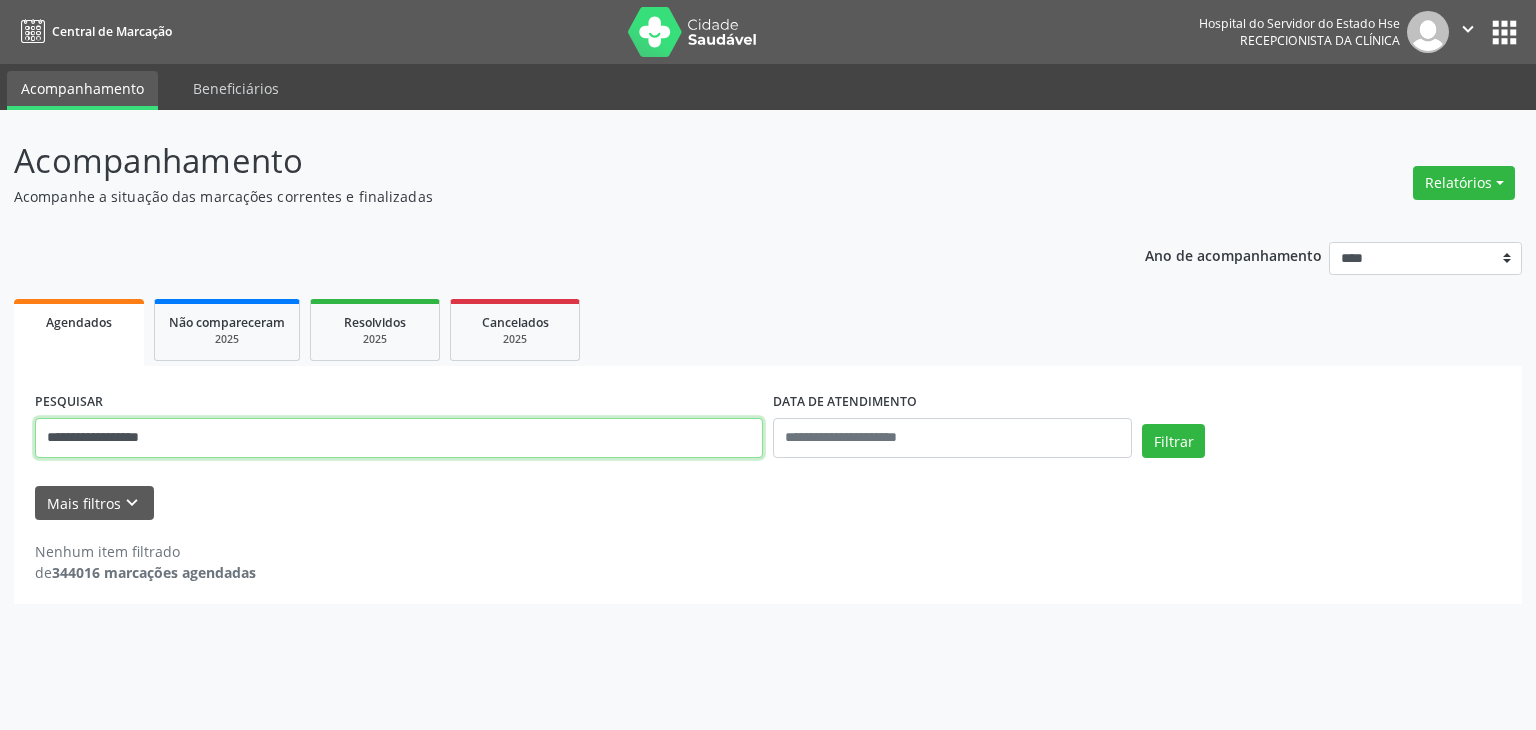 click on "Filtrar" at bounding box center [1173, 441] 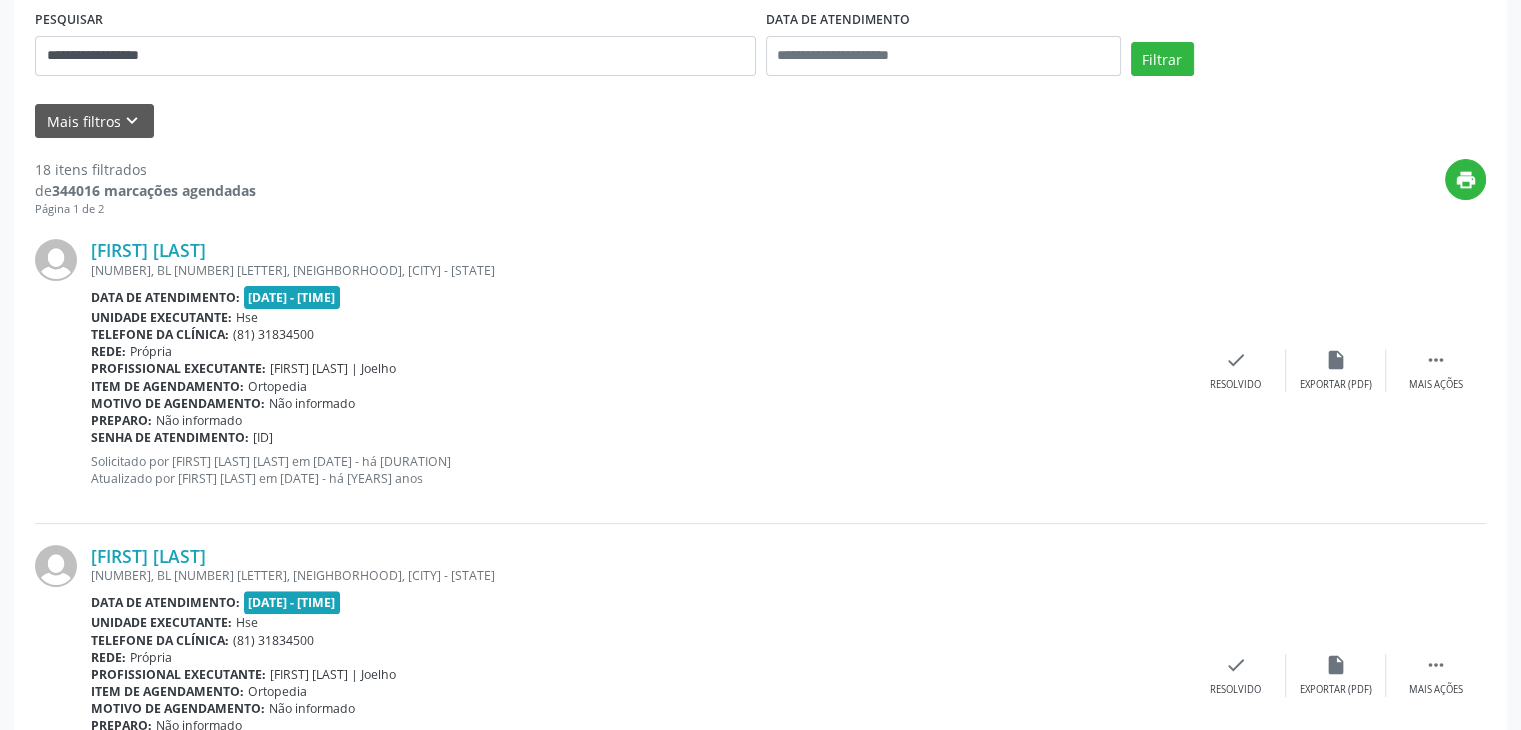 scroll, scrollTop: 200, scrollLeft: 0, axis: vertical 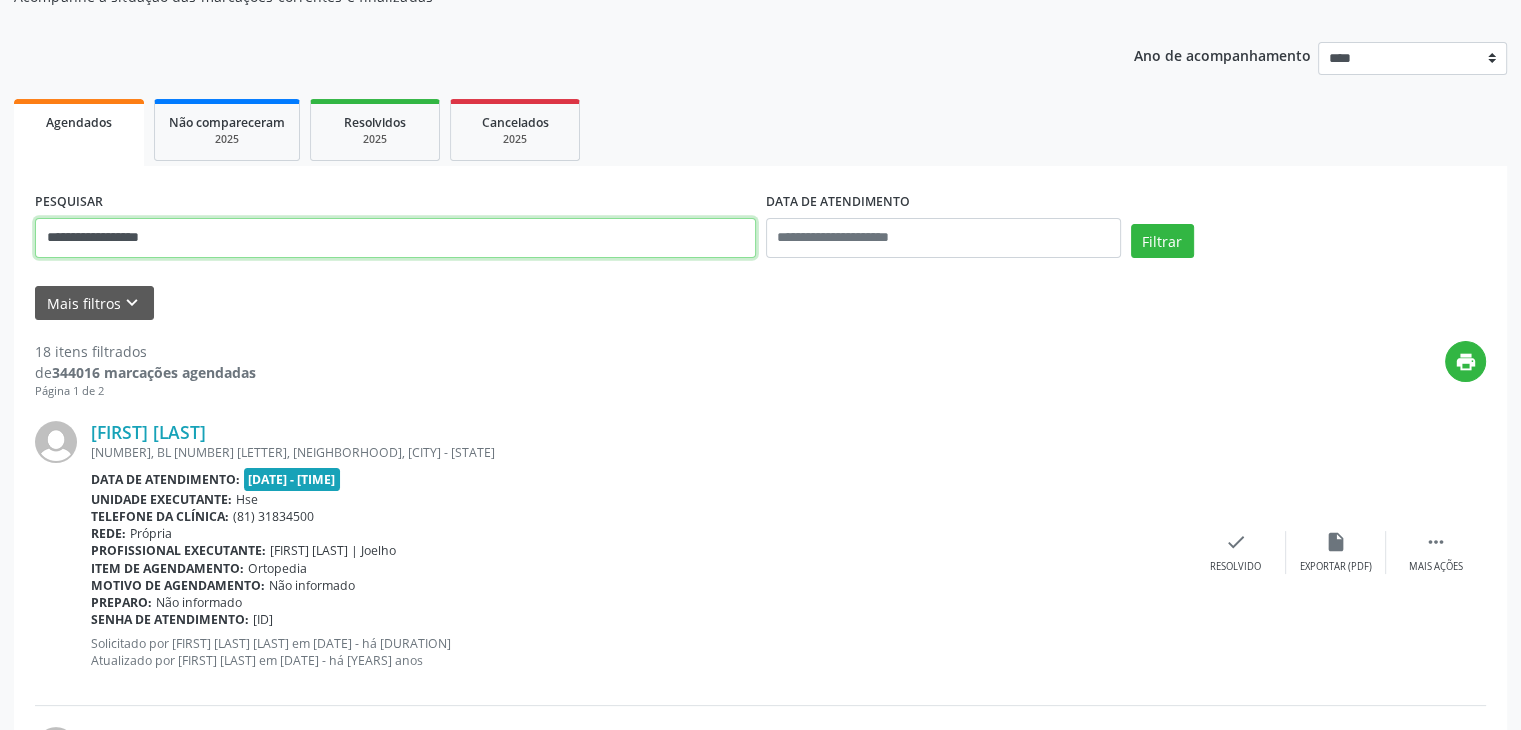 drag, startPoint x: 242, startPoint y: 253, endPoint x: 0, endPoint y: 246, distance: 242.10121 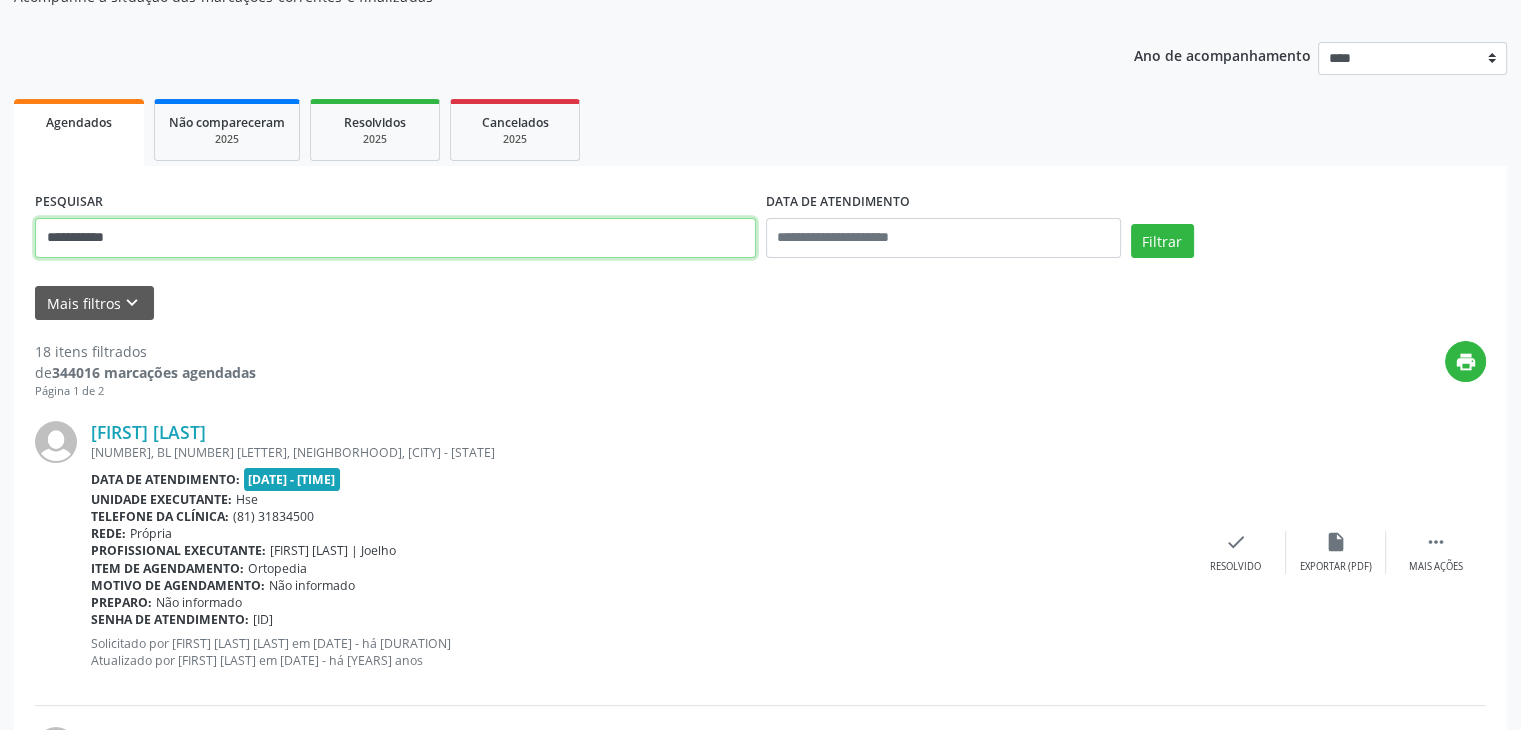 type on "**********" 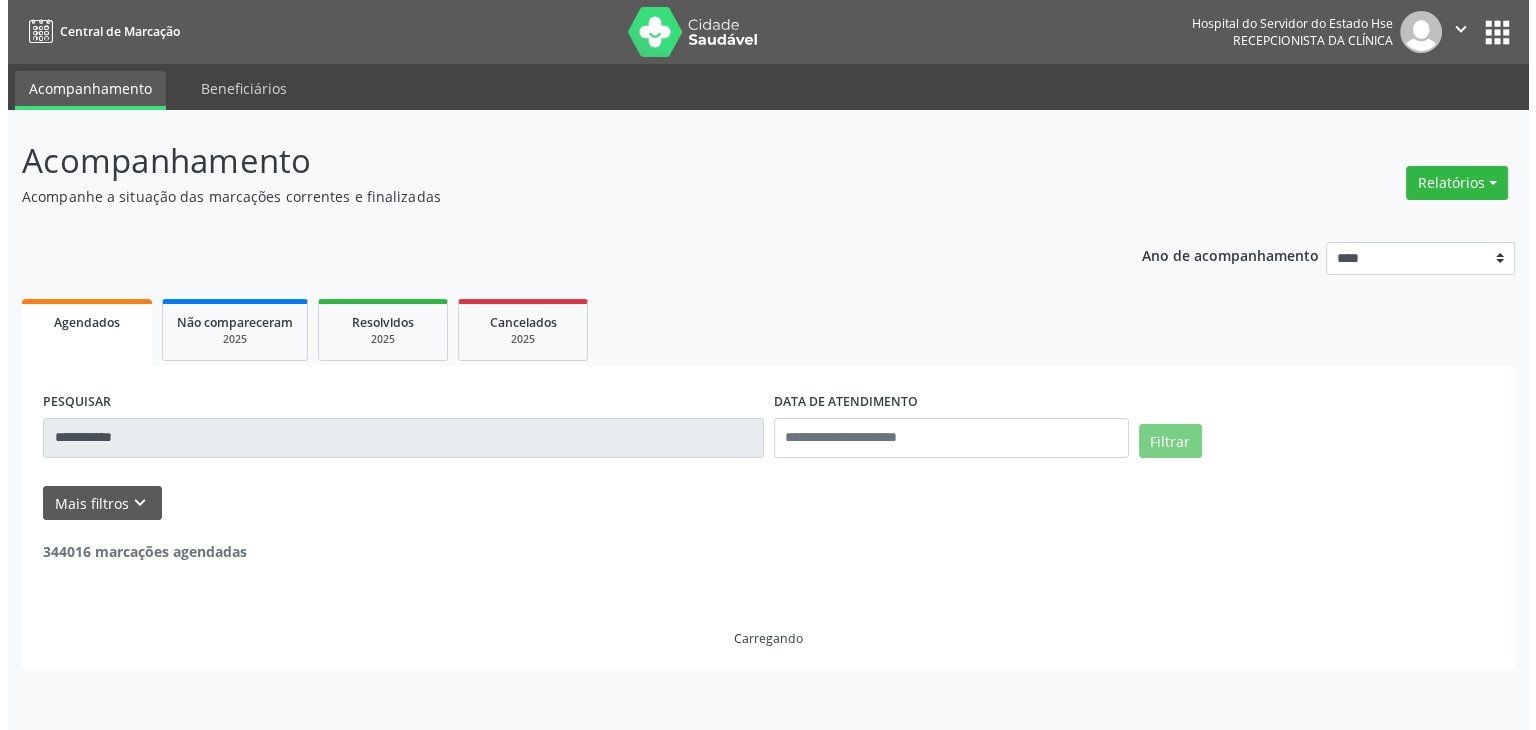scroll, scrollTop: 0, scrollLeft: 0, axis: both 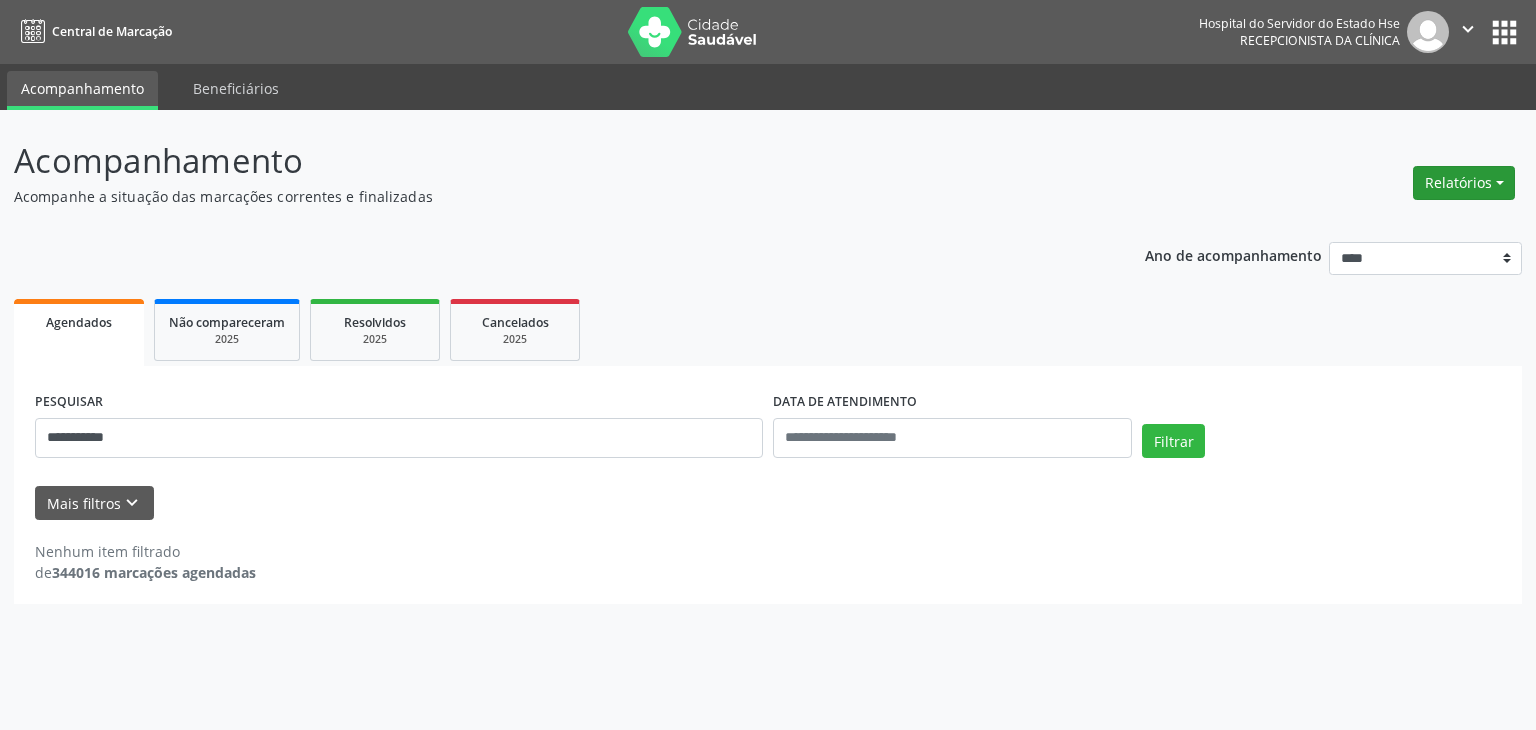 click on "Relatórios" at bounding box center [1464, 183] 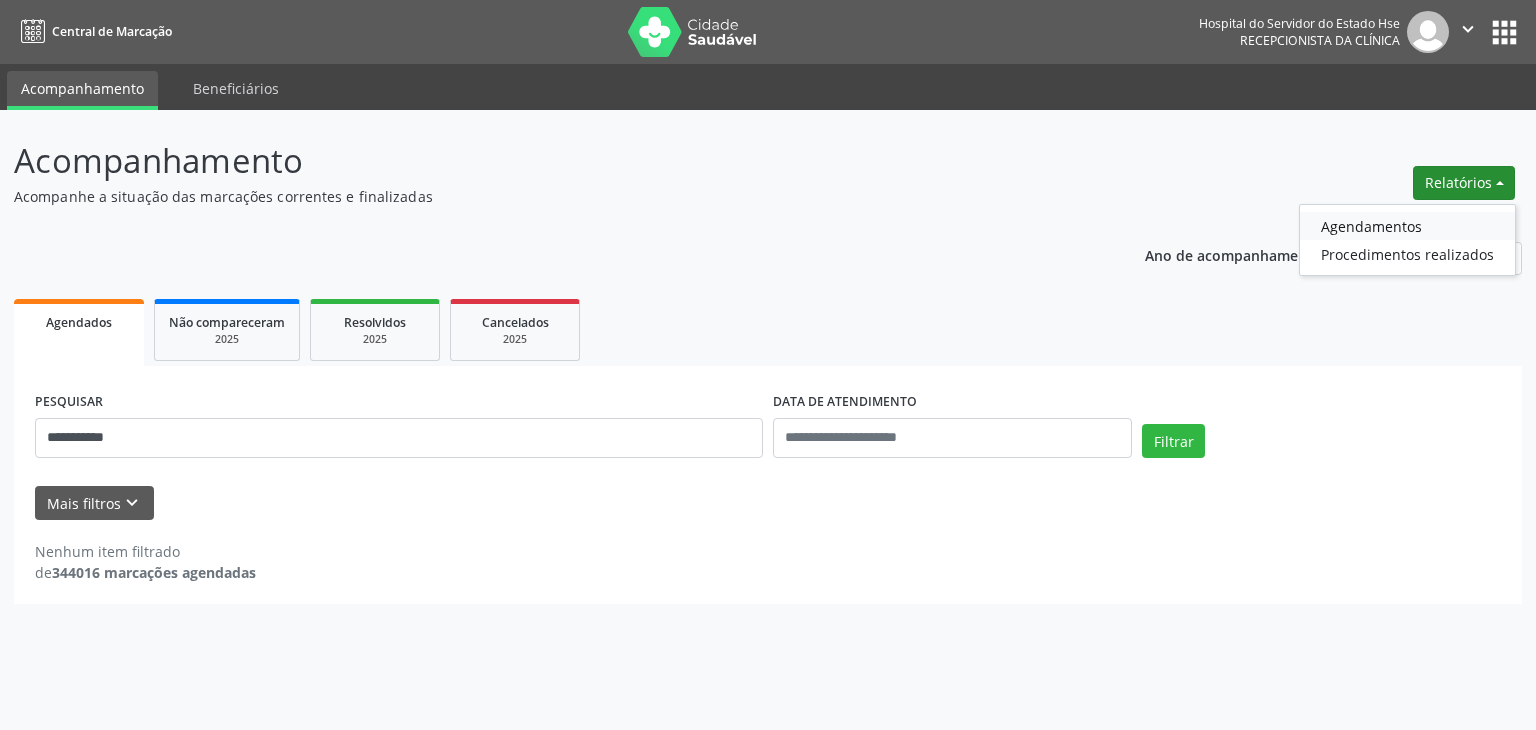 click on "Agendamentos" at bounding box center (1407, 226) 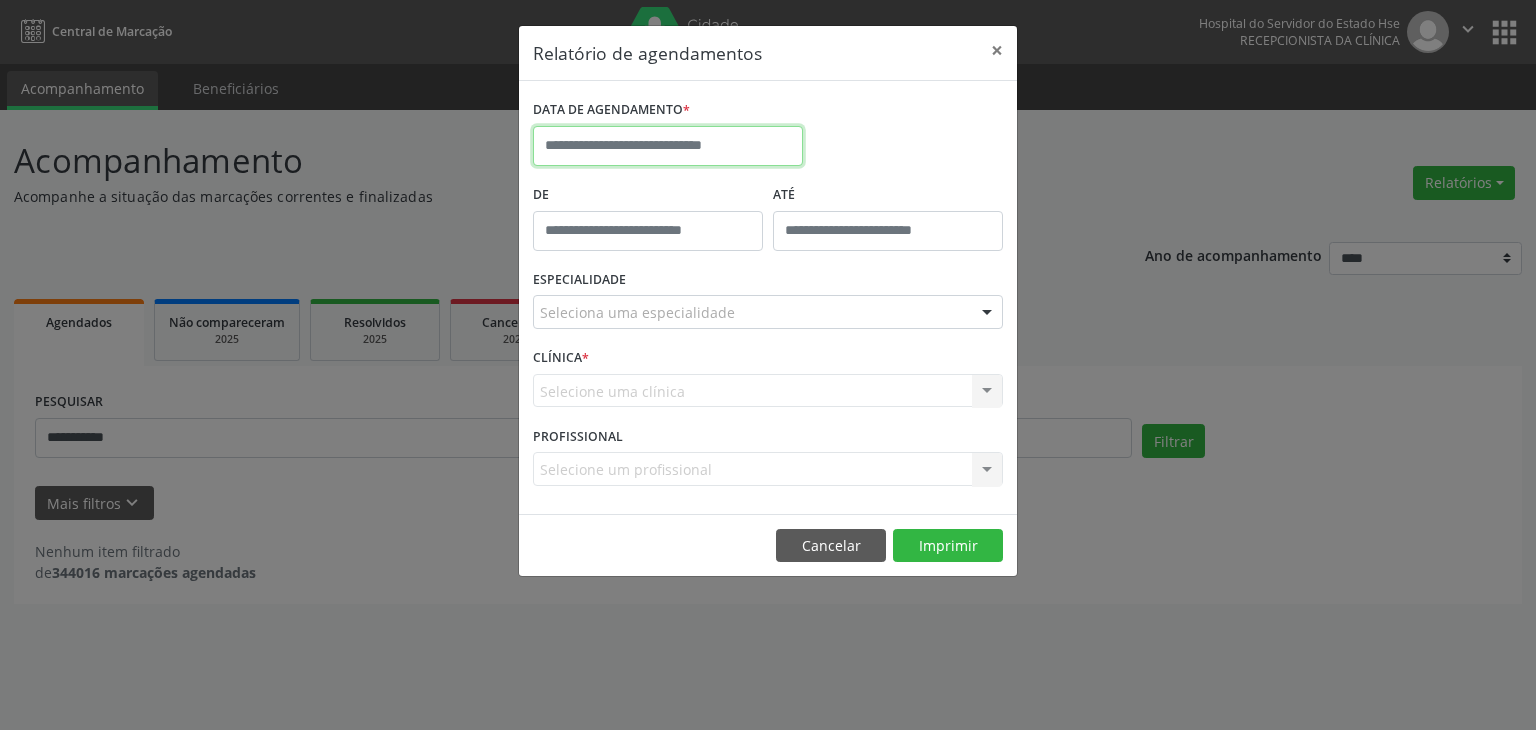 click at bounding box center (668, 146) 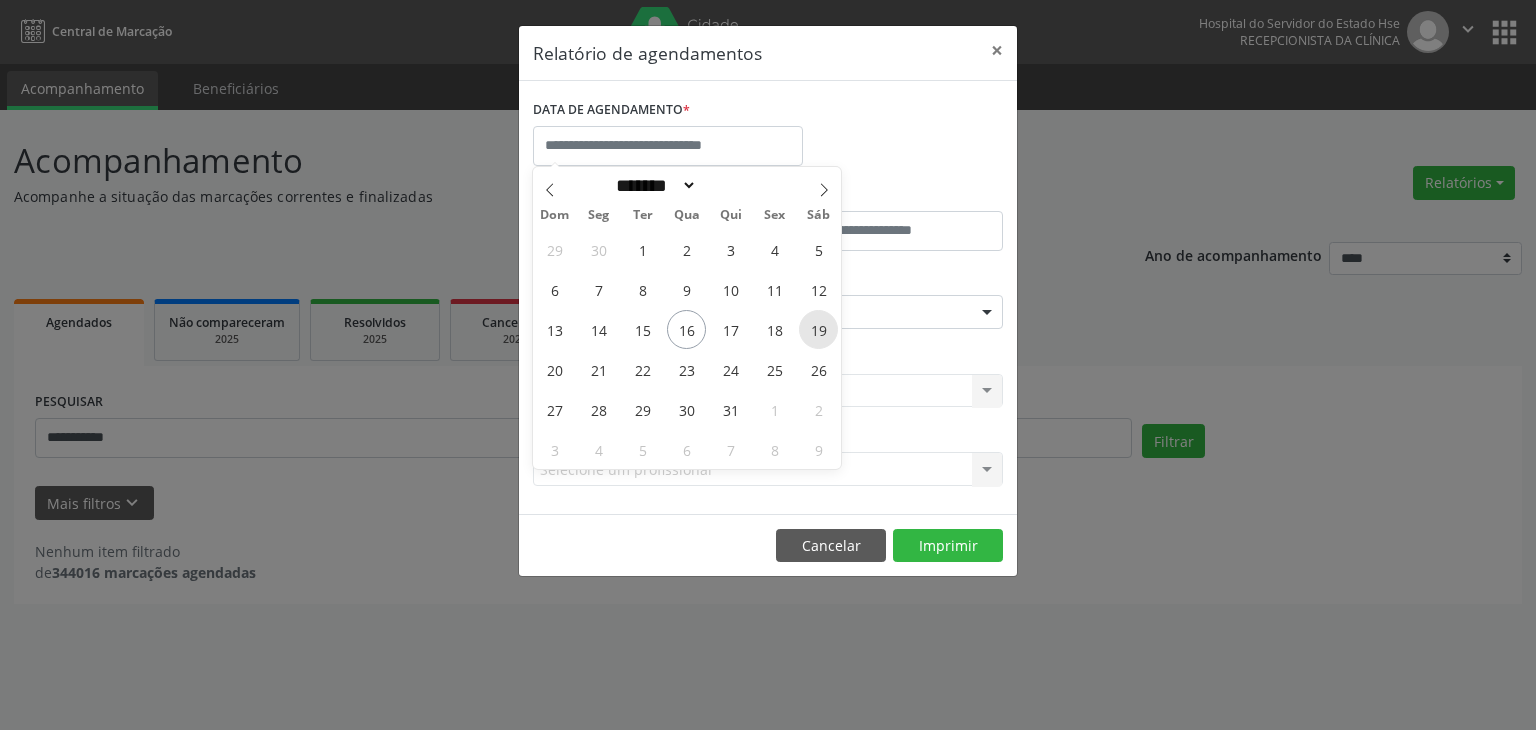click on "19" at bounding box center (818, 329) 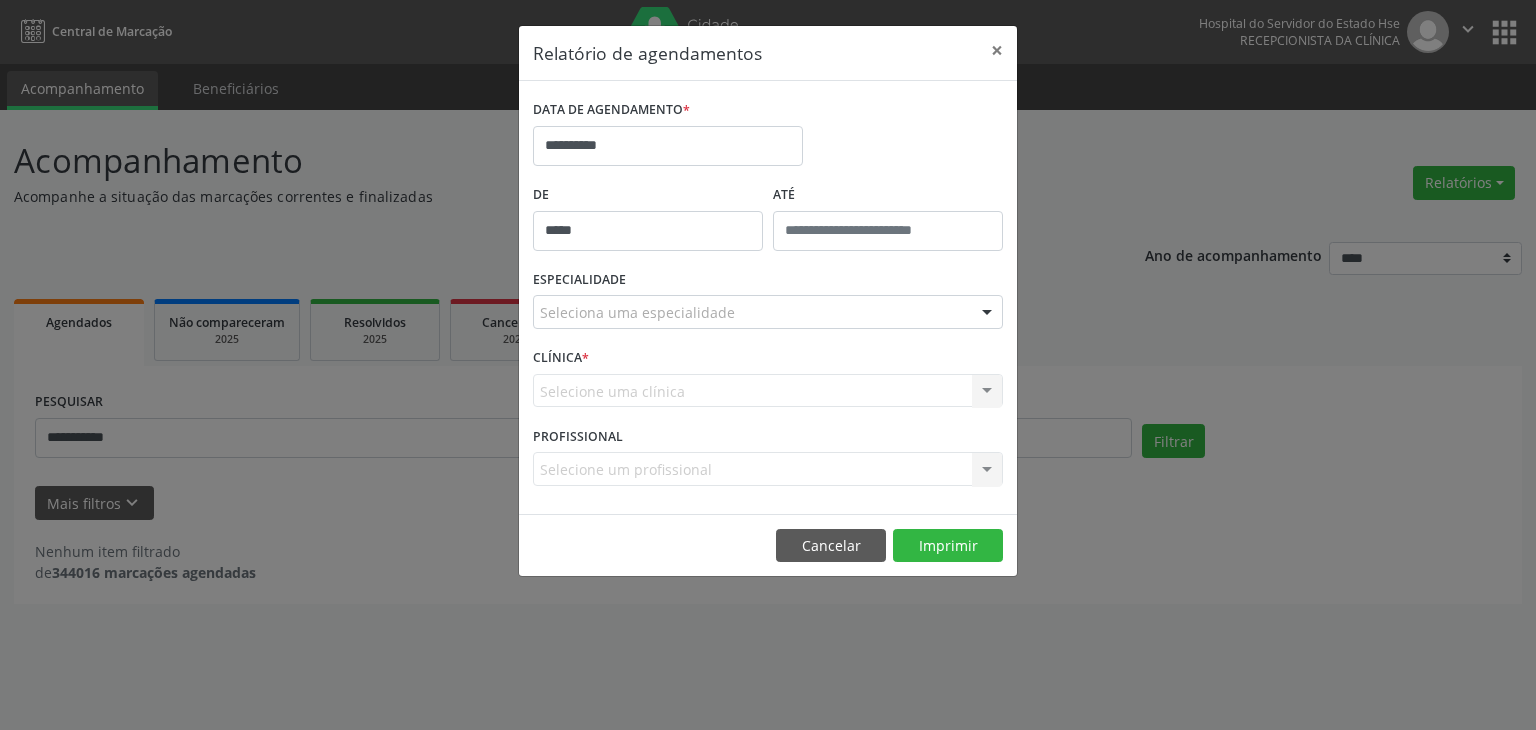 click on "*****" at bounding box center [648, 231] 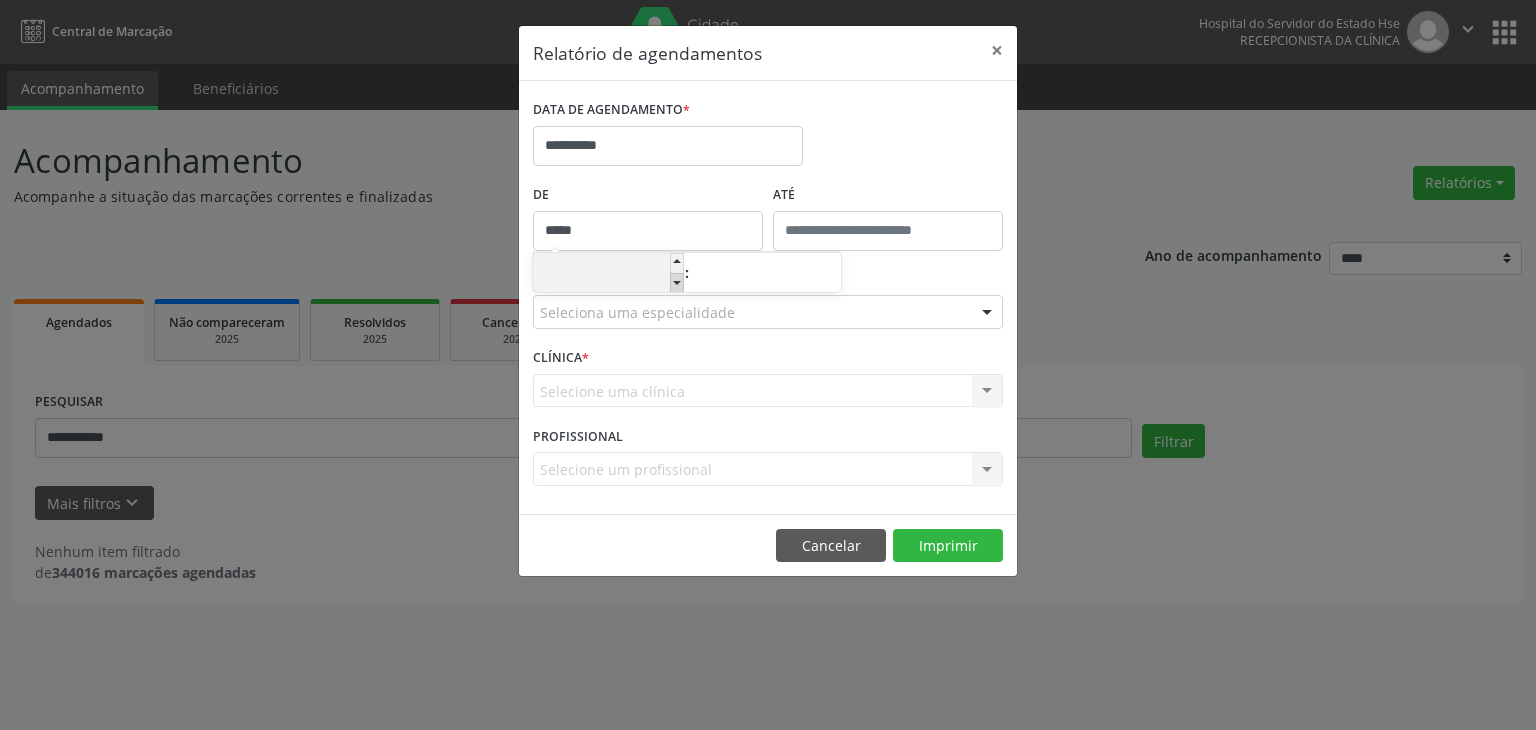 click at bounding box center [677, 283] 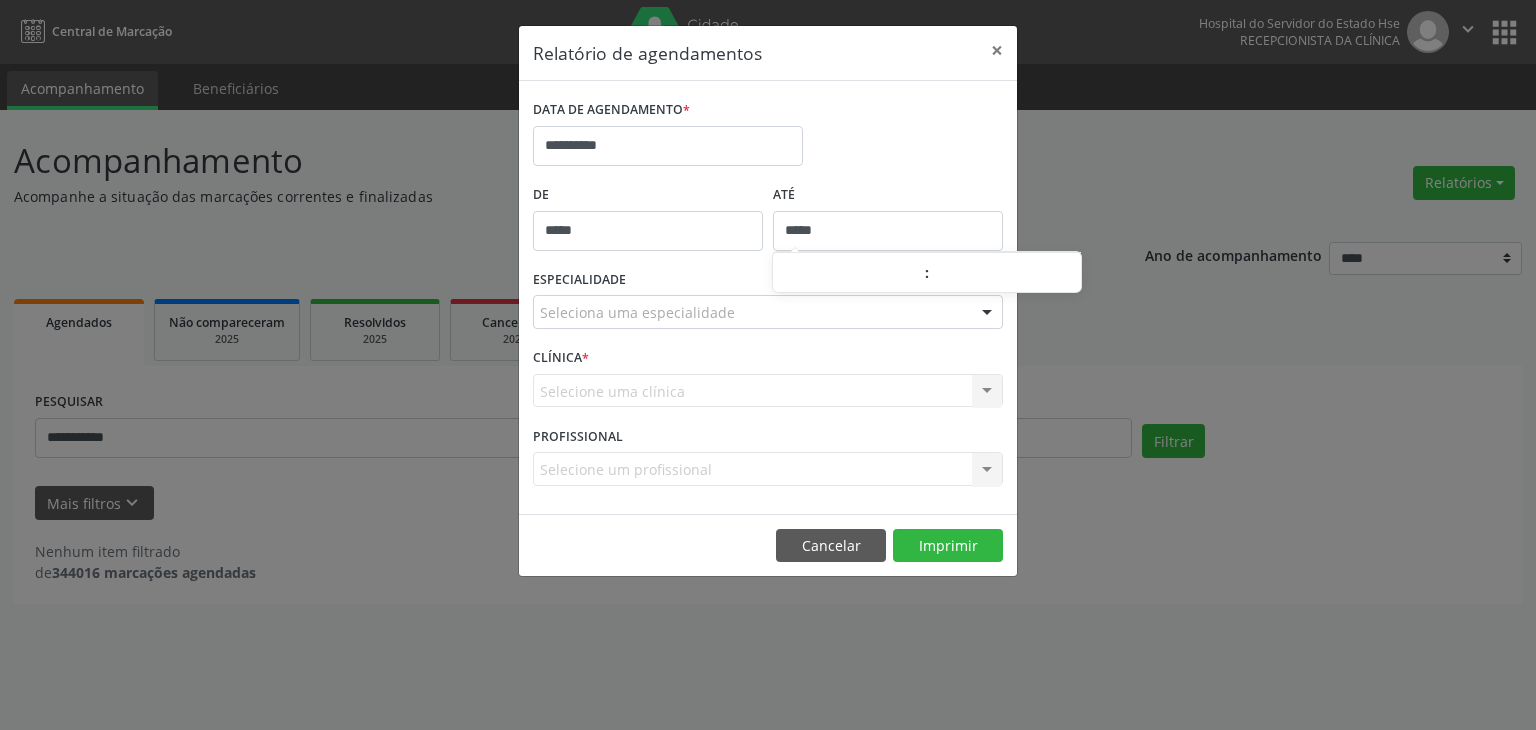 click on "*****" at bounding box center [888, 231] 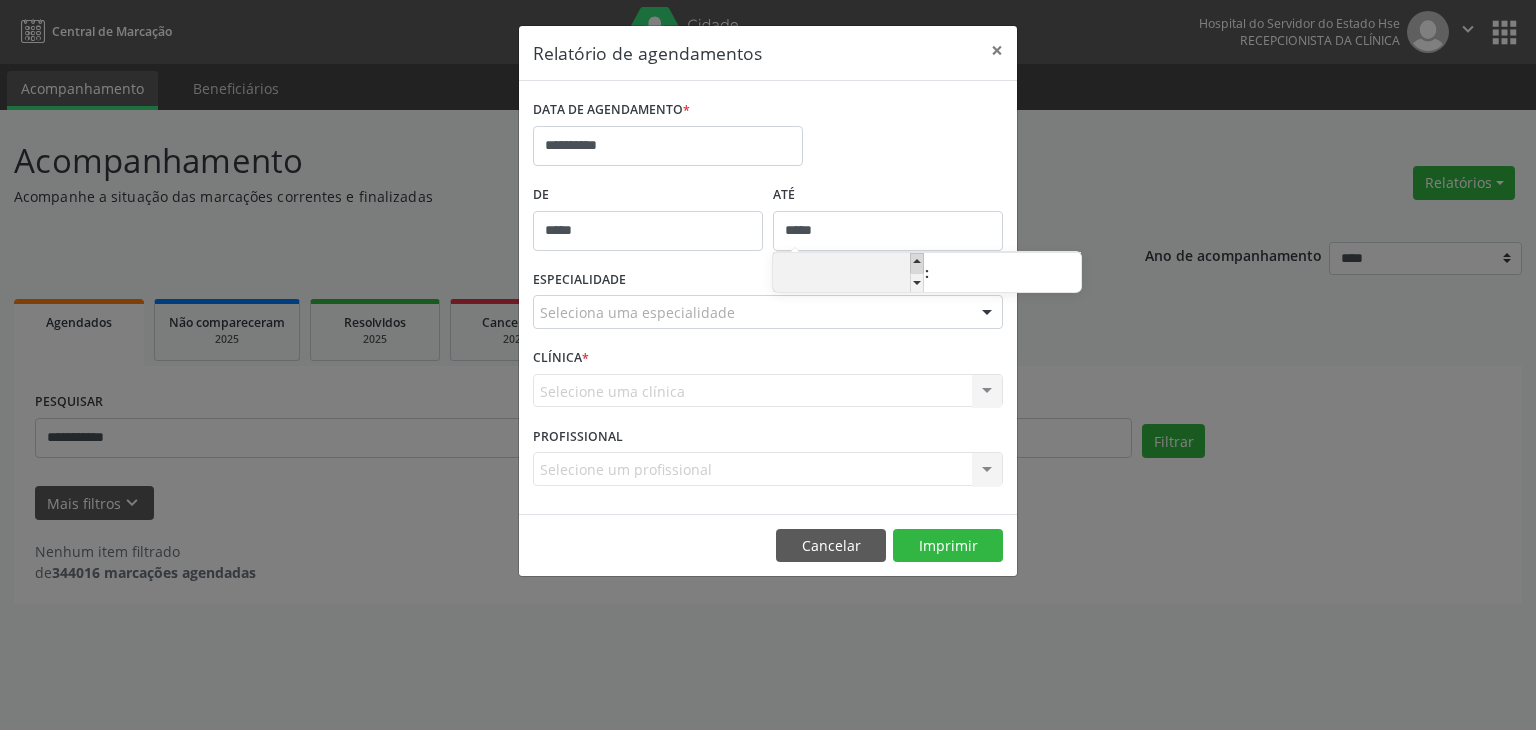 click at bounding box center (917, 263) 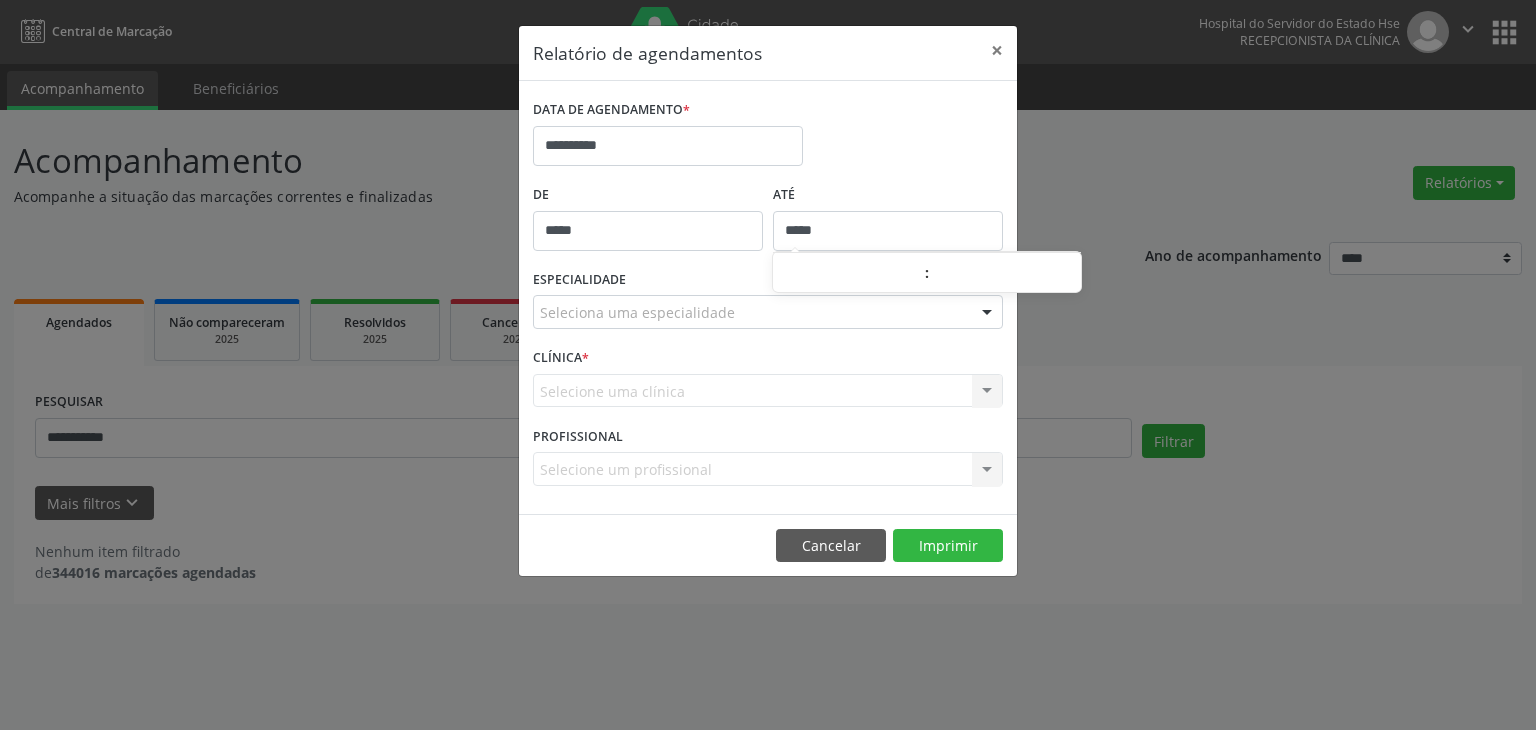 click on "Seleciona uma especialidade" at bounding box center (768, 312) 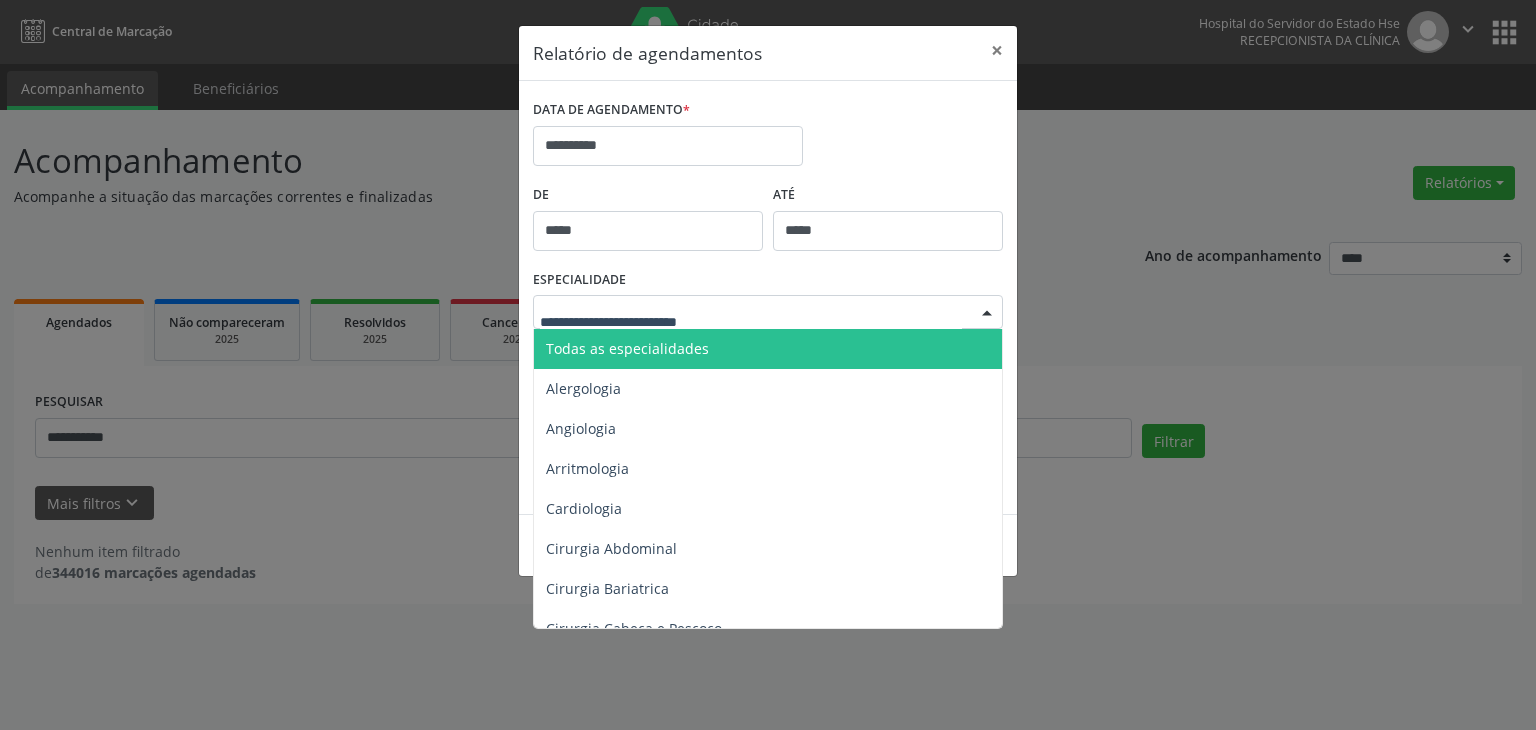 click on "Todas as especialidades" at bounding box center (769, 349) 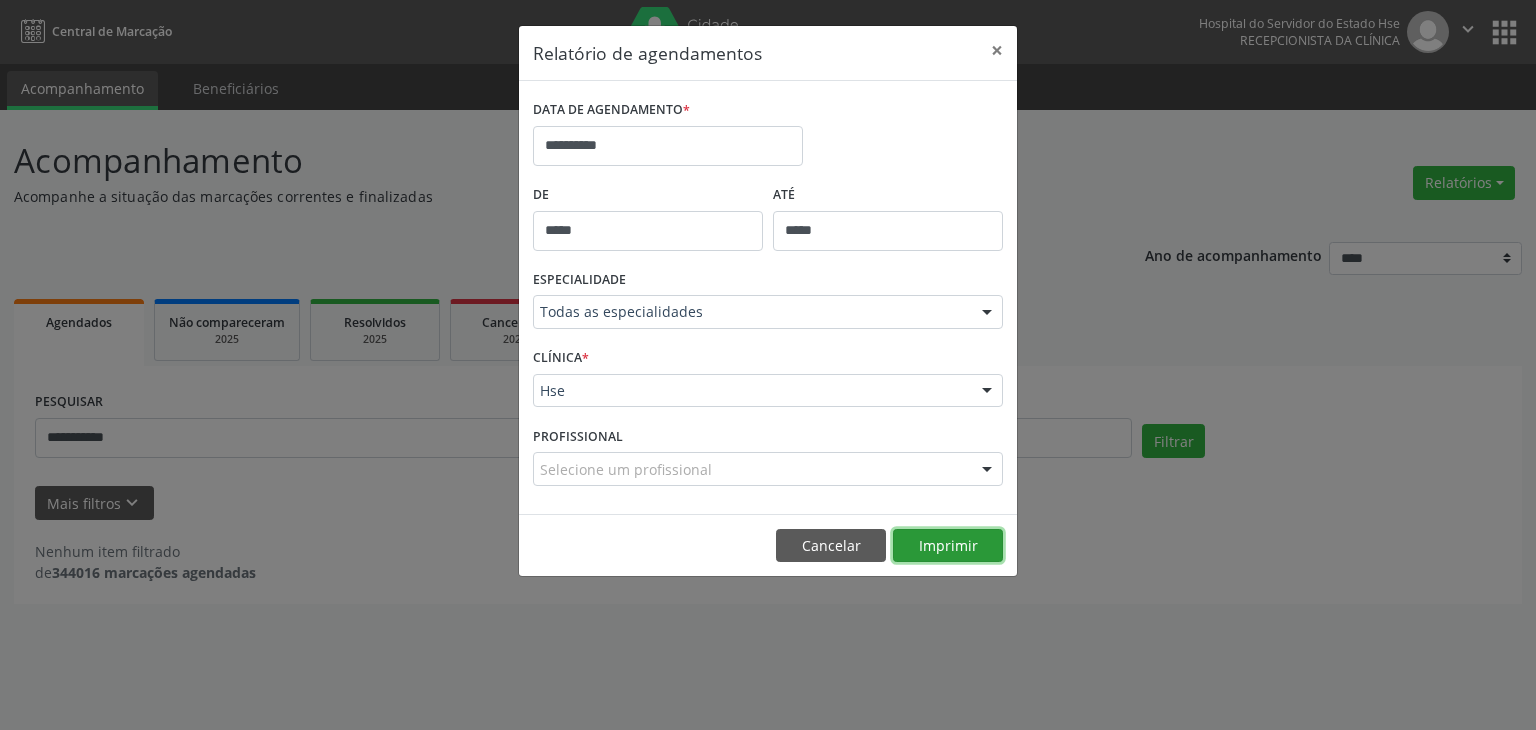 click on "Imprimir" at bounding box center (948, 546) 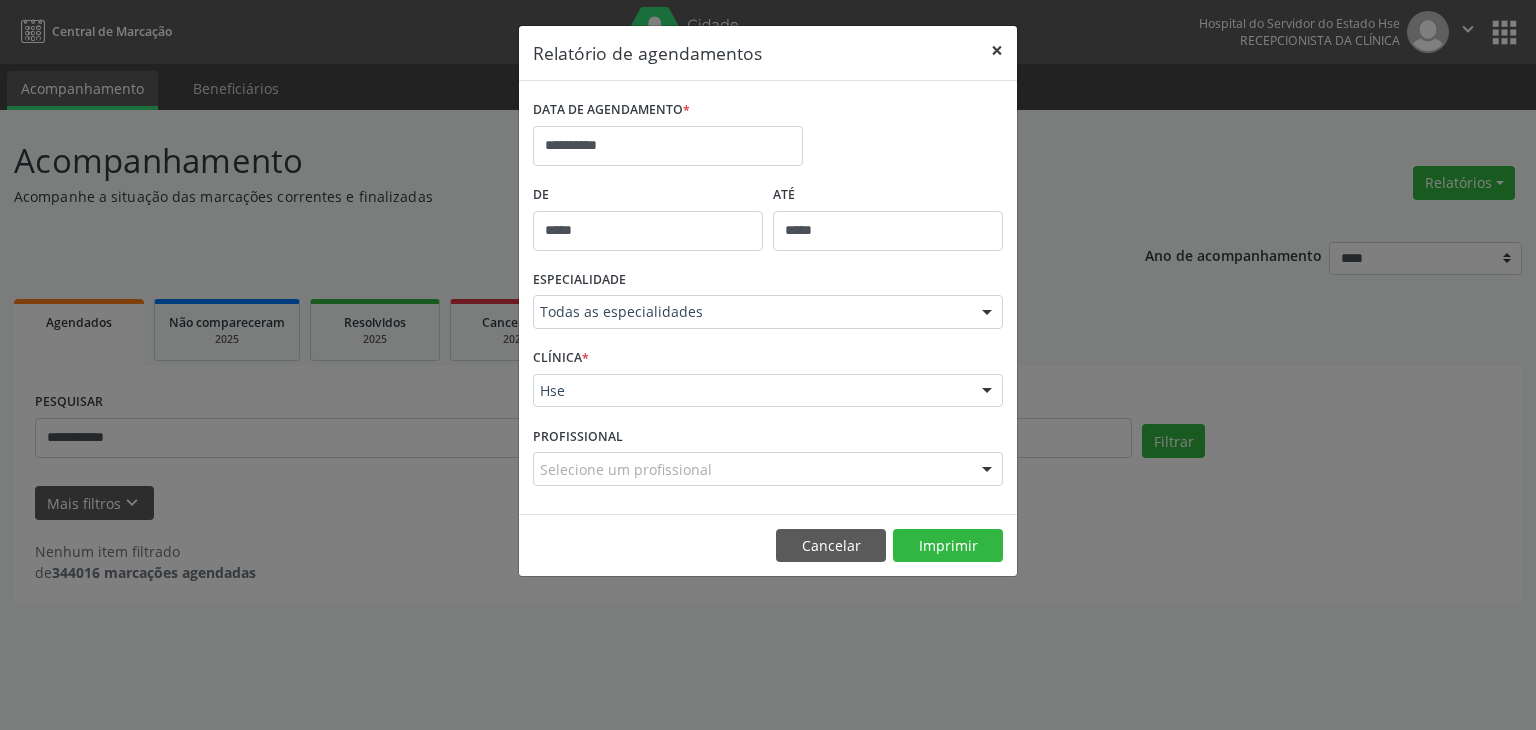 click on "×" at bounding box center (997, 50) 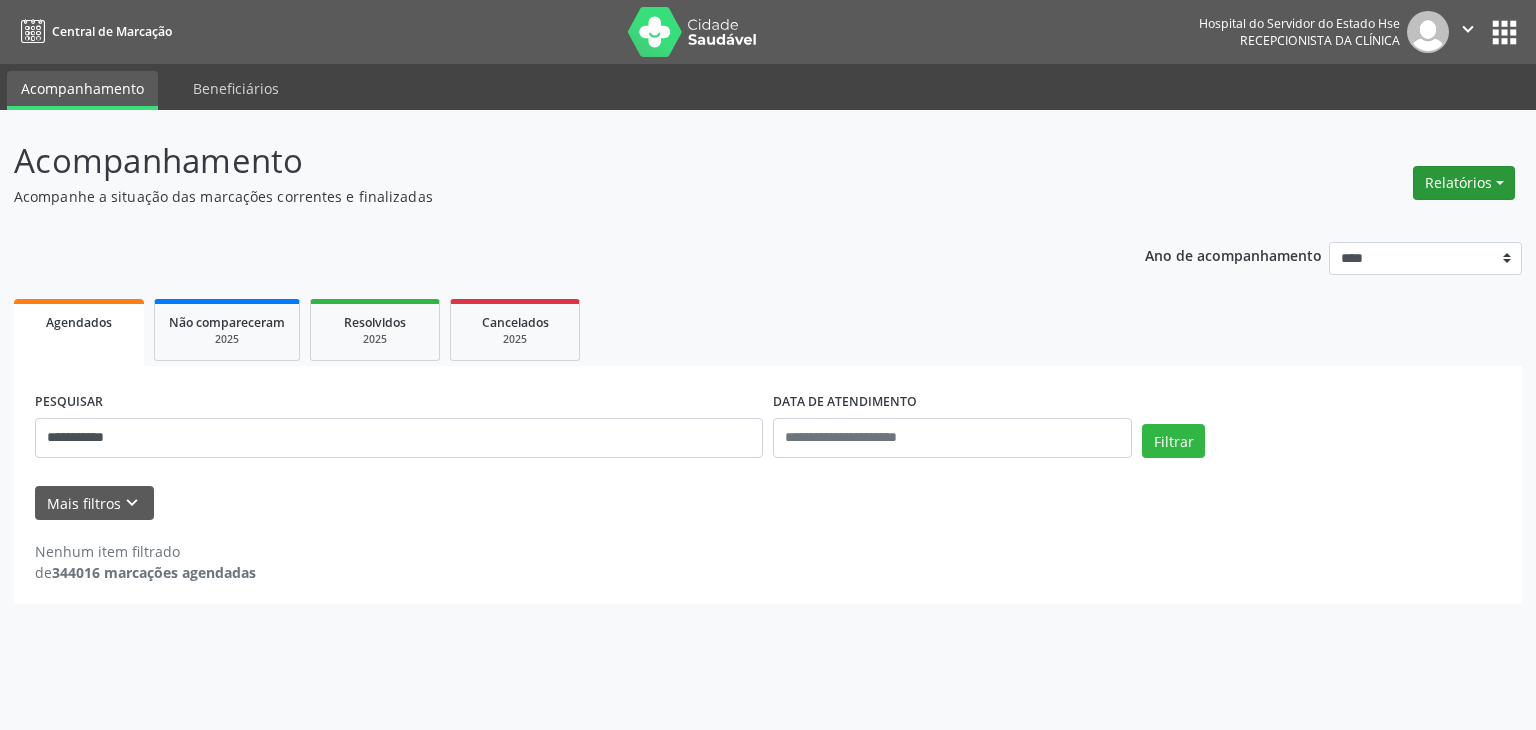 click on "Relatórios" at bounding box center (1464, 183) 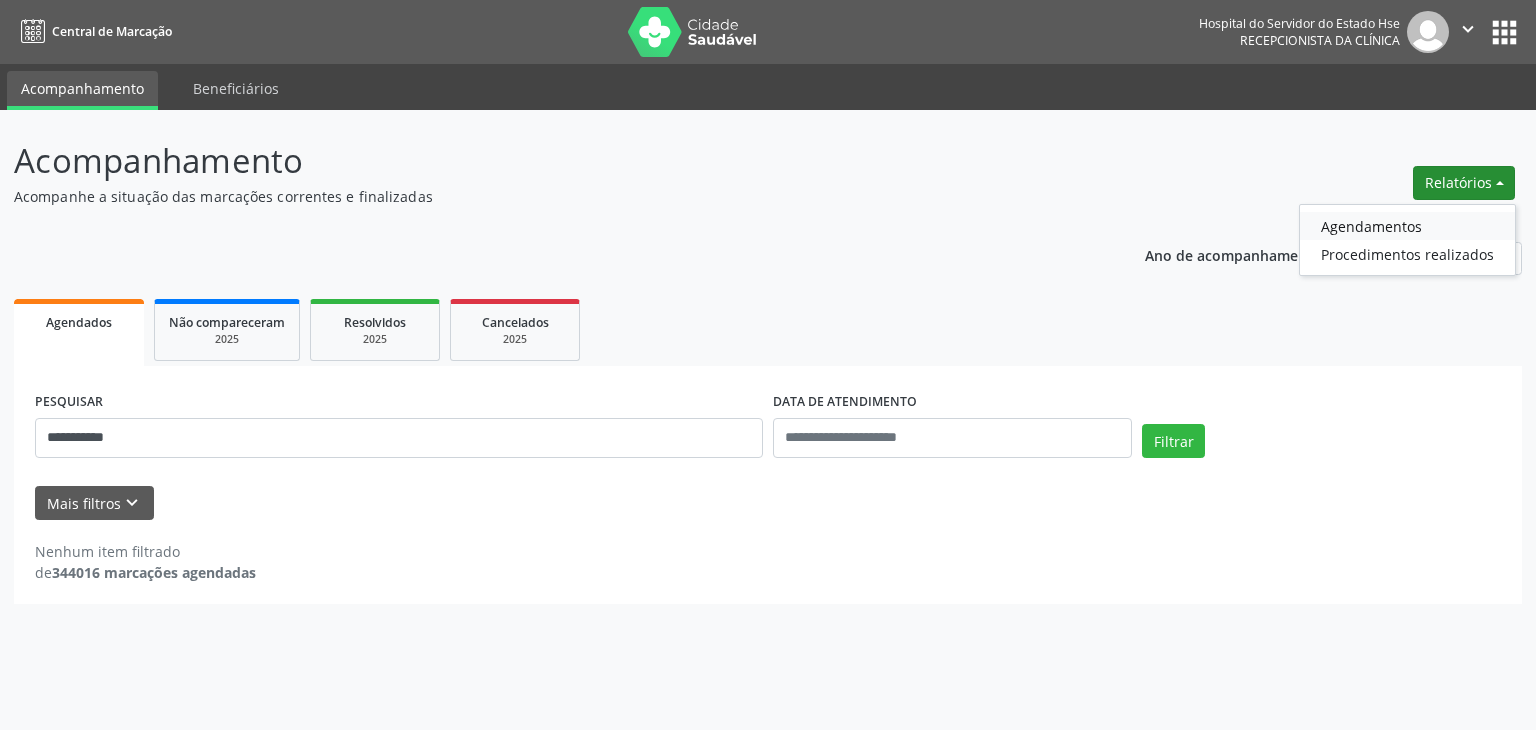 click on "Agendamentos" at bounding box center [1407, 226] 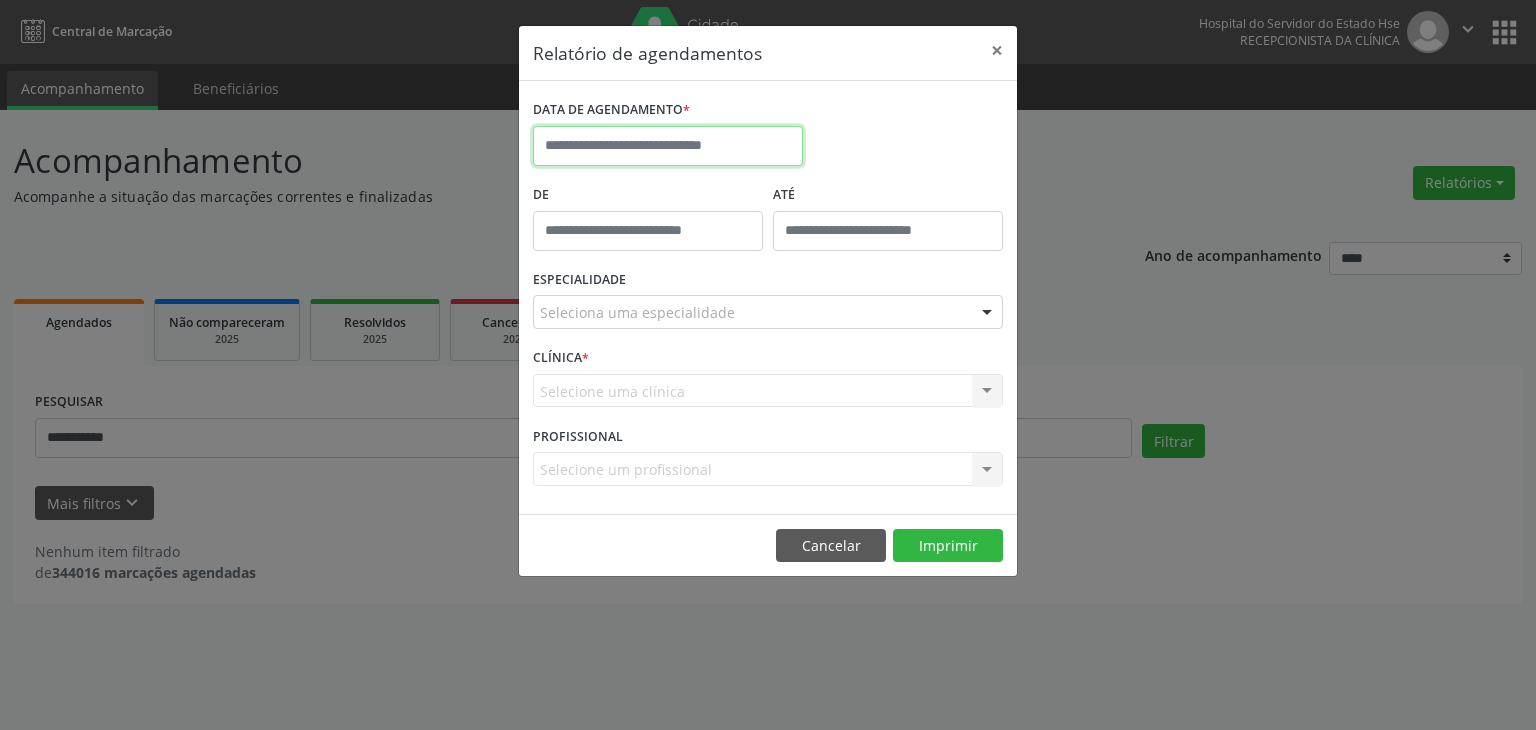 click at bounding box center [668, 146] 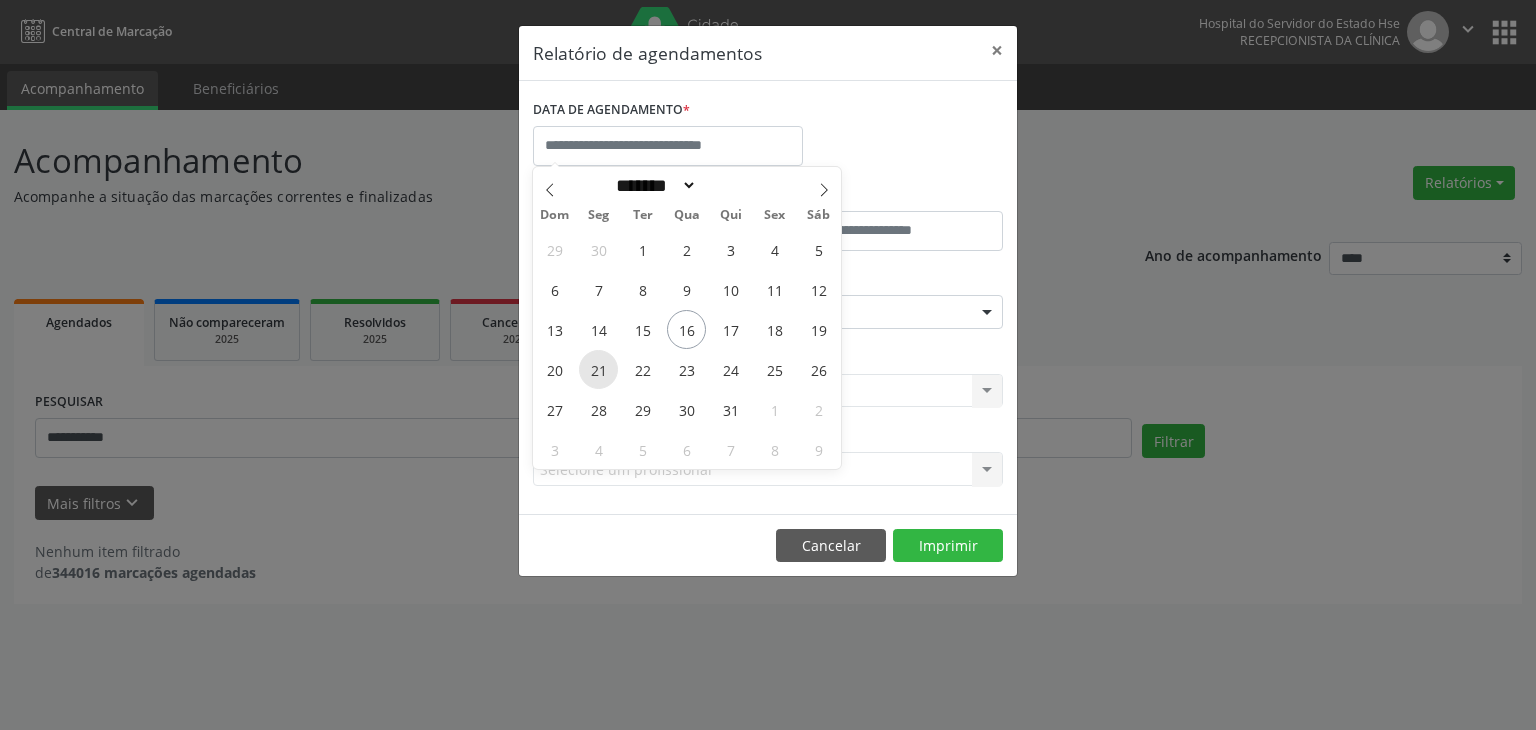 click on "21" at bounding box center [598, 369] 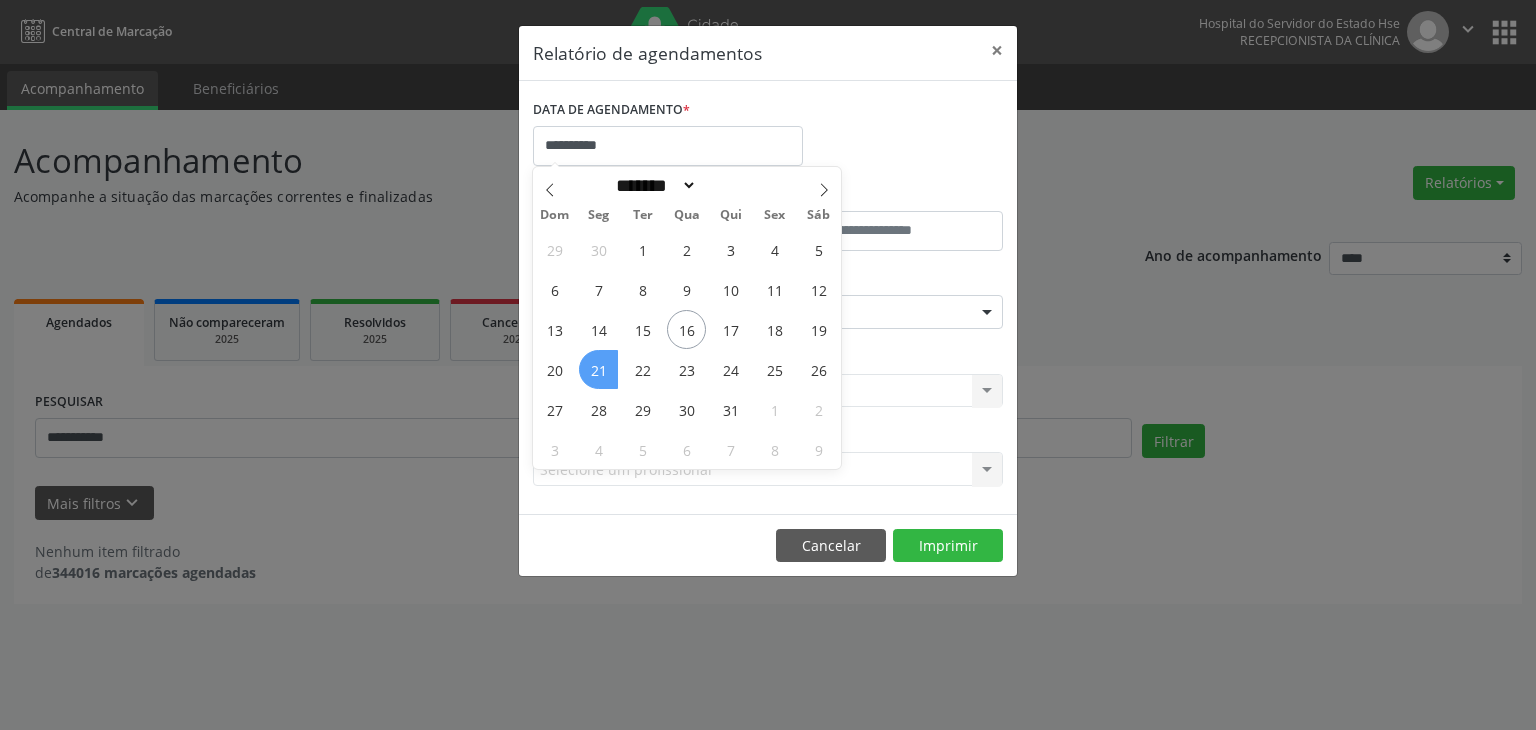 click on "21" at bounding box center [598, 369] 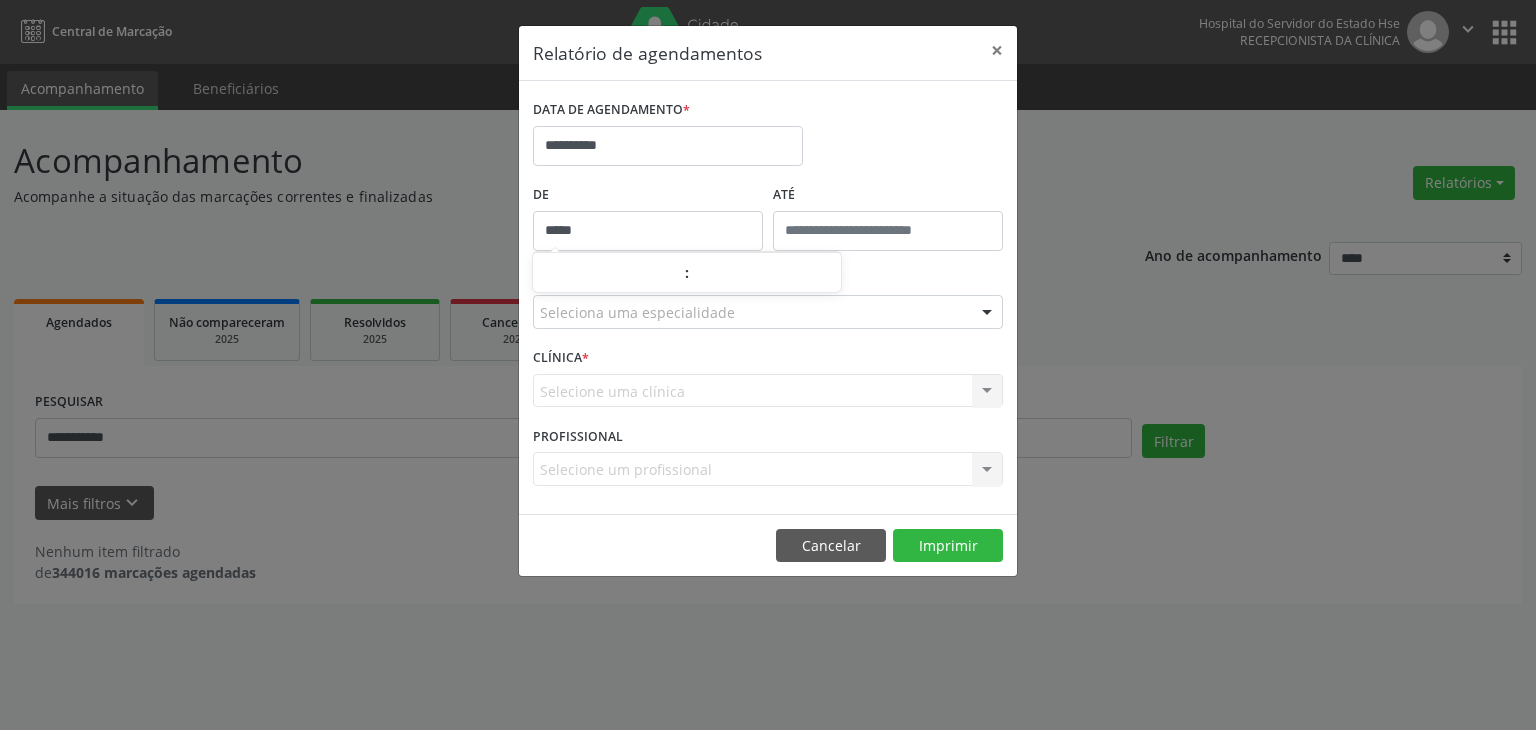 click on "*****" at bounding box center [648, 231] 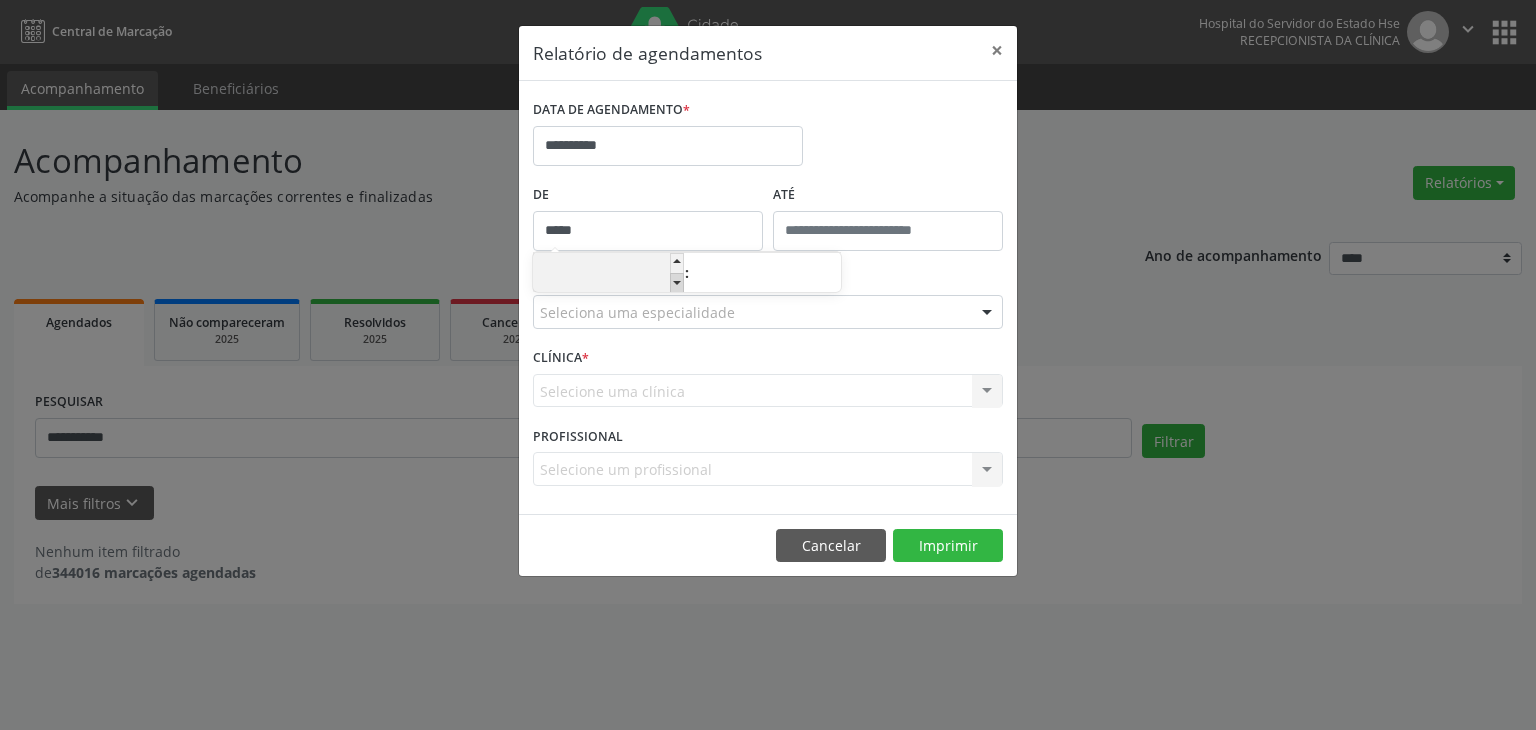 click at bounding box center [677, 283] 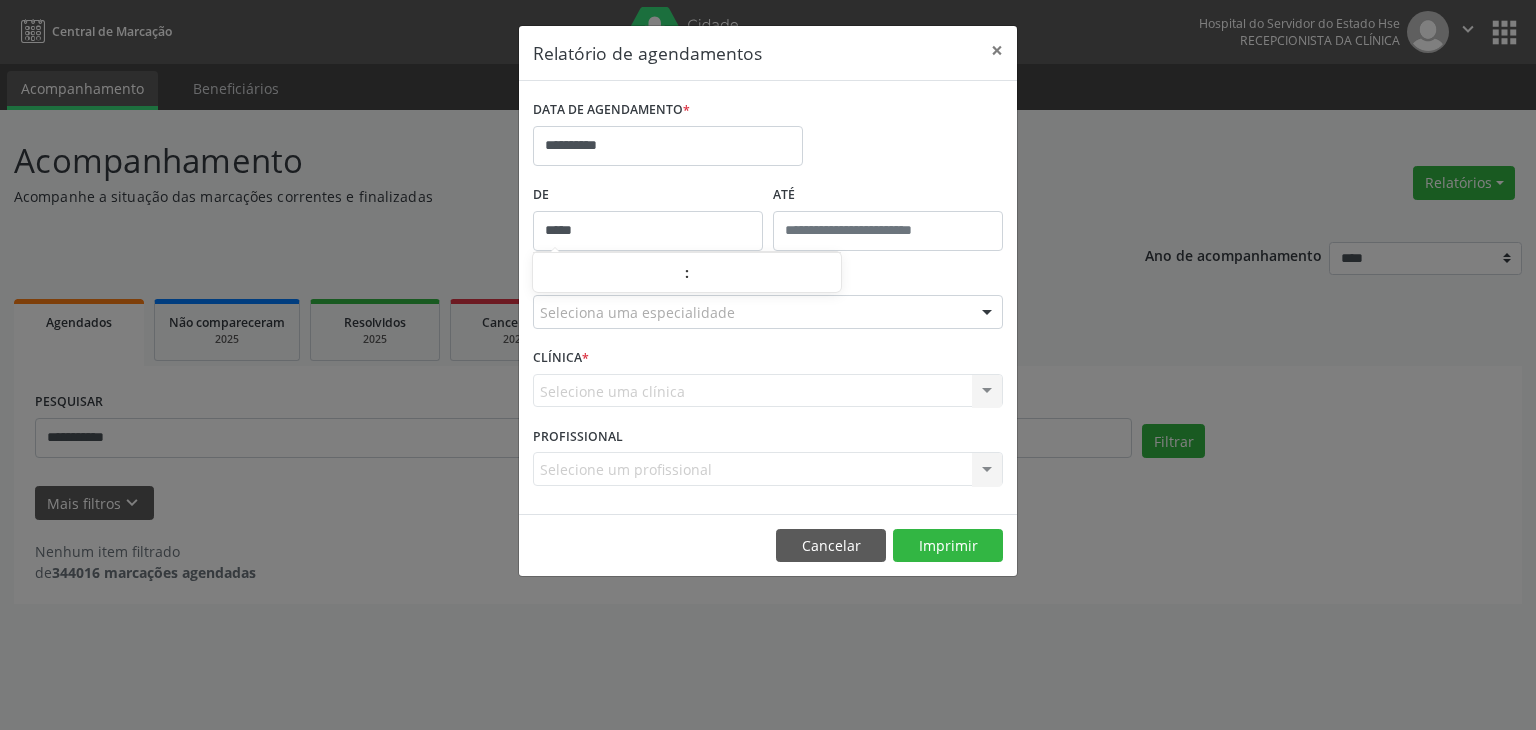 click at bounding box center [888, 231] 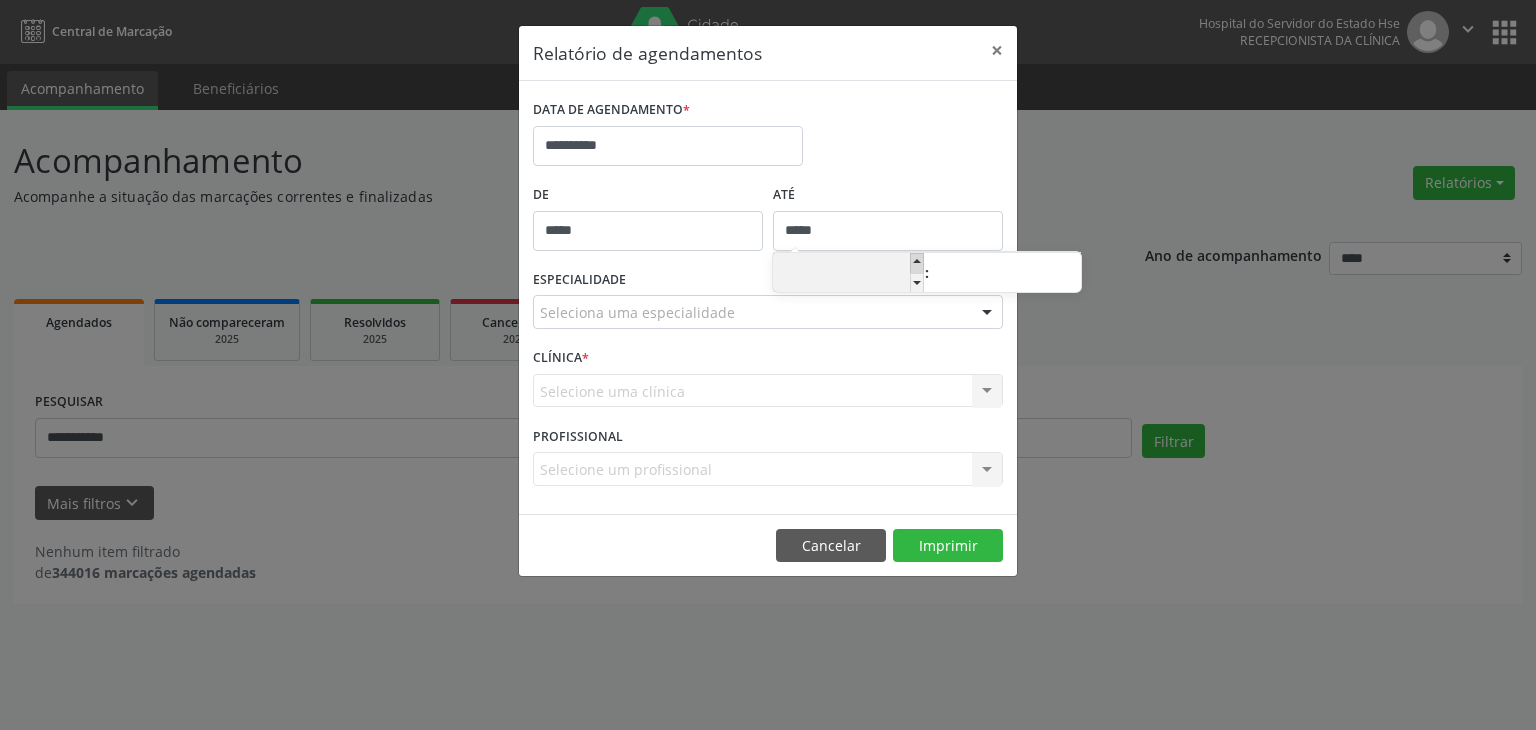 click at bounding box center (917, 263) 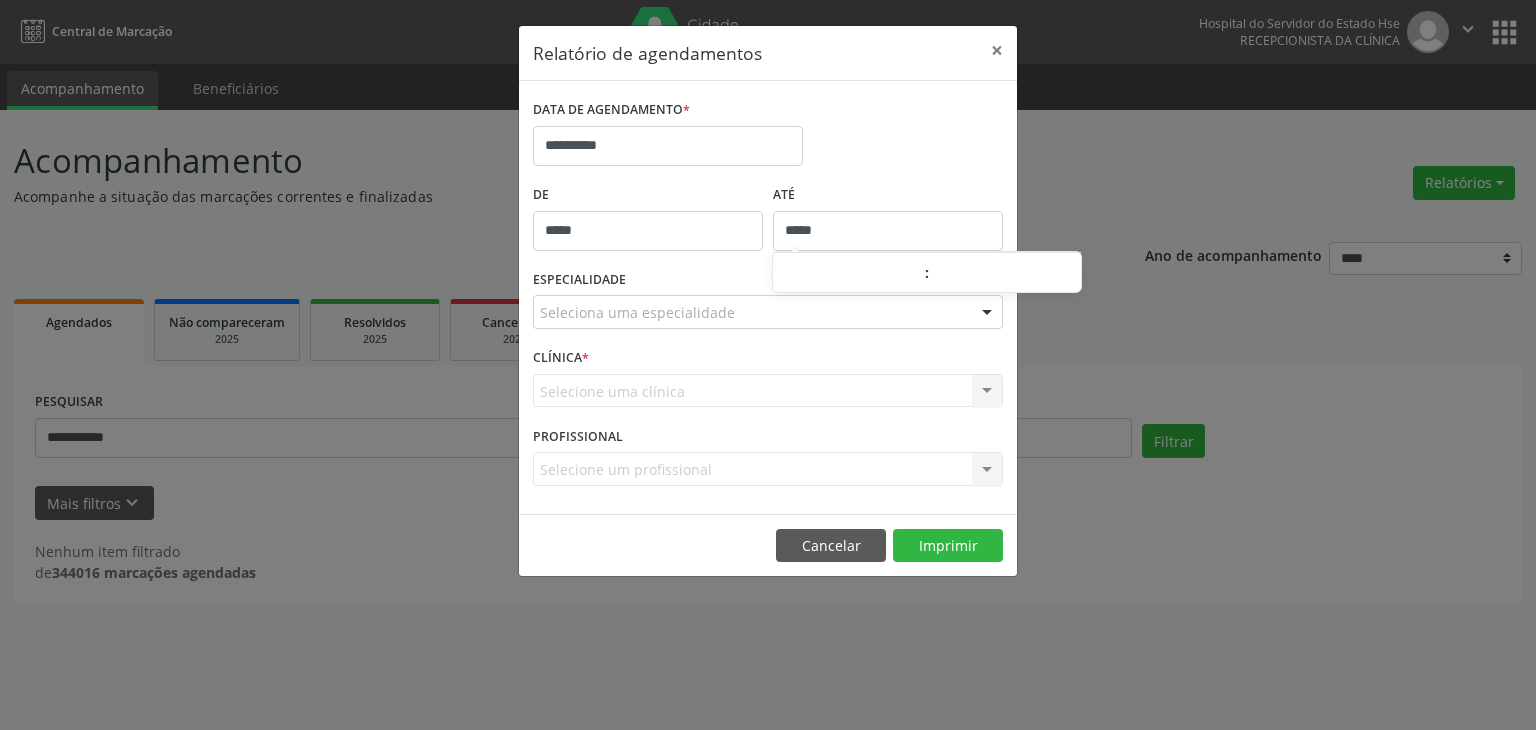 click on "Seleciona uma especialidade" at bounding box center (768, 312) 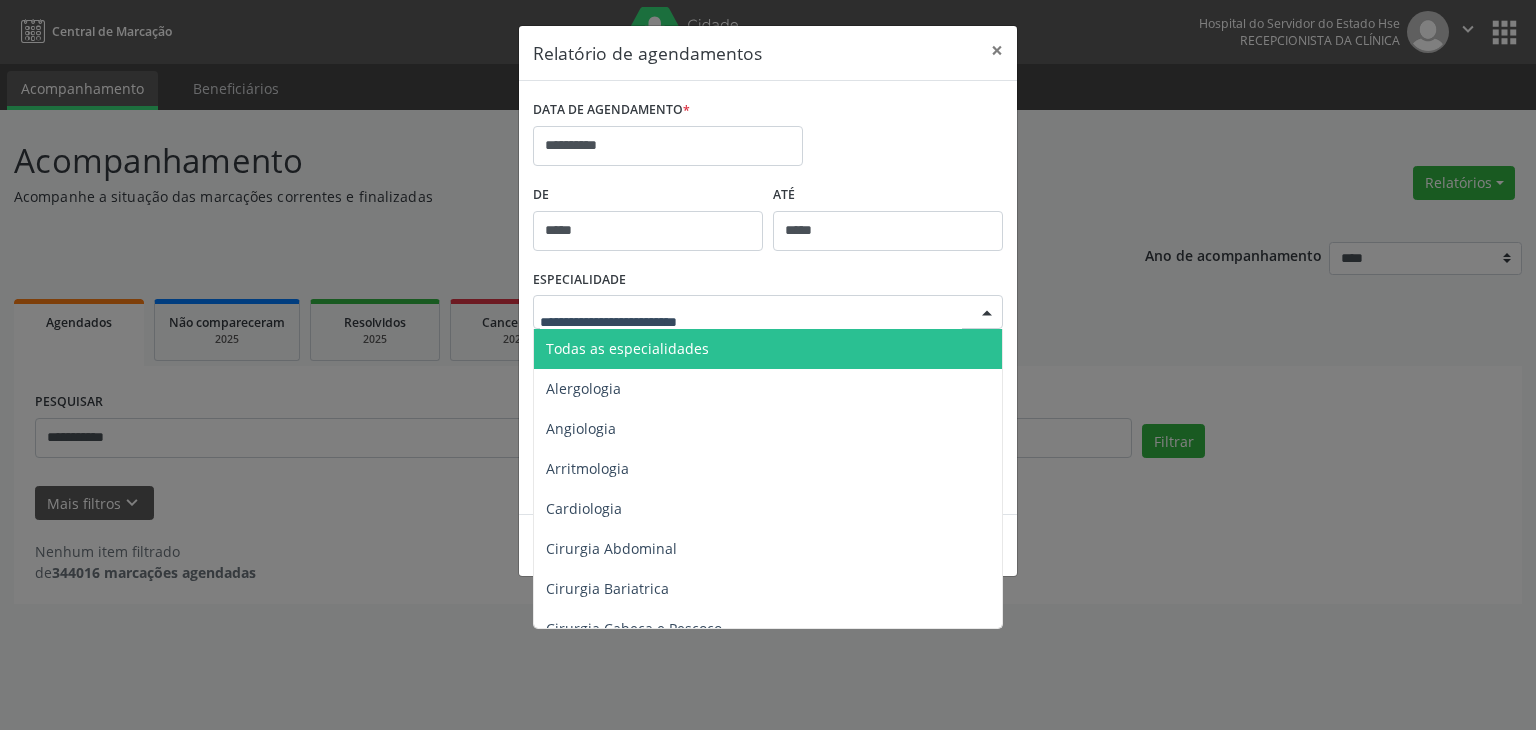 click on "Todas as especialidades" at bounding box center [769, 349] 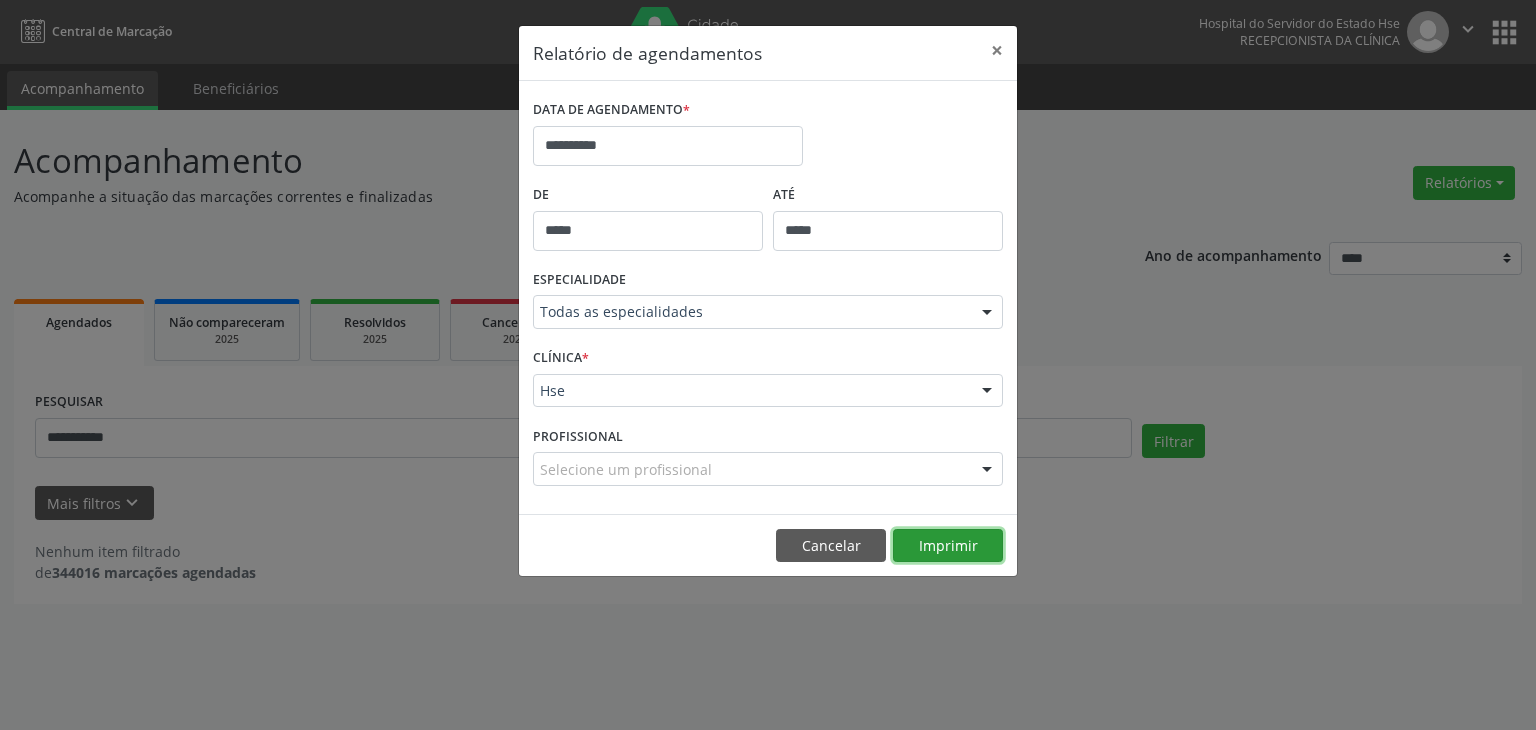 click on "Imprimir" at bounding box center (948, 546) 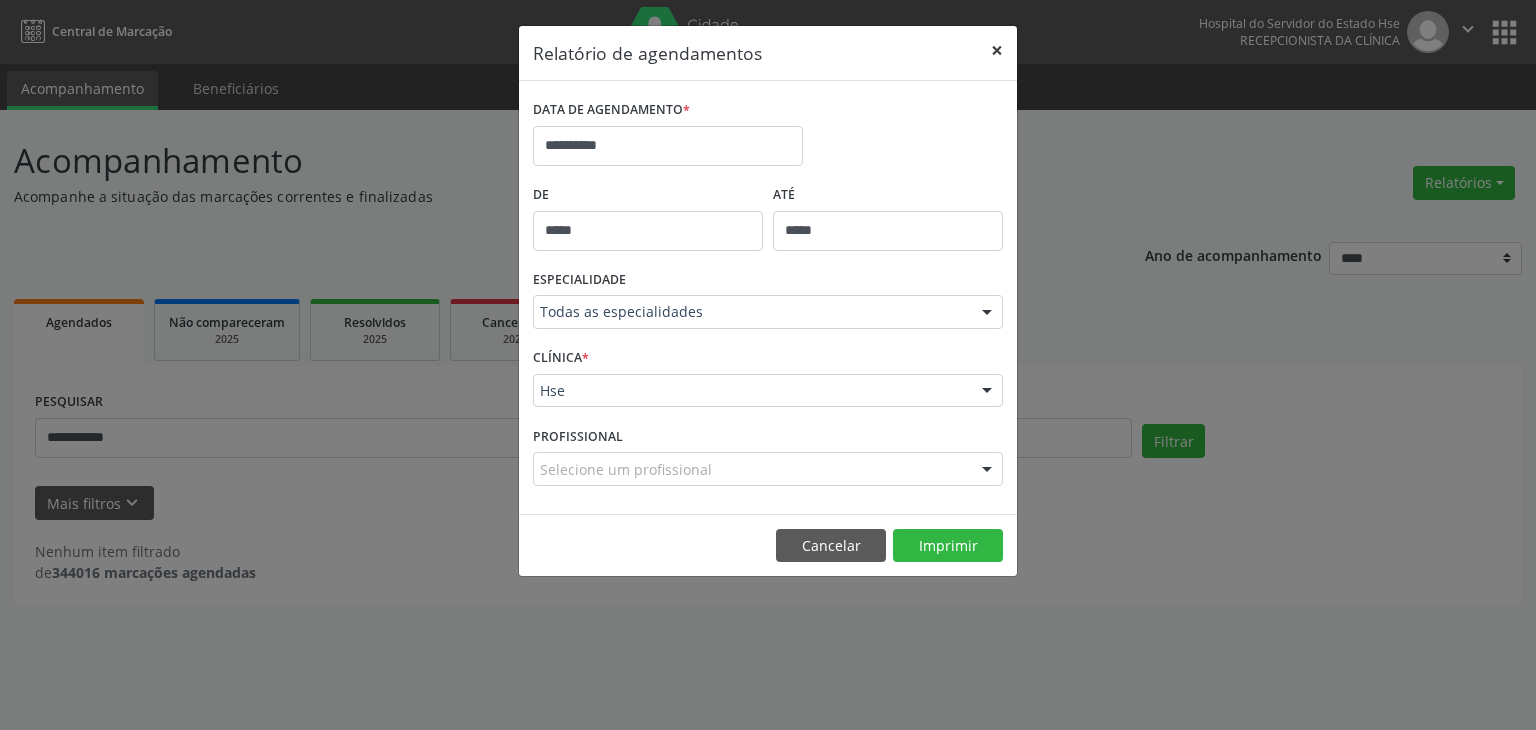 click on "×" at bounding box center [997, 50] 